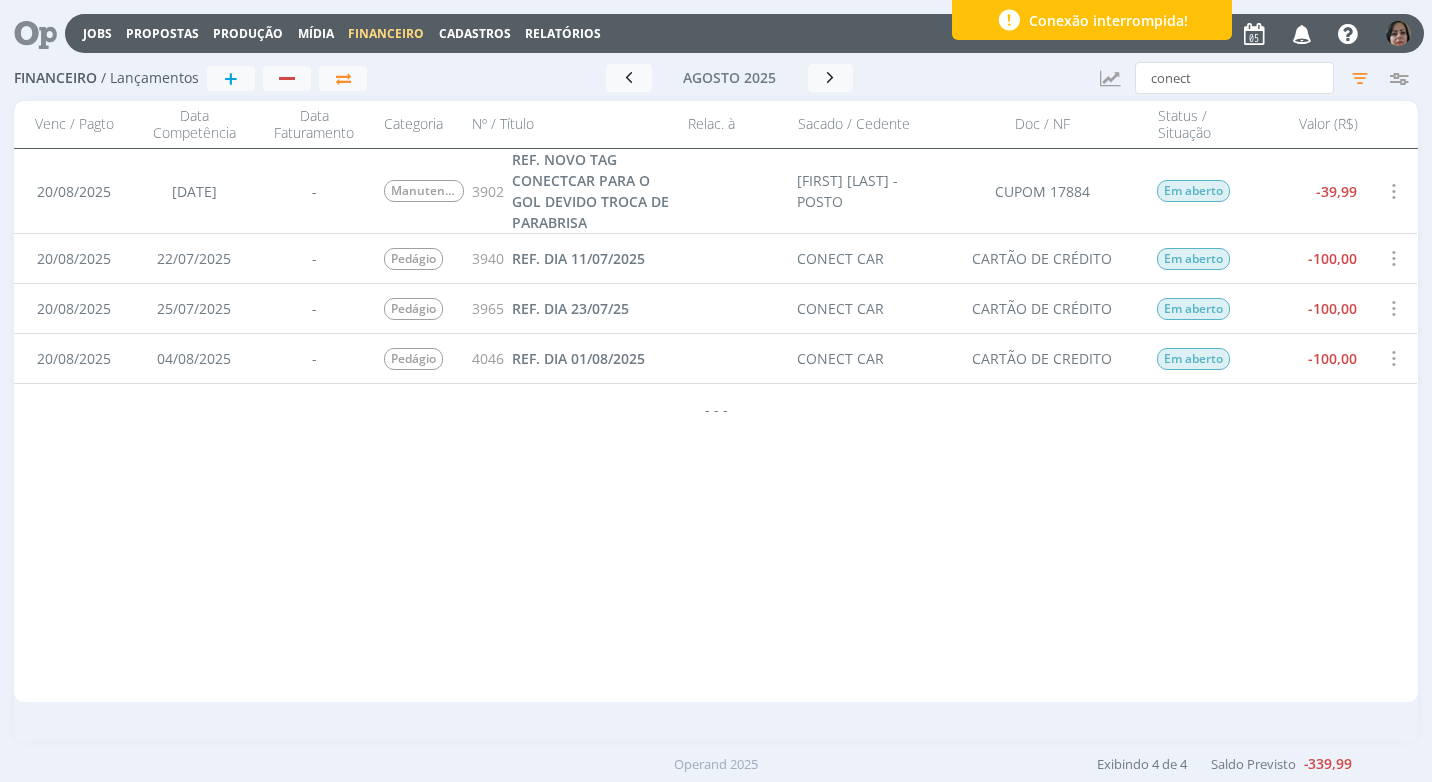 scroll, scrollTop: 0, scrollLeft: 0, axis: both 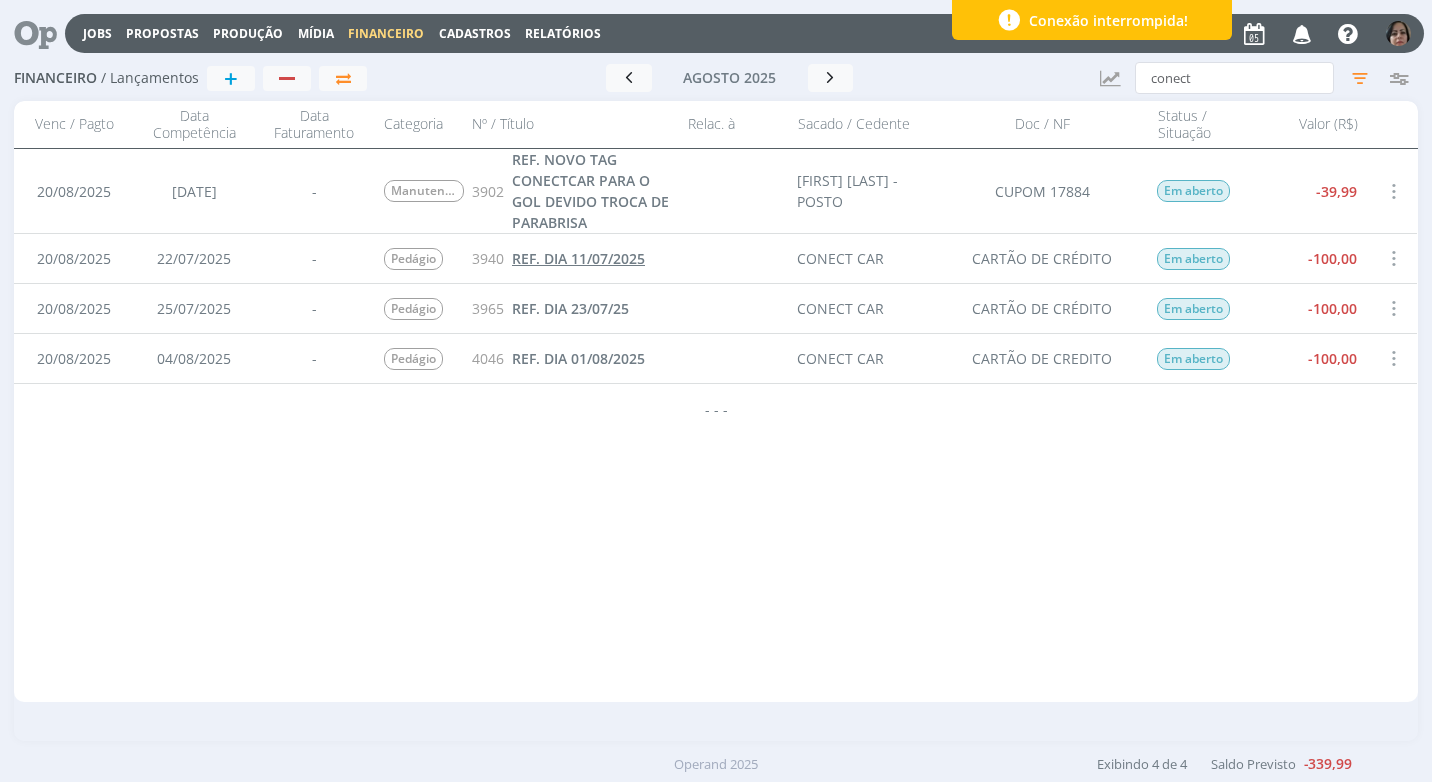 click on "REF. DIA 11/07/2025" at bounding box center [578, 258] 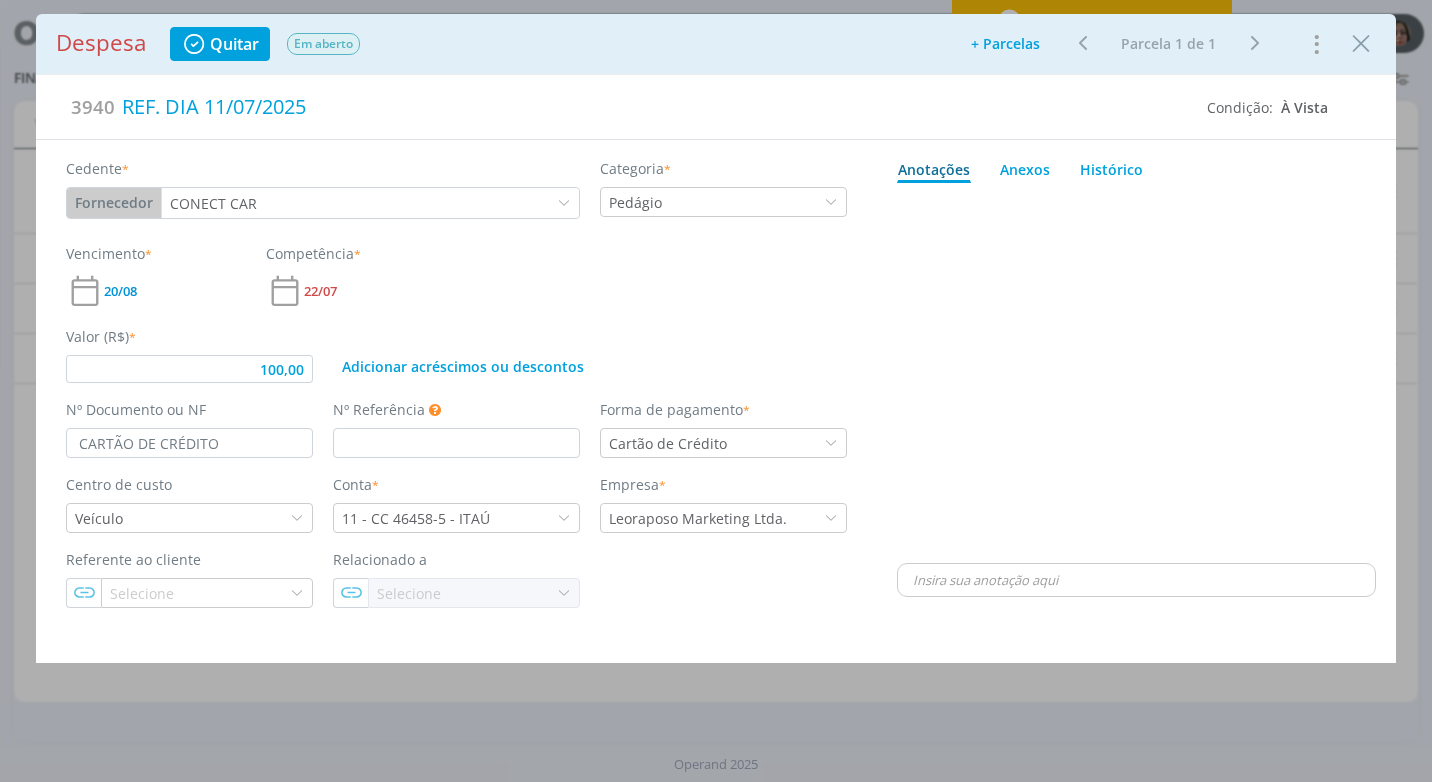 type on "100,00" 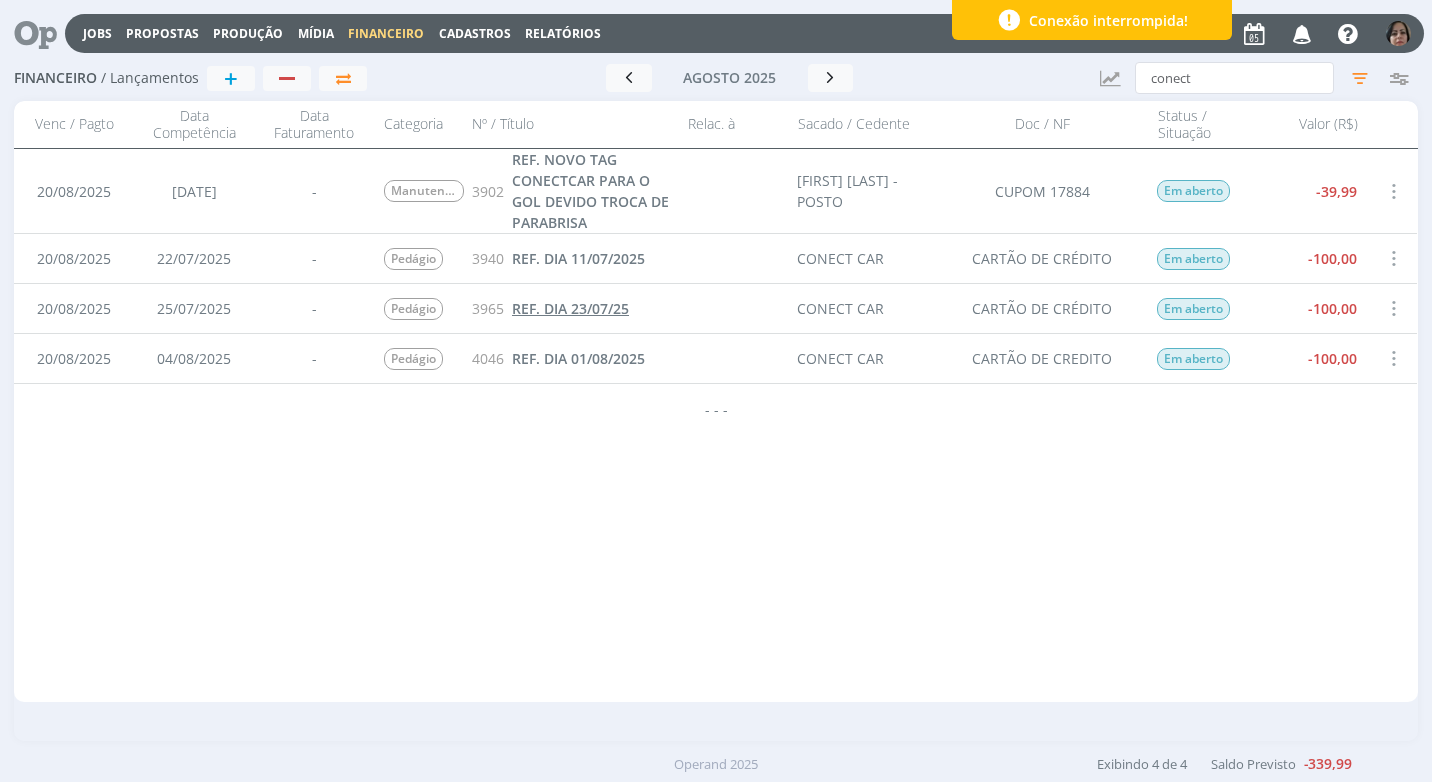 click on "REF. DIA 23/07/25" at bounding box center [570, 308] 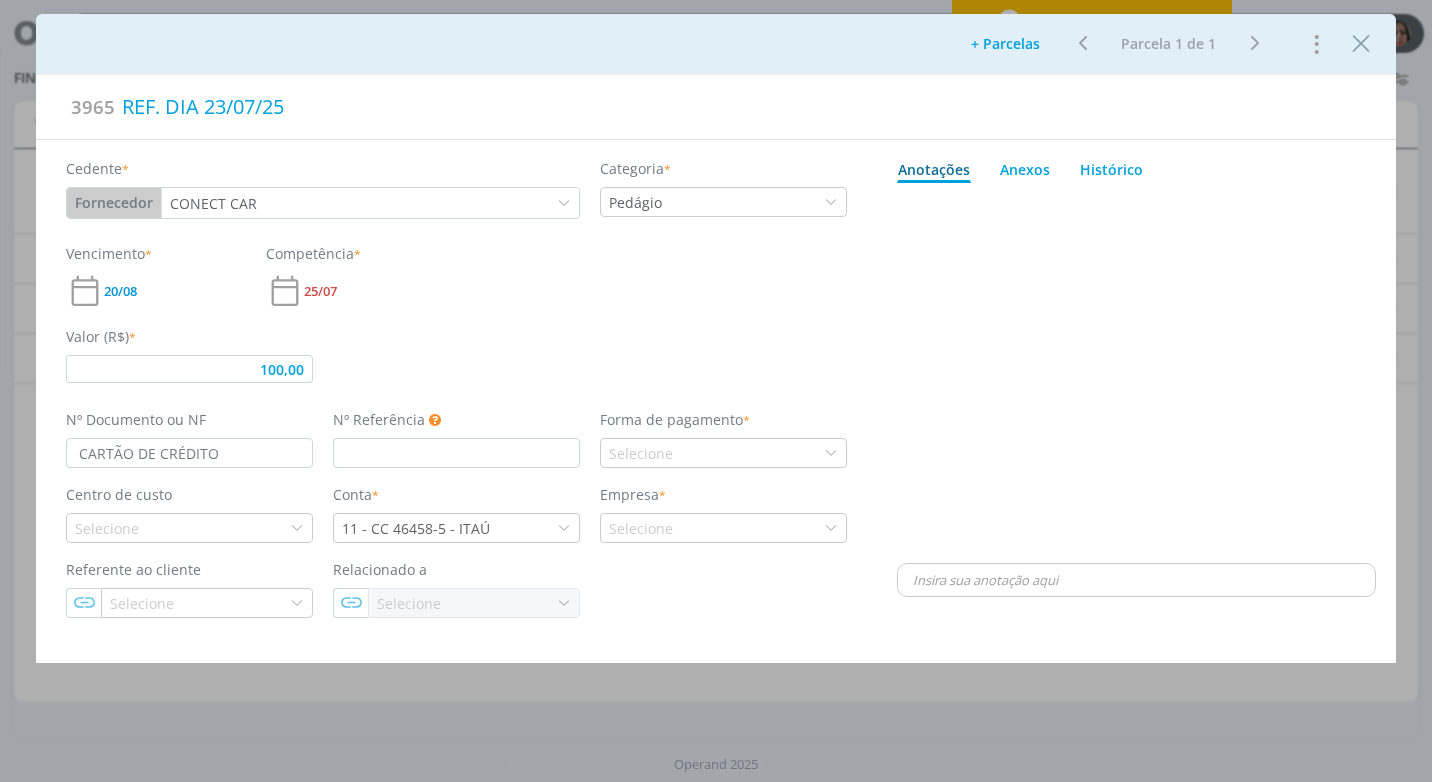 type on "100,00" 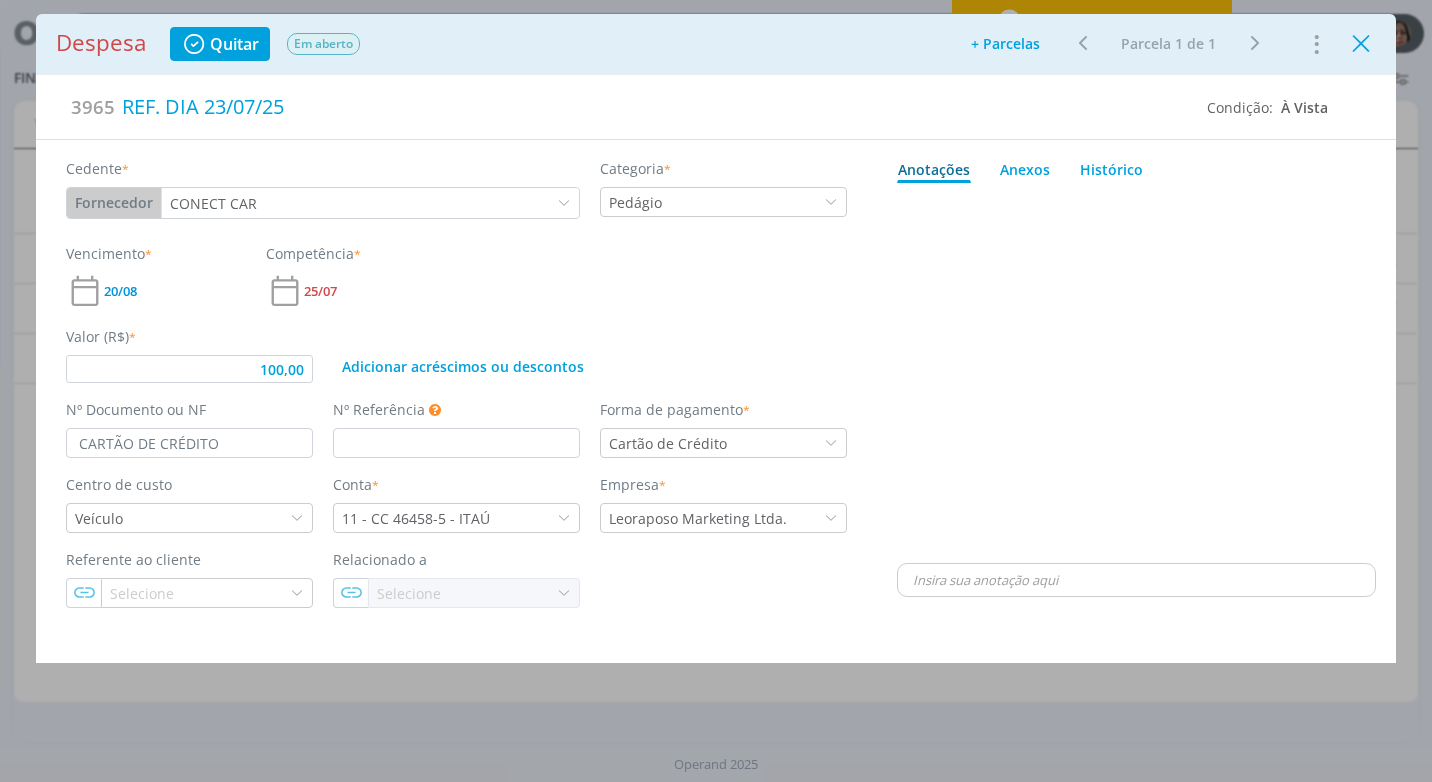 click at bounding box center (1361, 44) 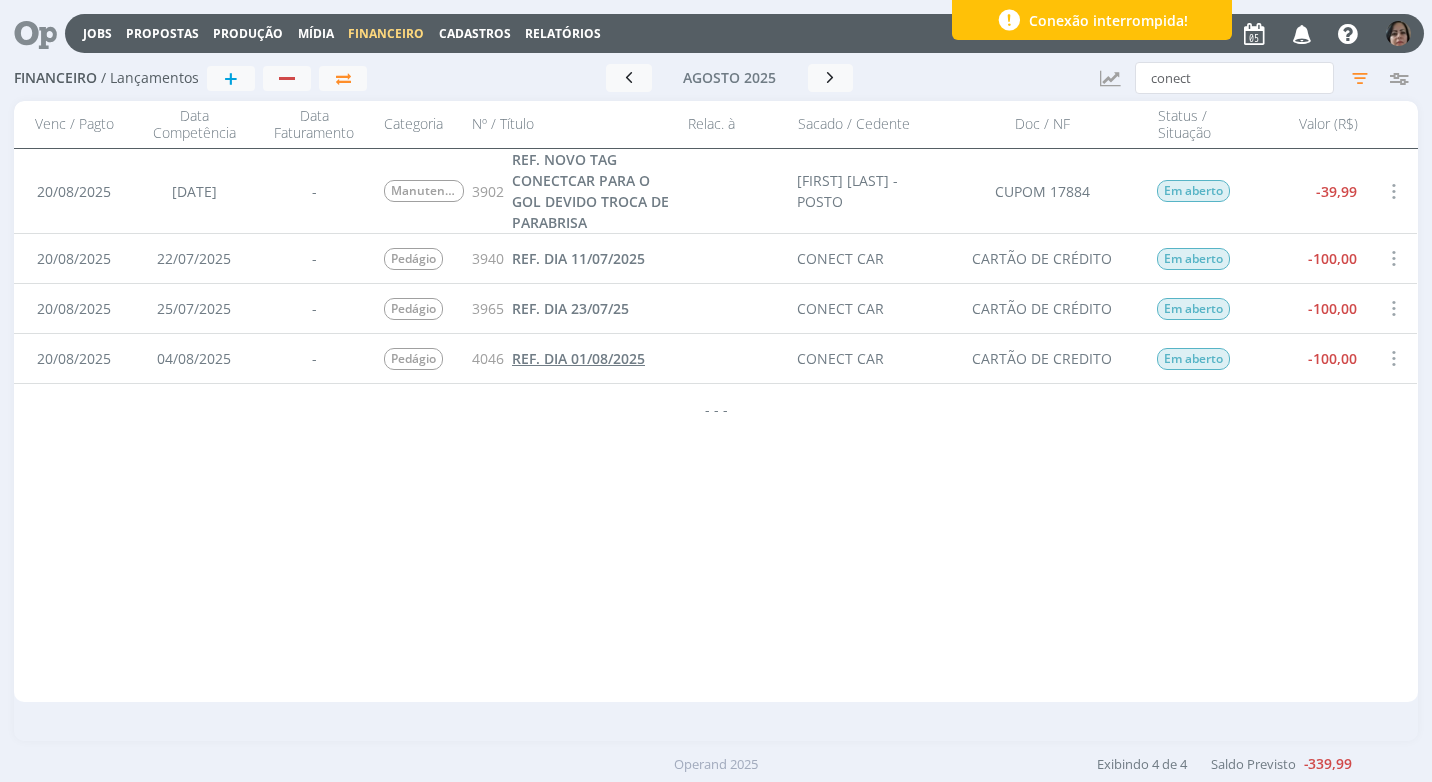 click on "REF. DIA 01/08/2025" at bounding box center (578, 358) 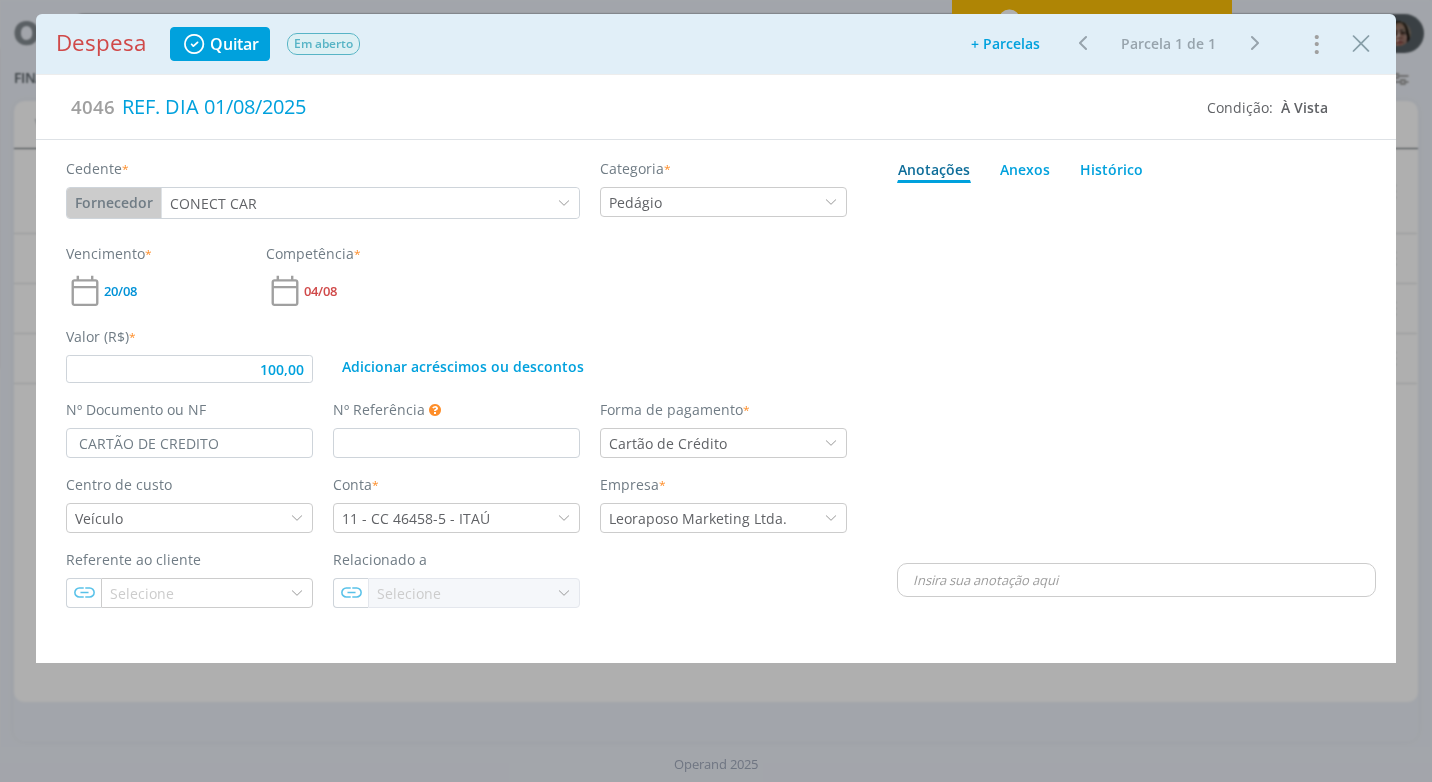 type on "100,00" 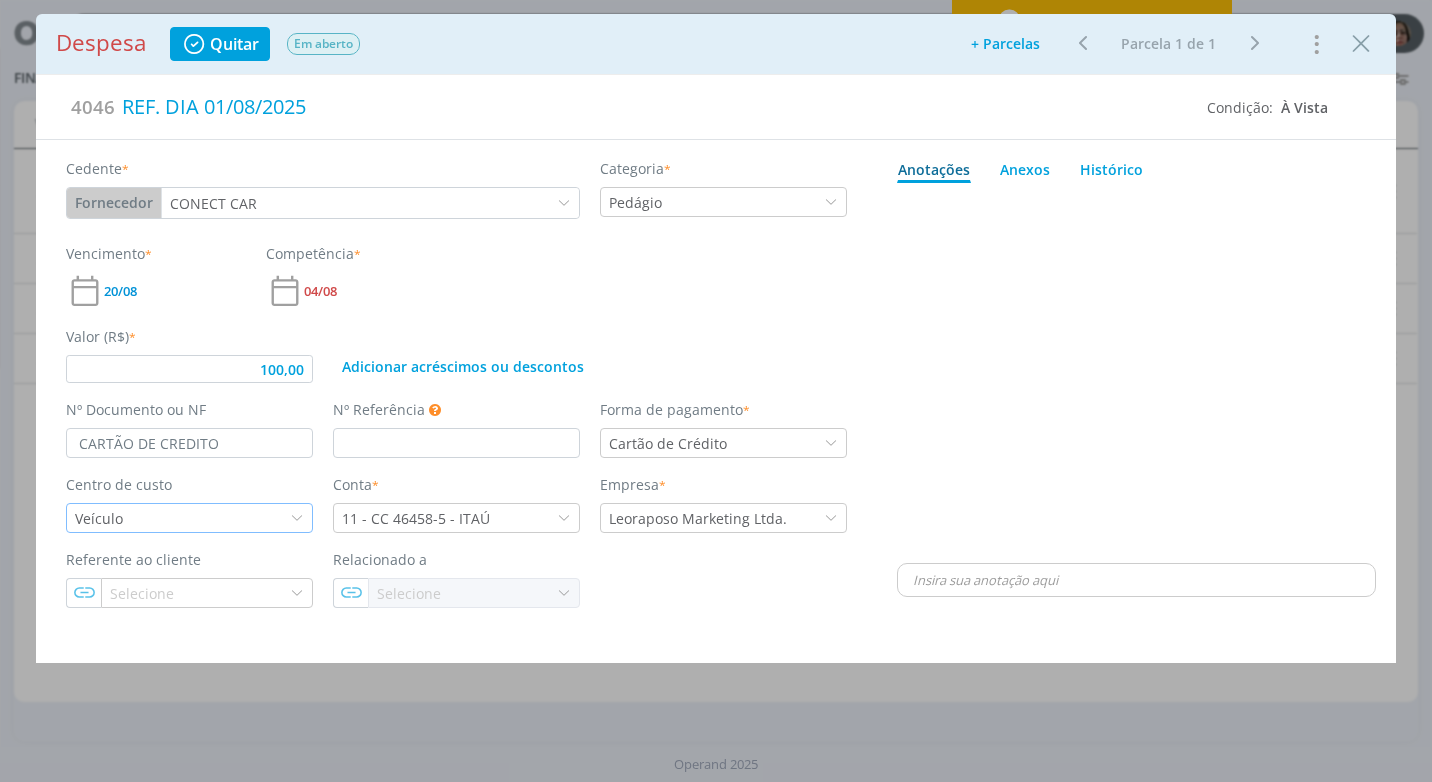 click at bounding box center [297, 518] 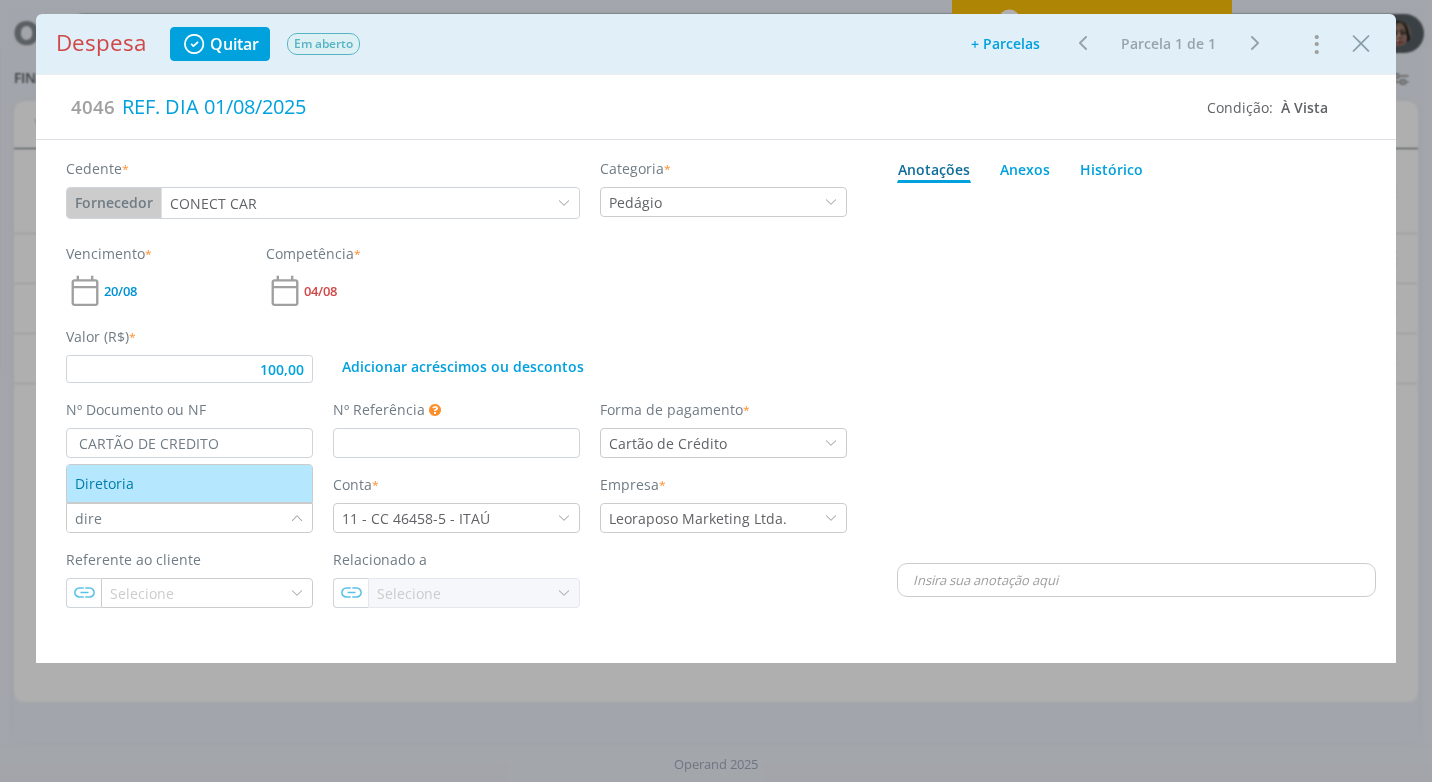 type on "dire" 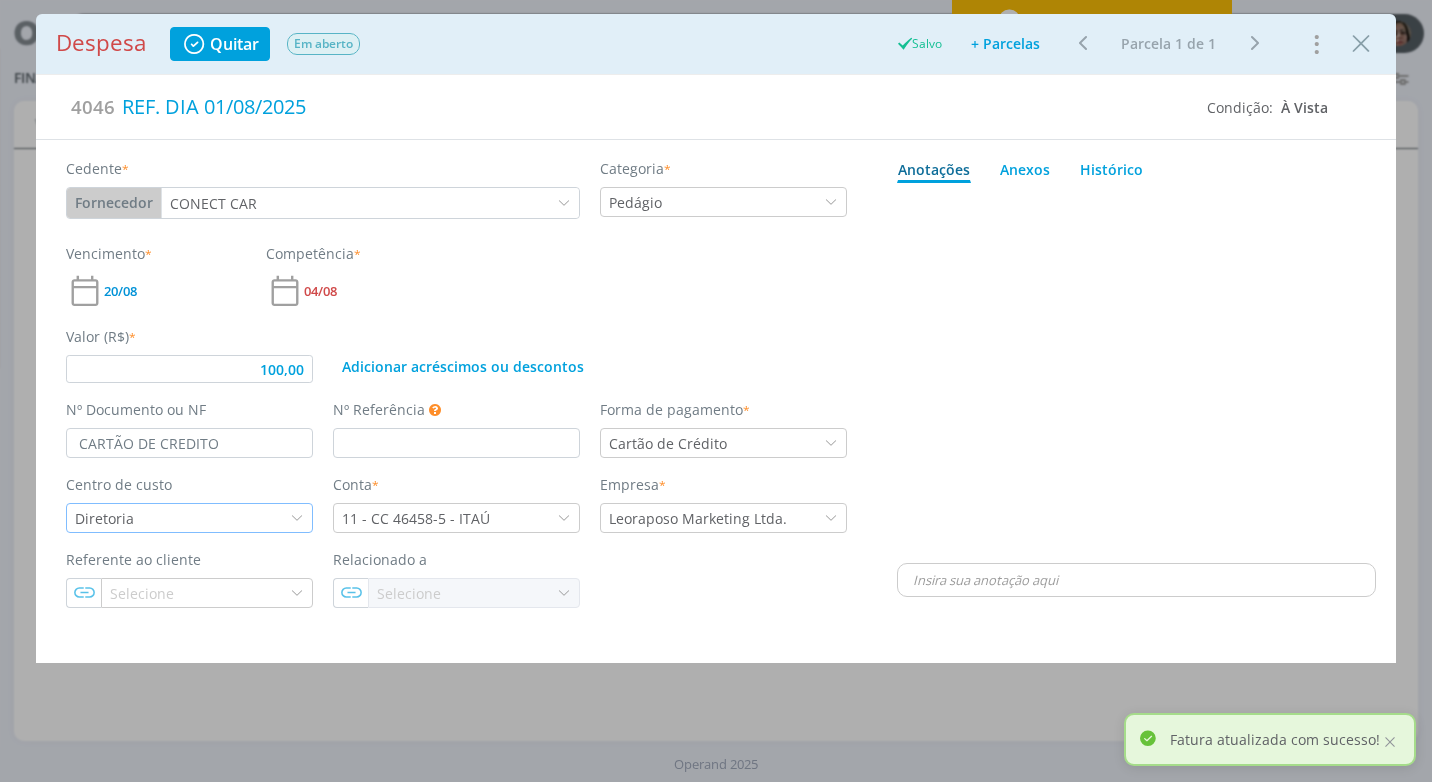 type on "100,00" 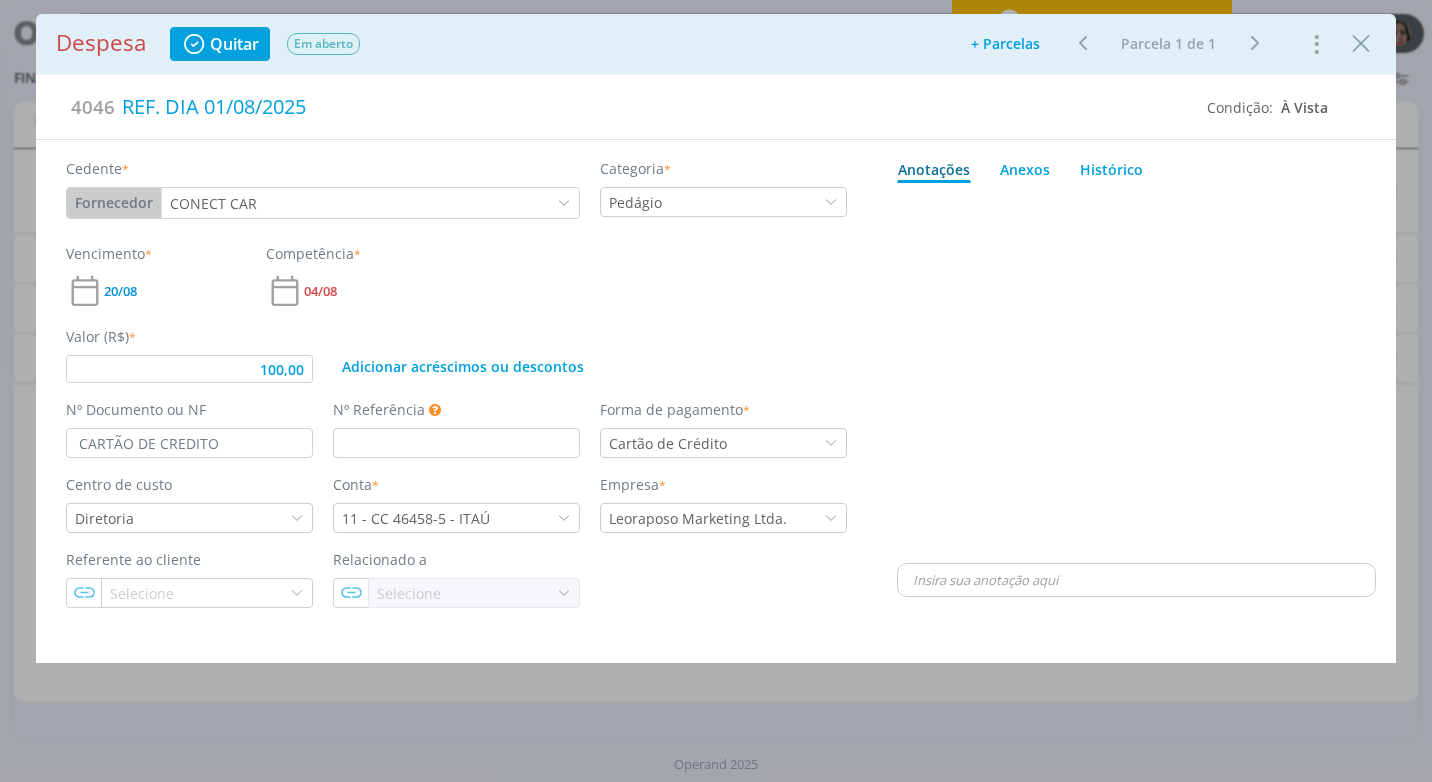drag, startPoint x: 1351, startPoint y: 45, endPoint x: 1357, endPoint y: 67, distance: 22.803509 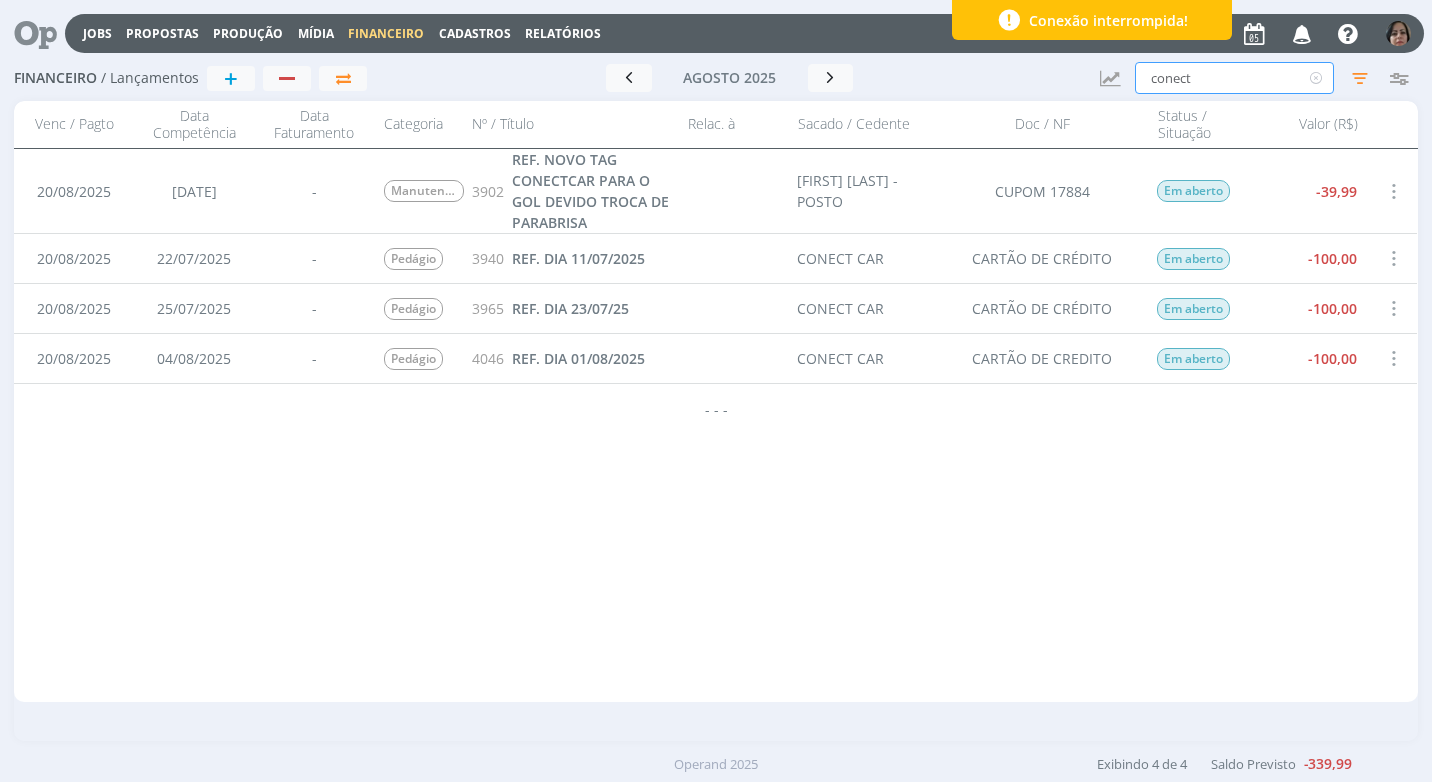 click on "conect" at bounding box center [1234, 78] 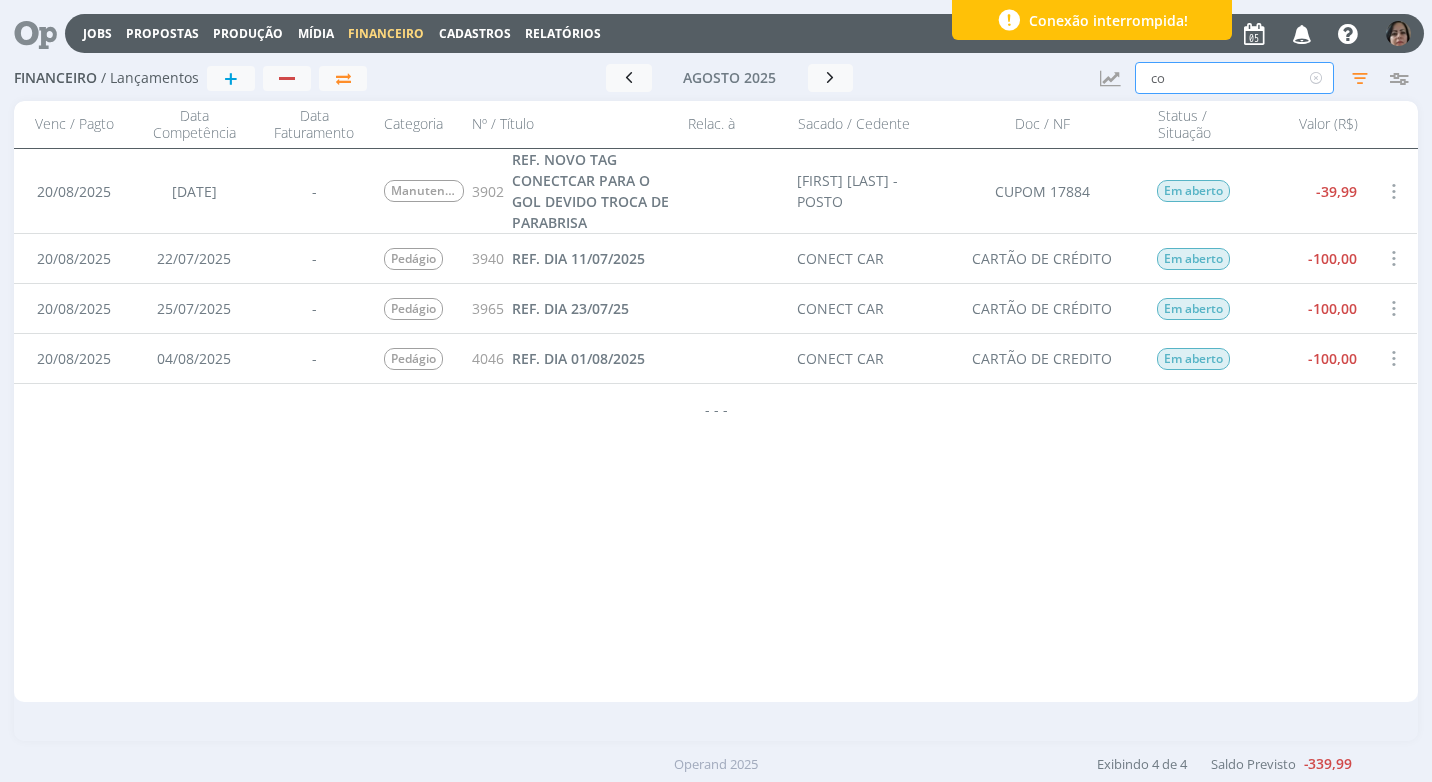 type on "c" 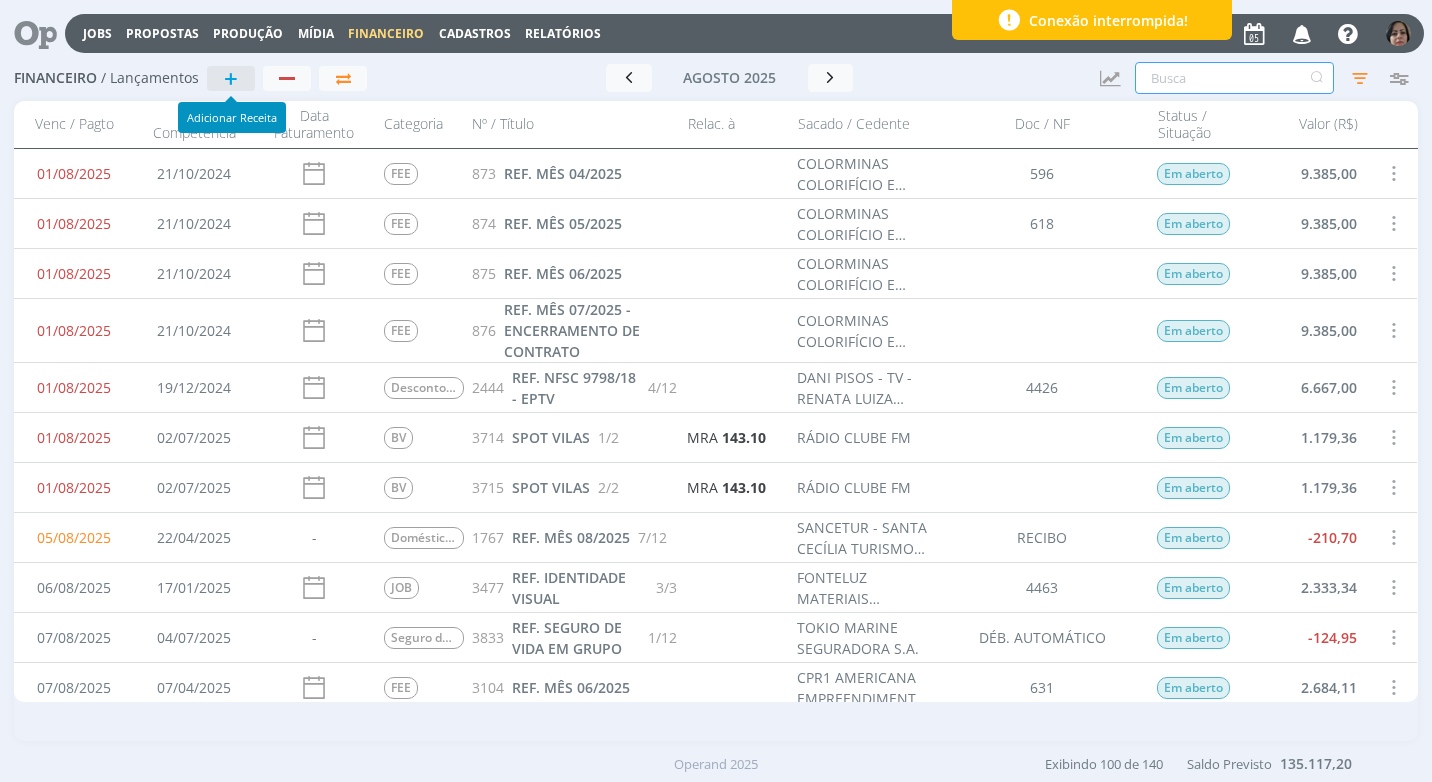 type 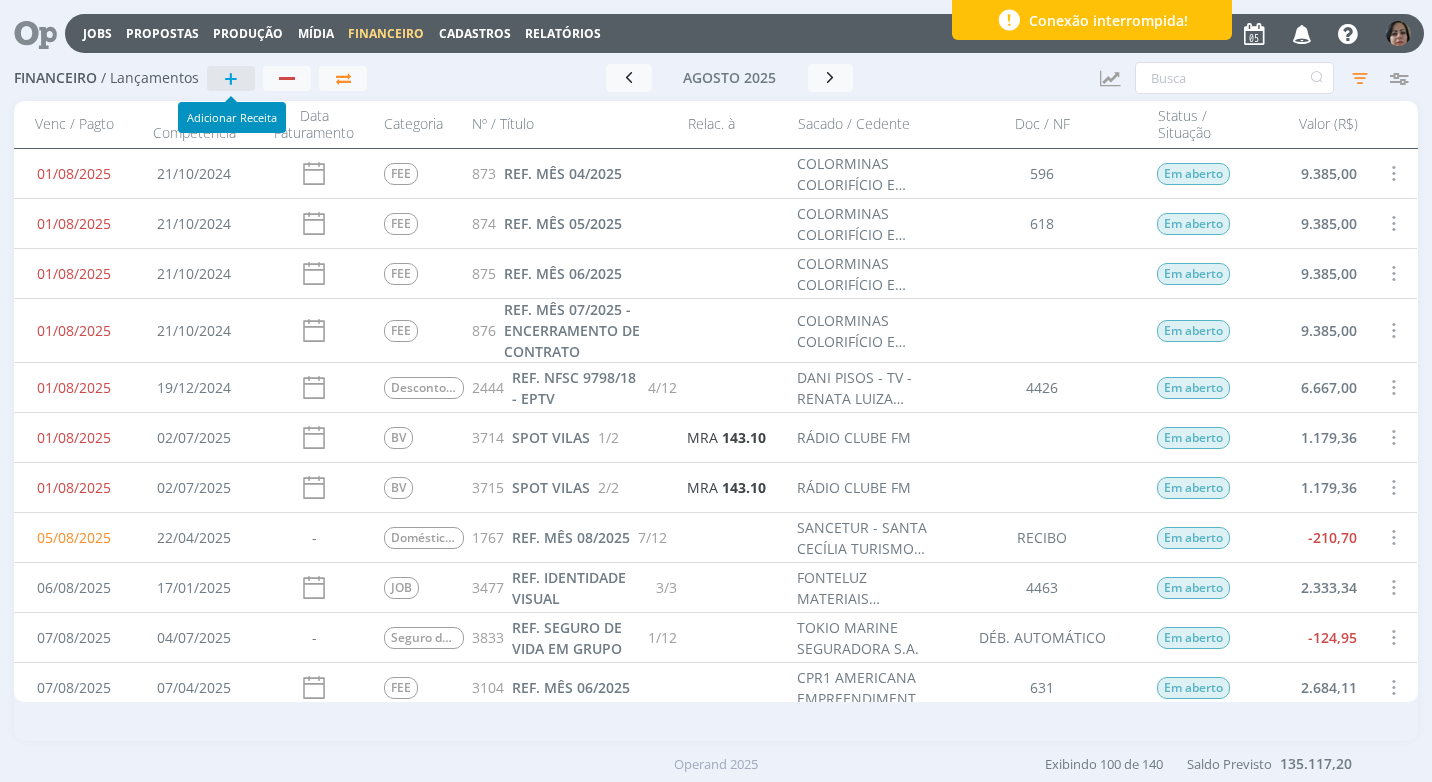 click on "+" at bounding box center (231, 78) 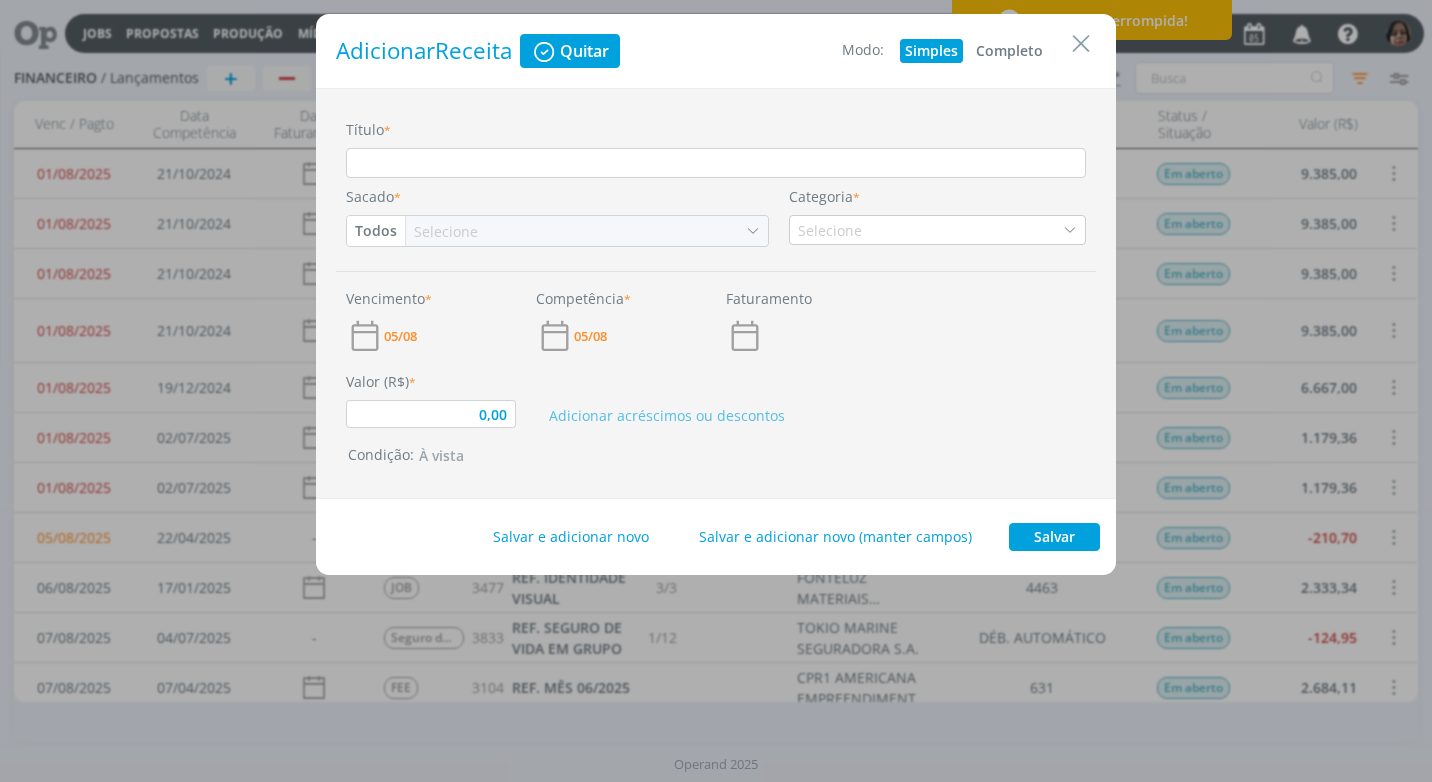type on "0,00" 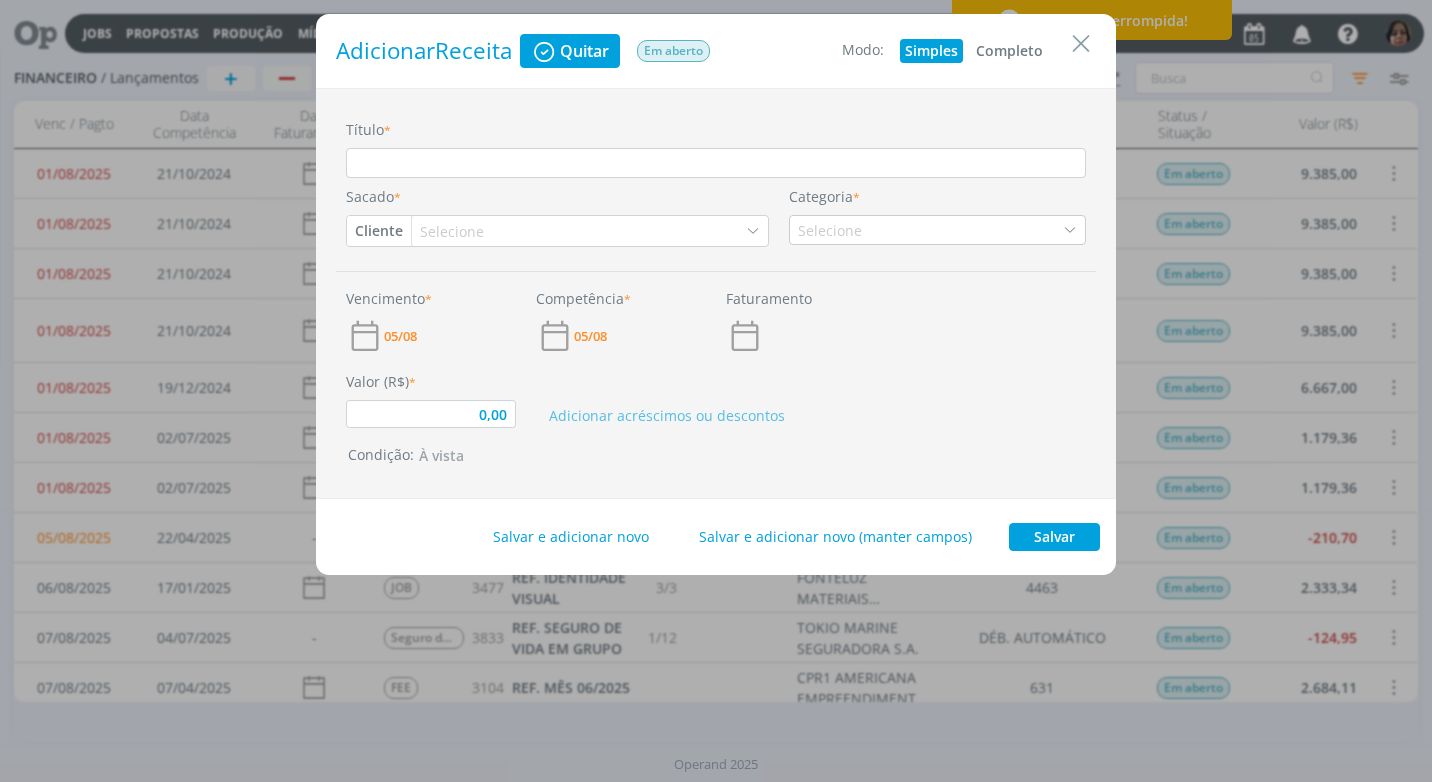 click on "Título  *" at bounding box center (716, 163) 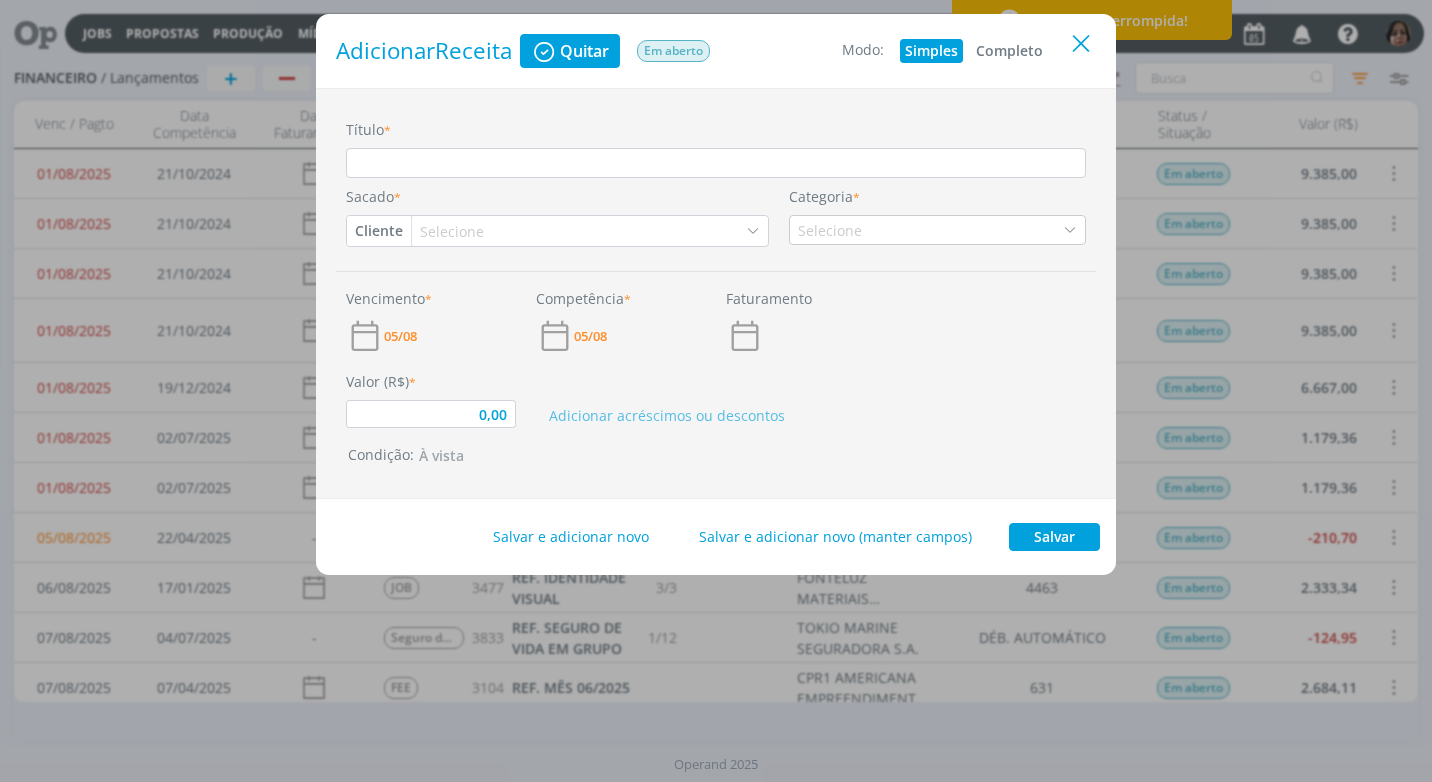 click at bounding box center [1081, 44] 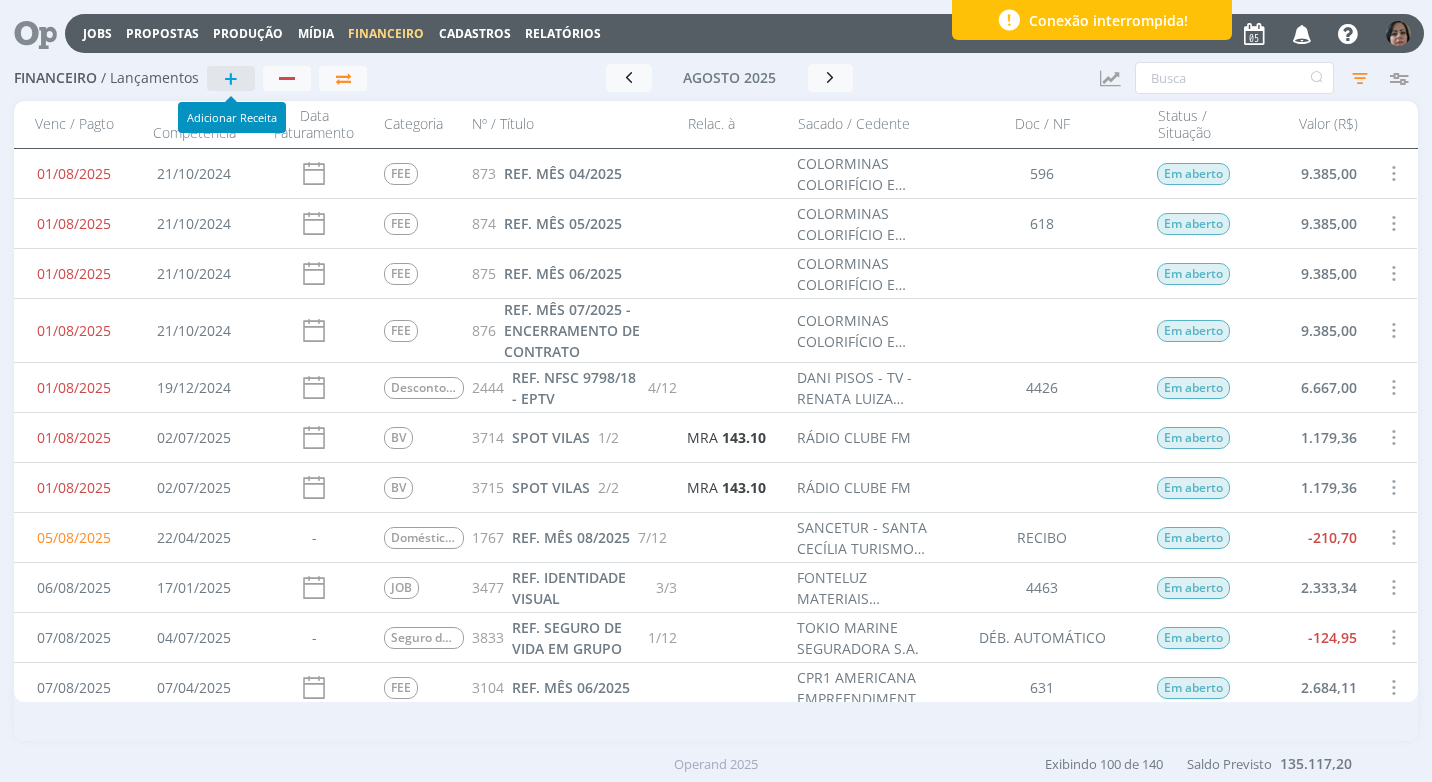 click on "+" at bounding box center [231, 78] 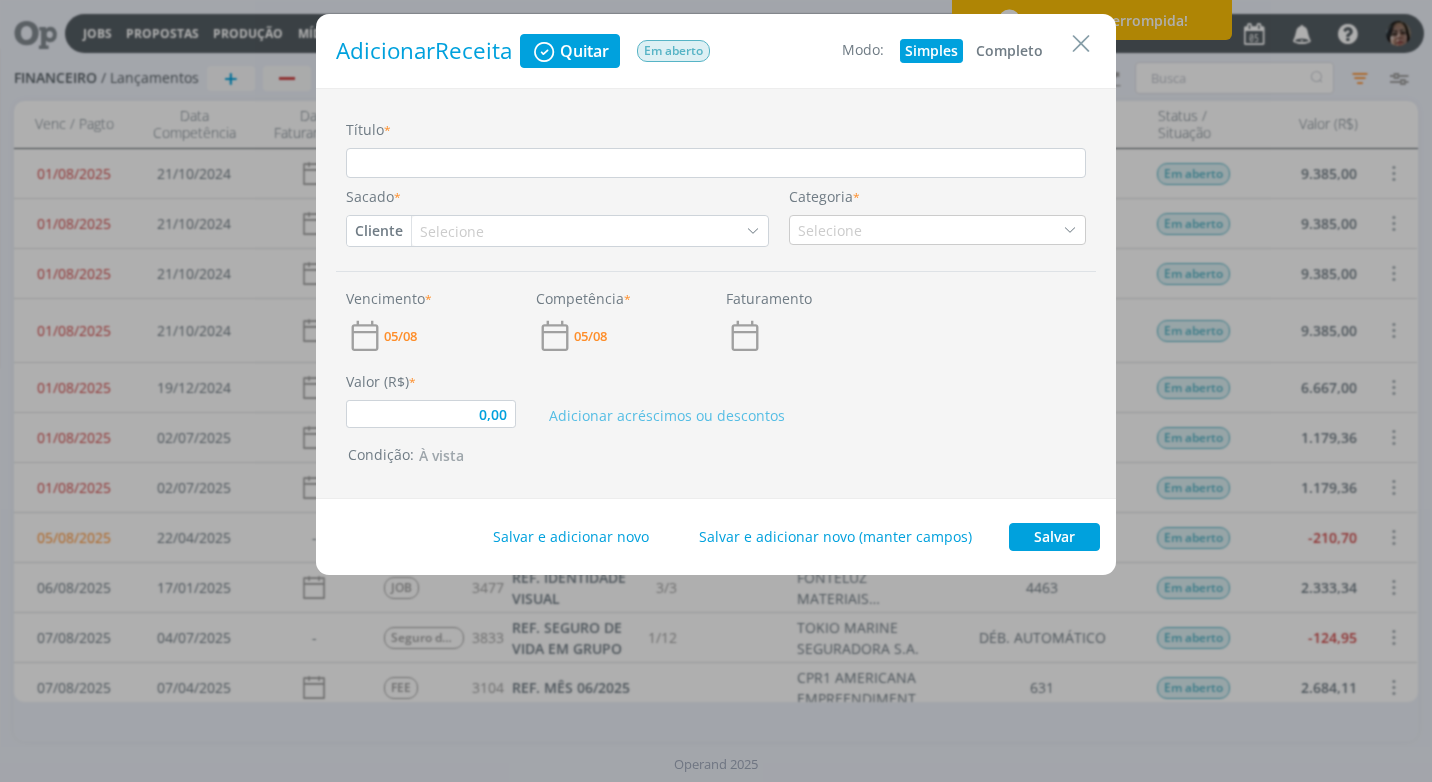 click on "Completo" at bounding box center (1009, 51) 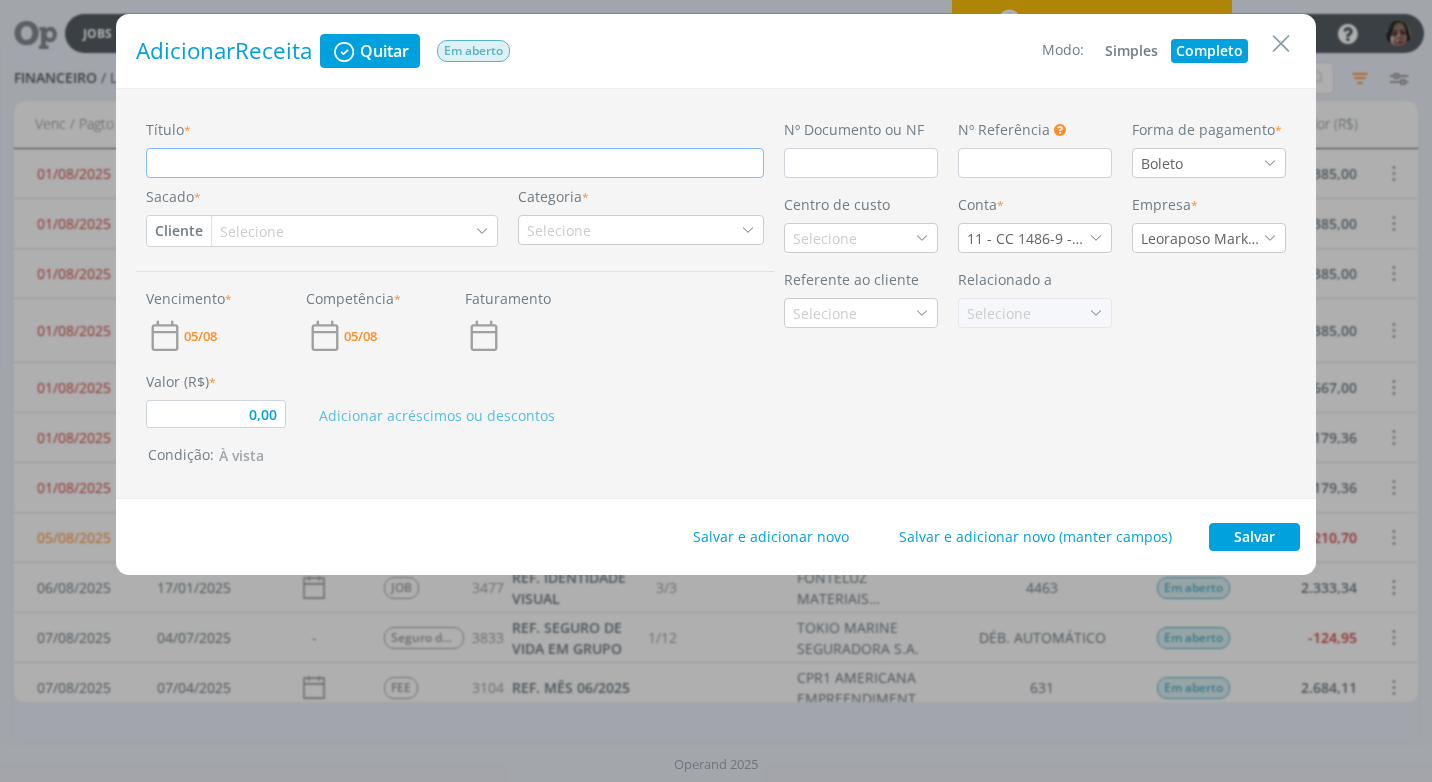 click on "Título  *" at bounding box center [455, 163] 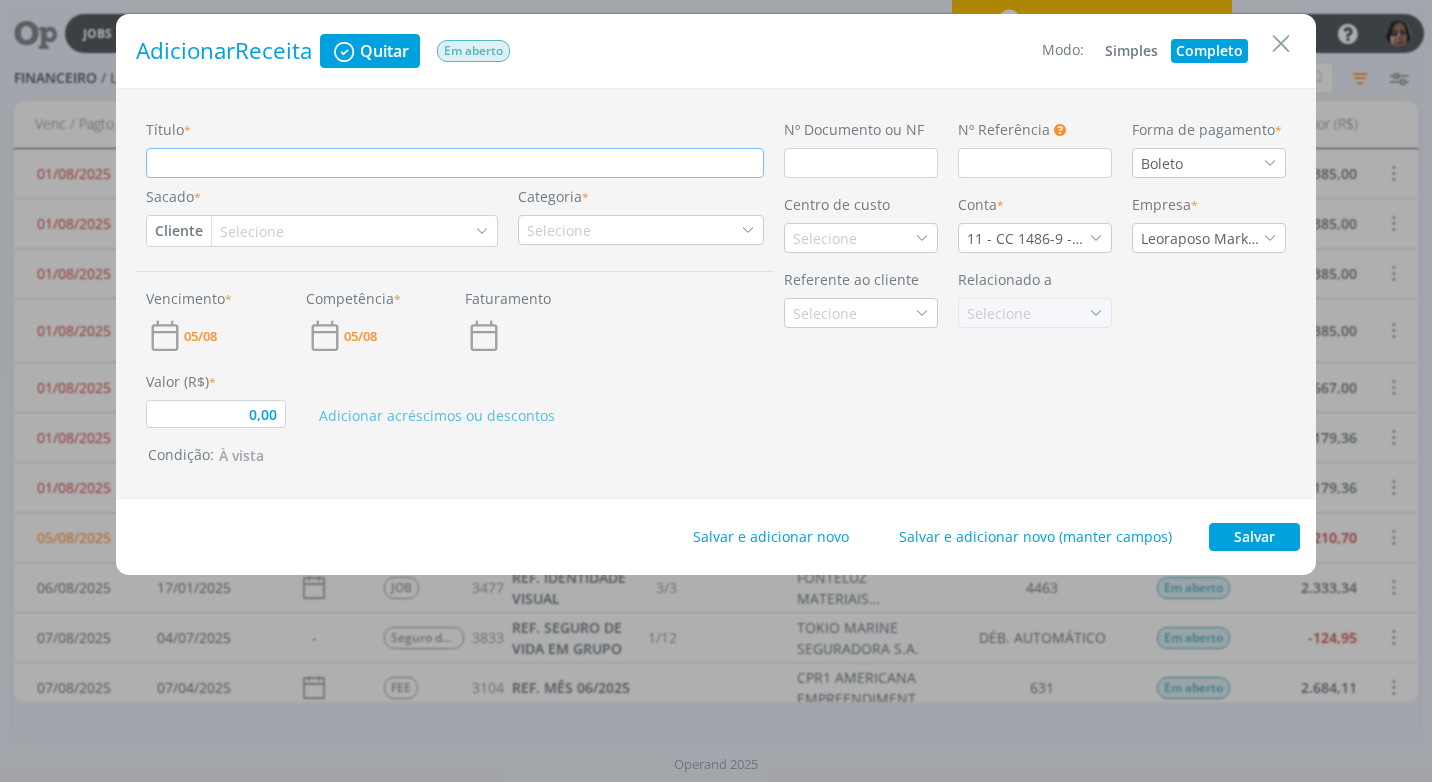 paste on "REF. REEMBOLSO DESPESAS VIAGEM [FIRST] E [FIRST] [LAST] 21/07/25 A 23/07/25" 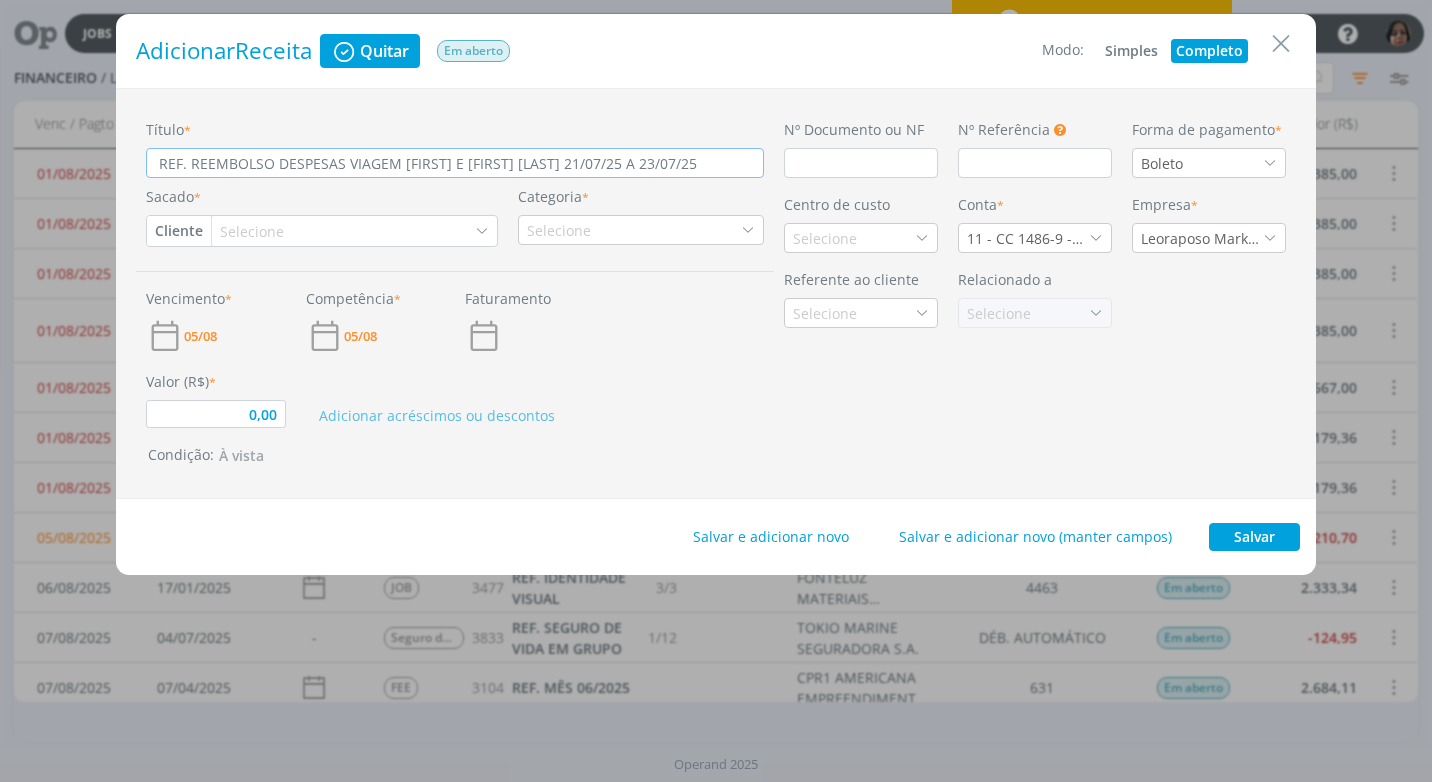 type on "0,00" 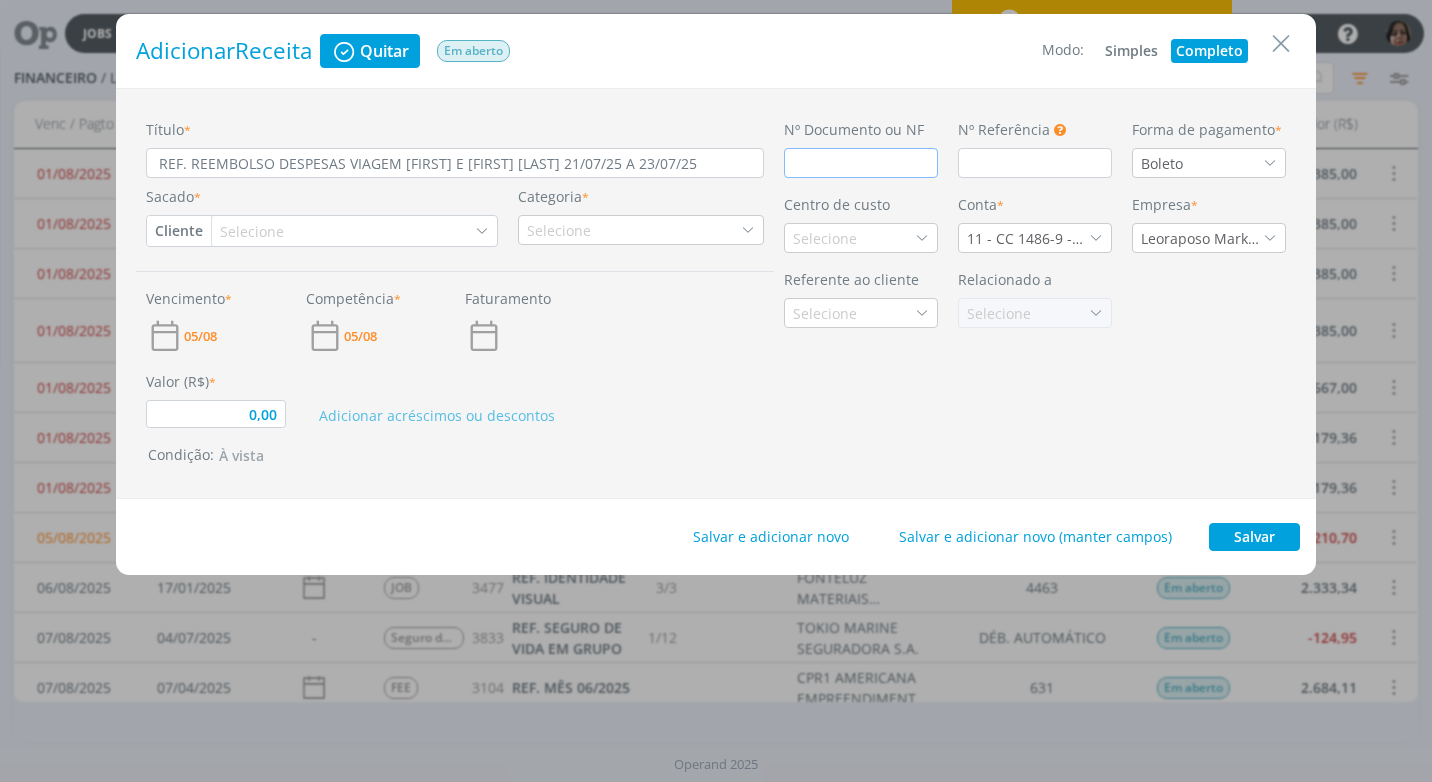 scroll, scrollTop: 0, scrollLeft: 0, axis: both 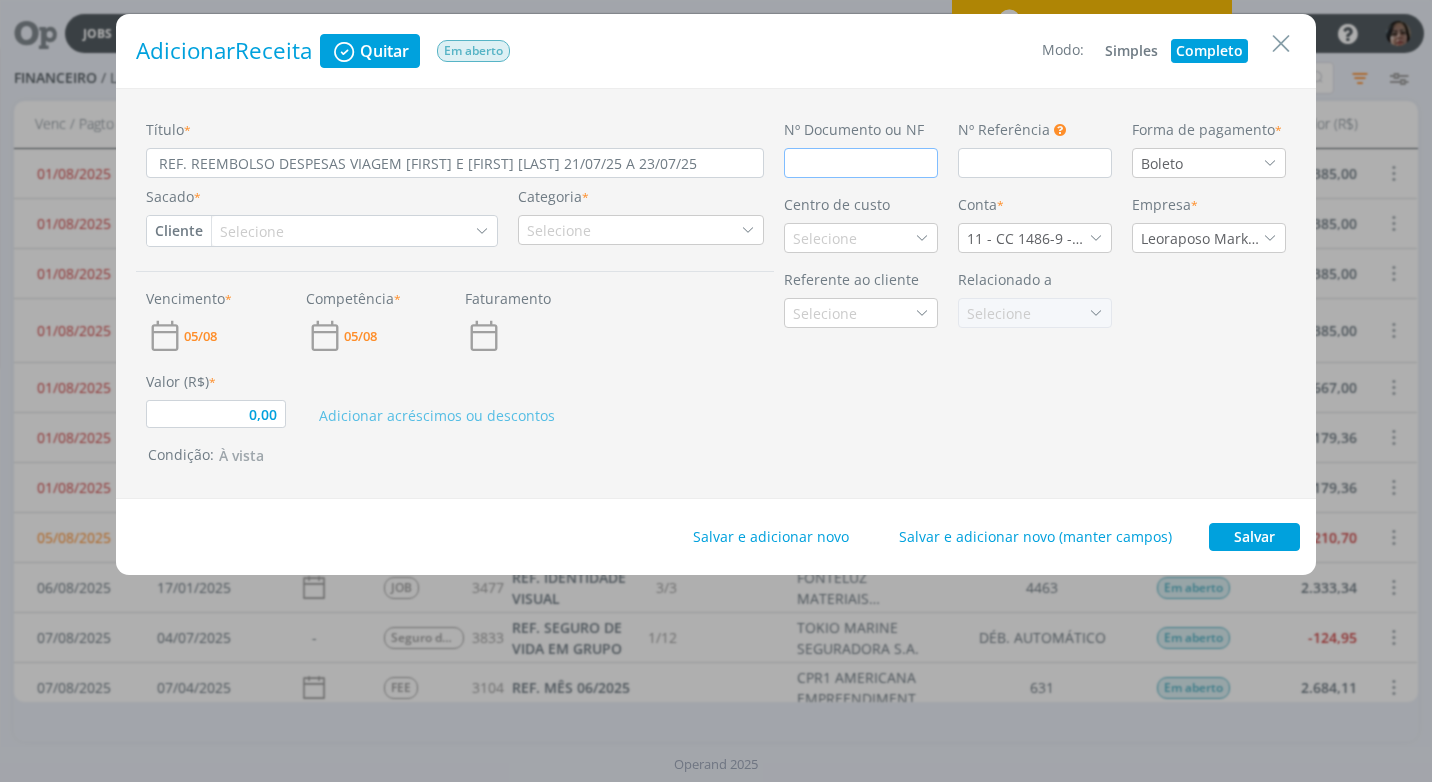 type on "4" 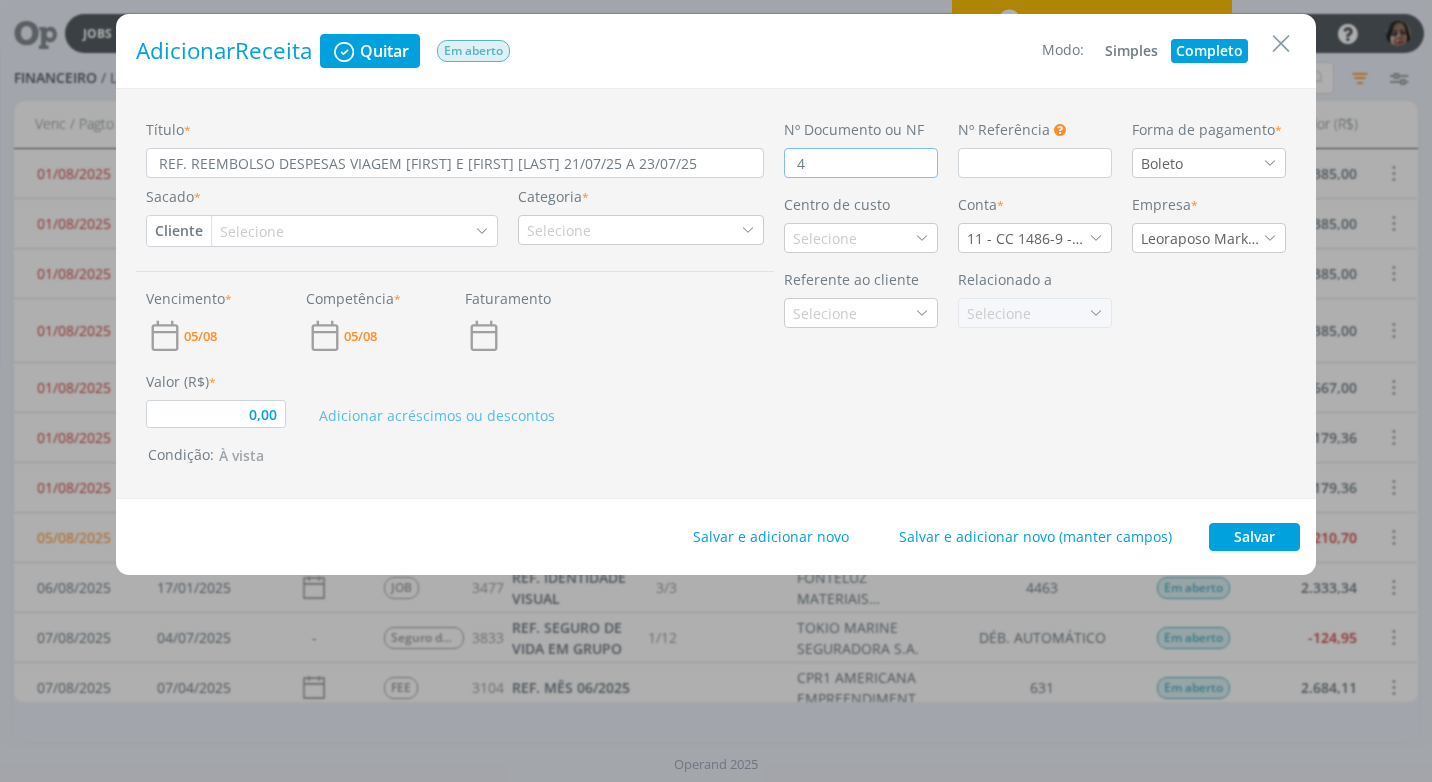 type on "0,00" 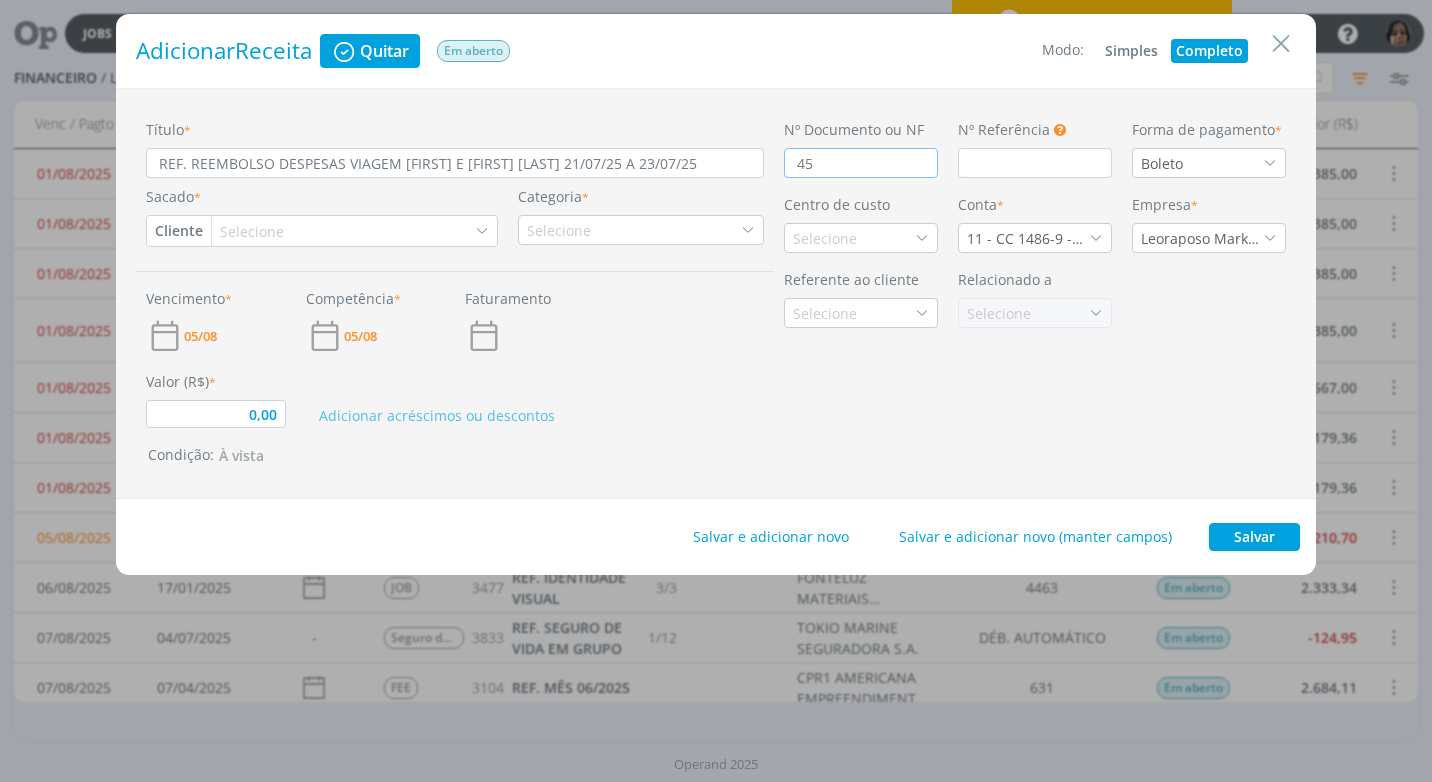type on "450" 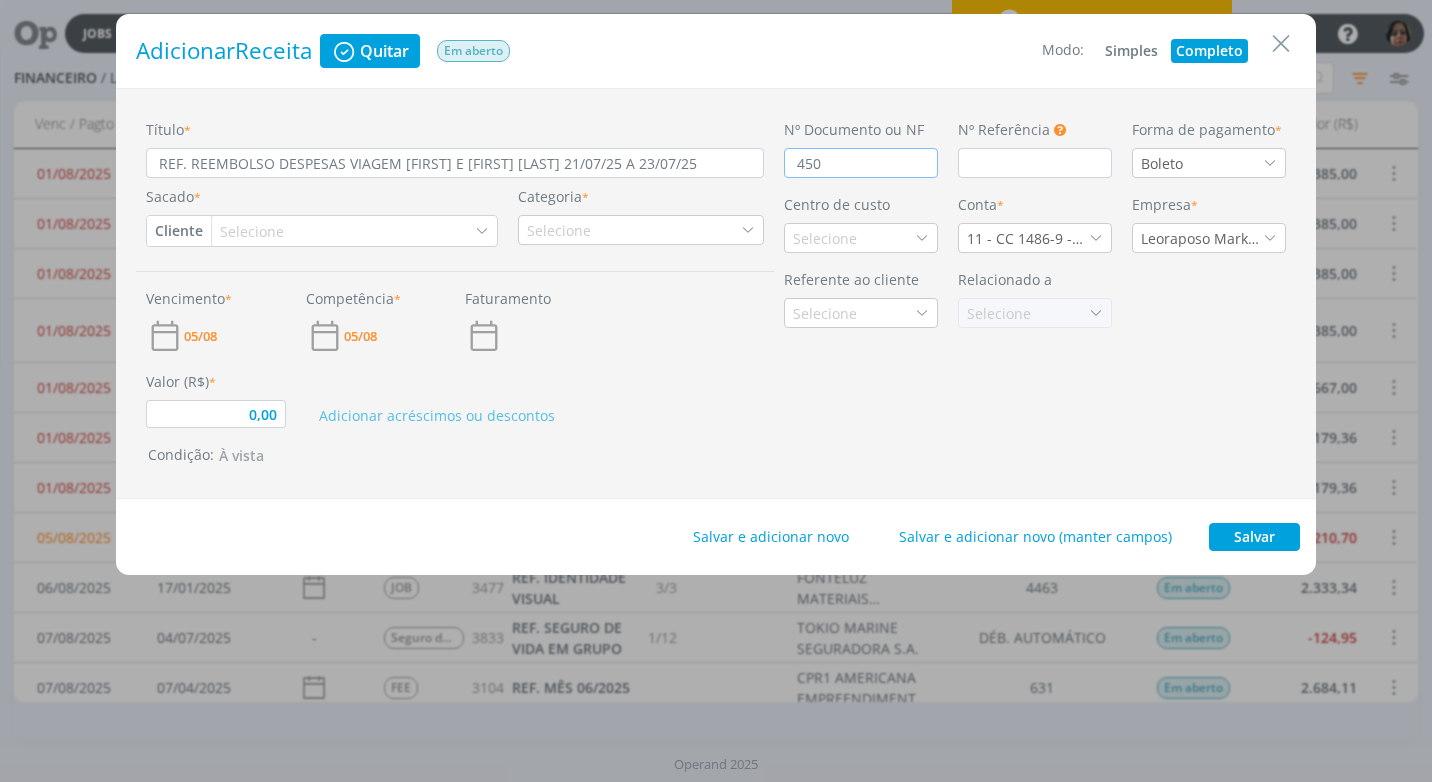 type on "0,00" 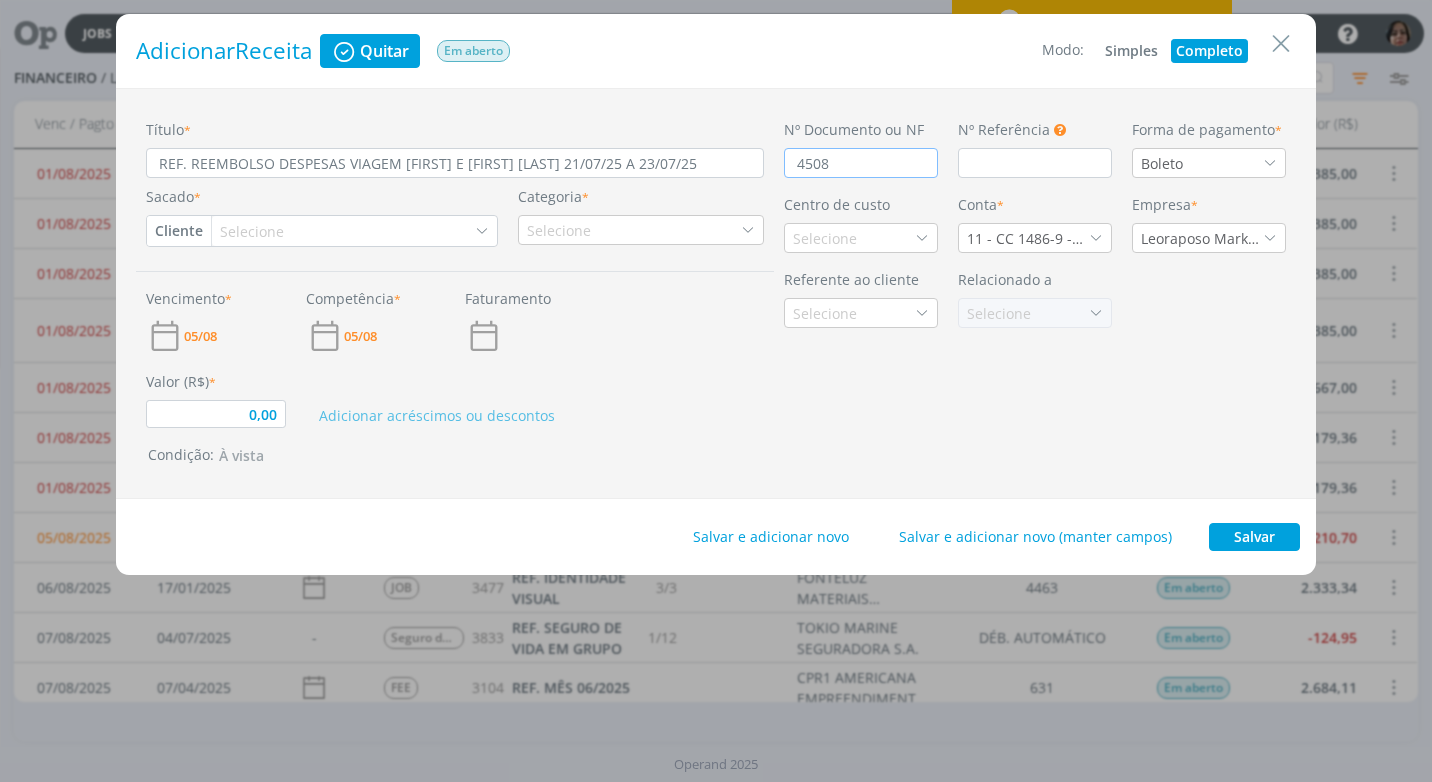 type on "0,00" 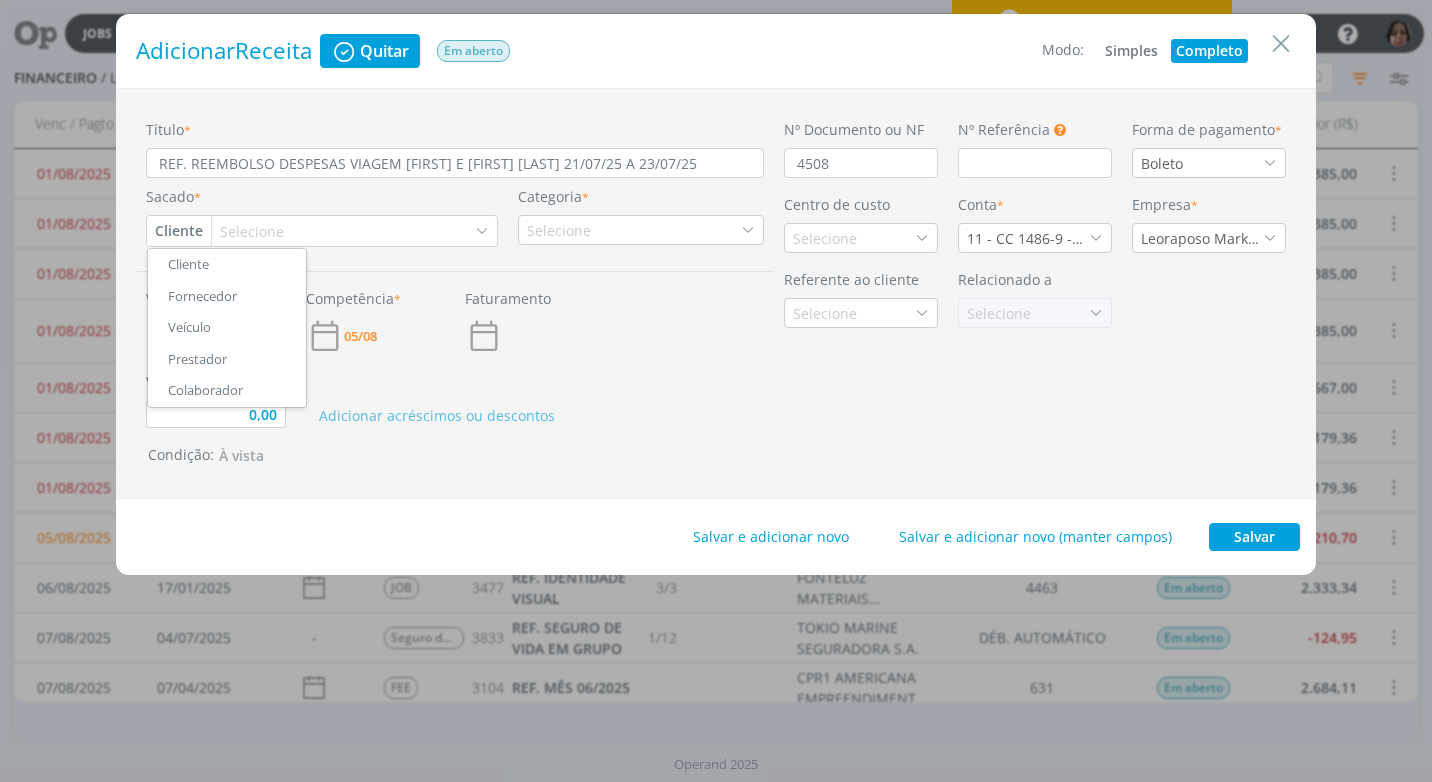 click on "Cliente" at bounding box center (179, 231) 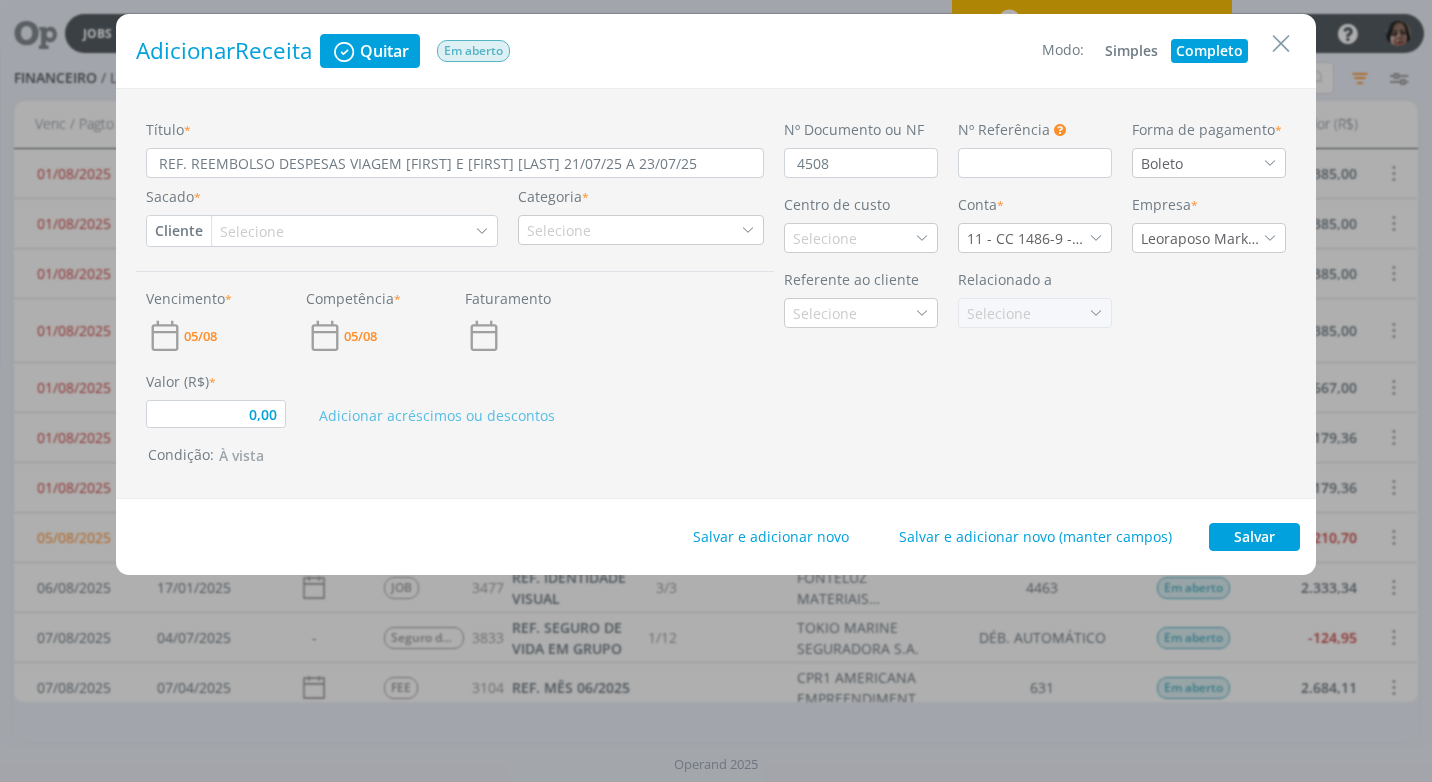 click on "Selecione" at bounding box center (254, 231) 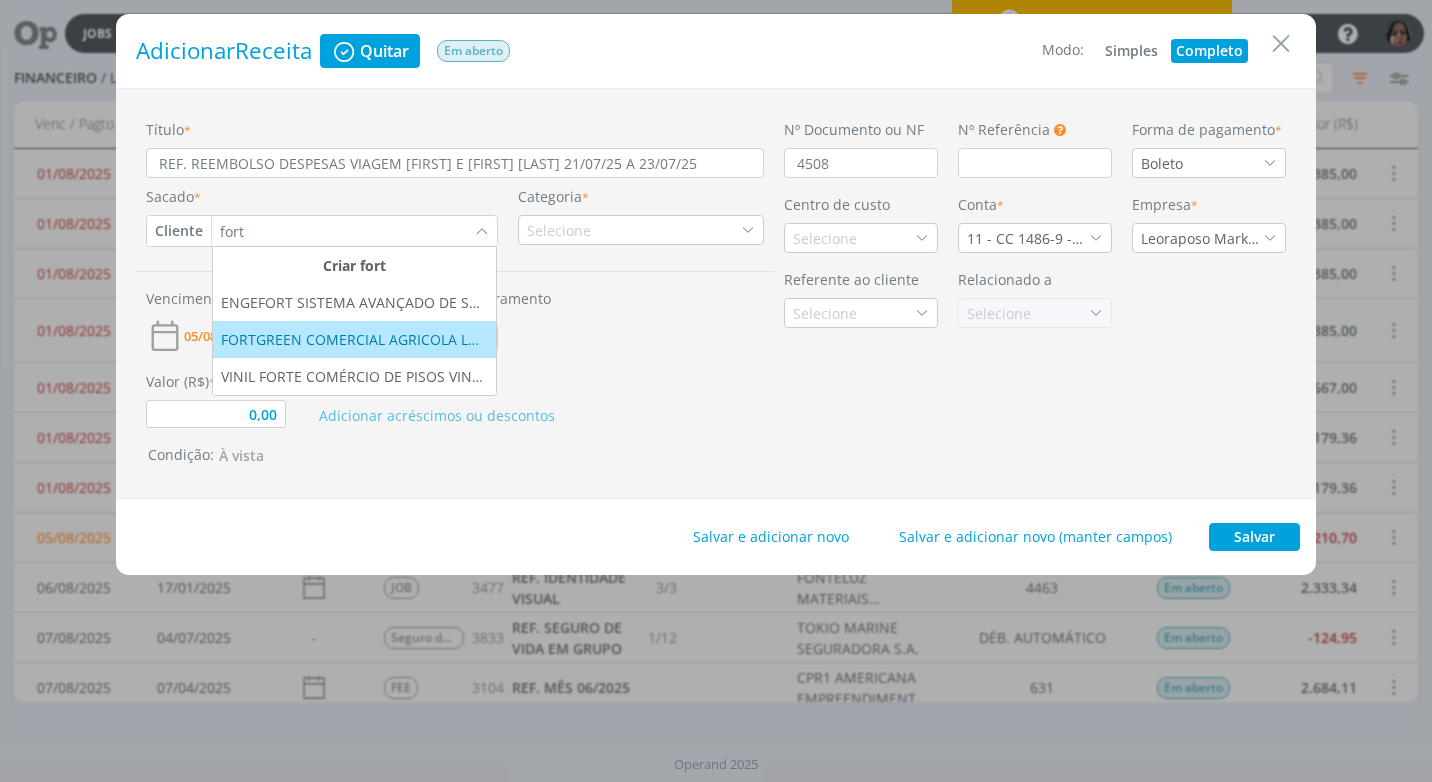 type on "fort" 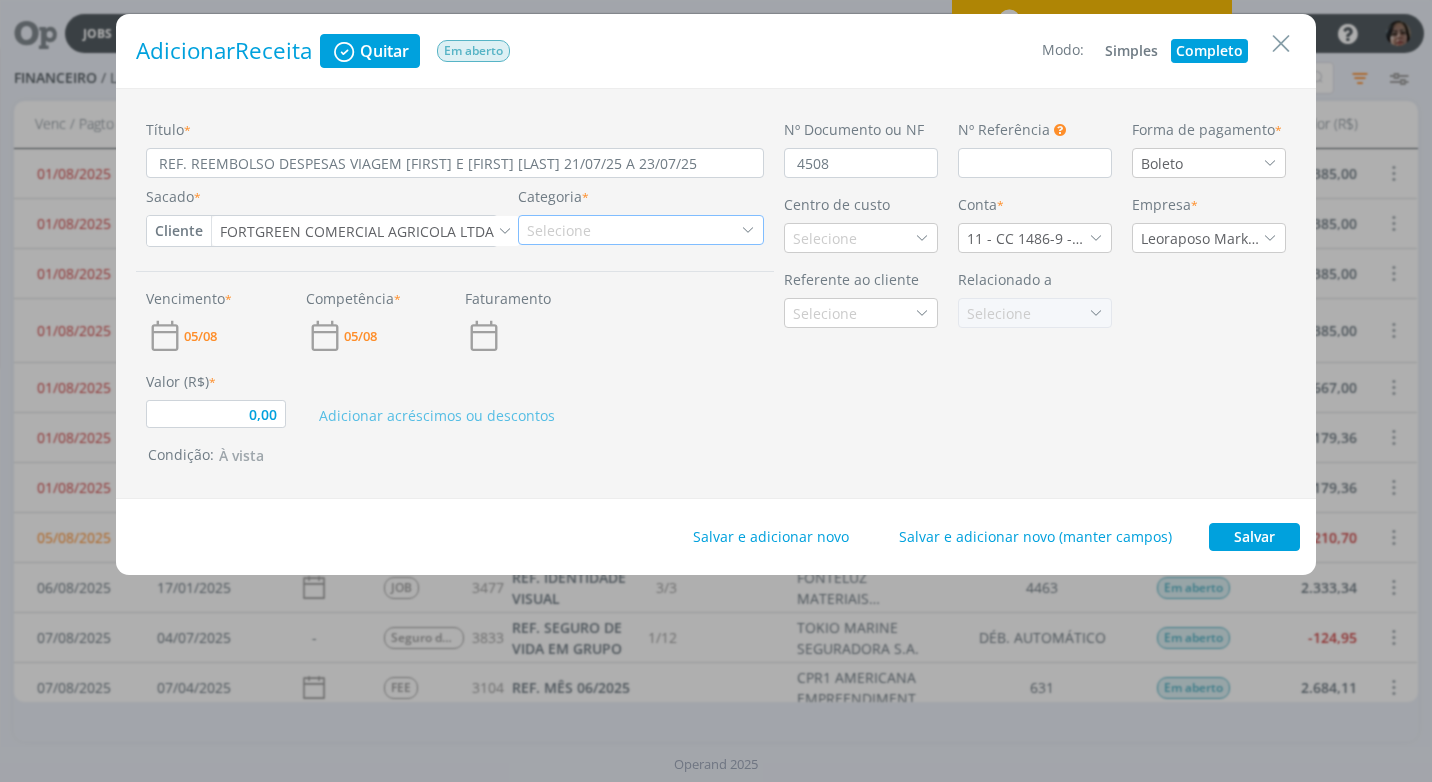 click at bounding box center [748, 230] 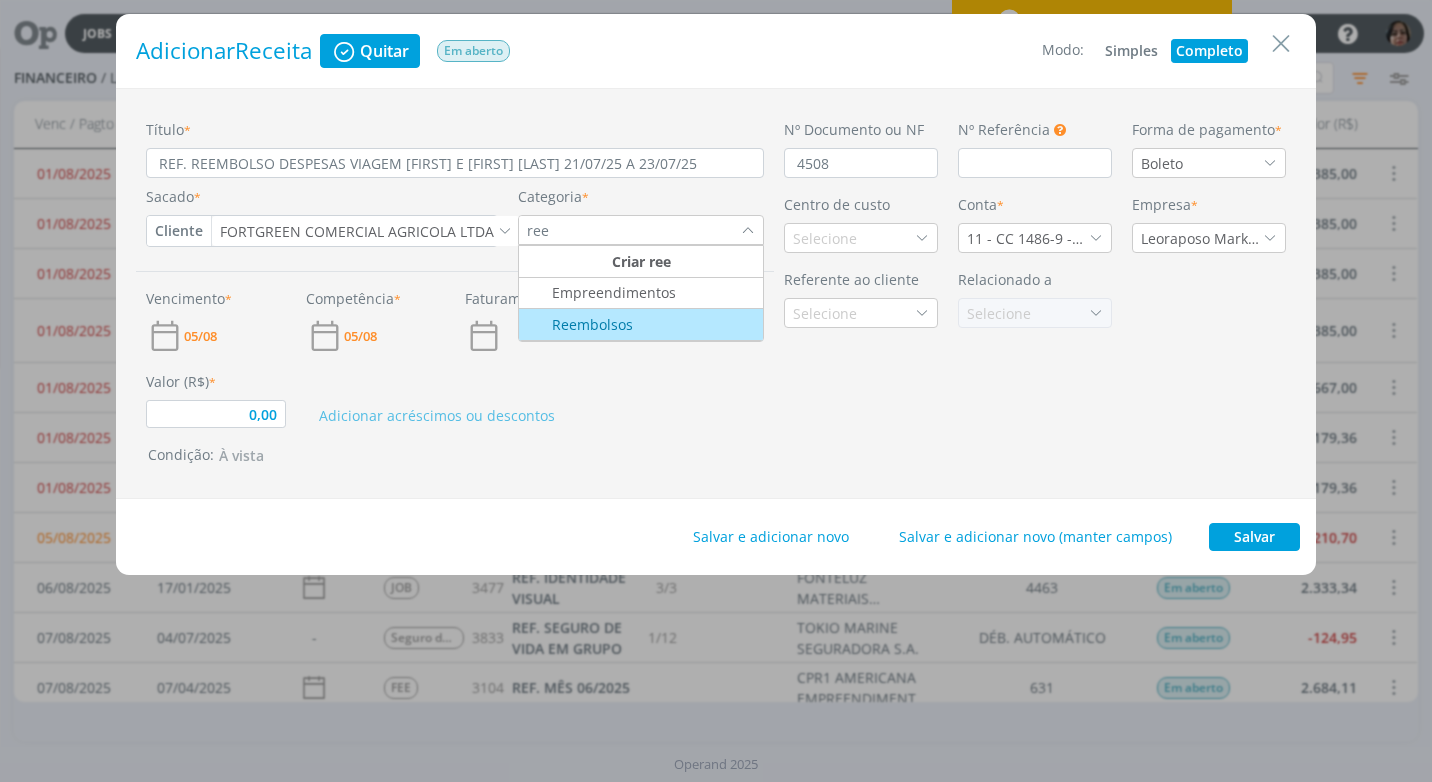type on "ree" 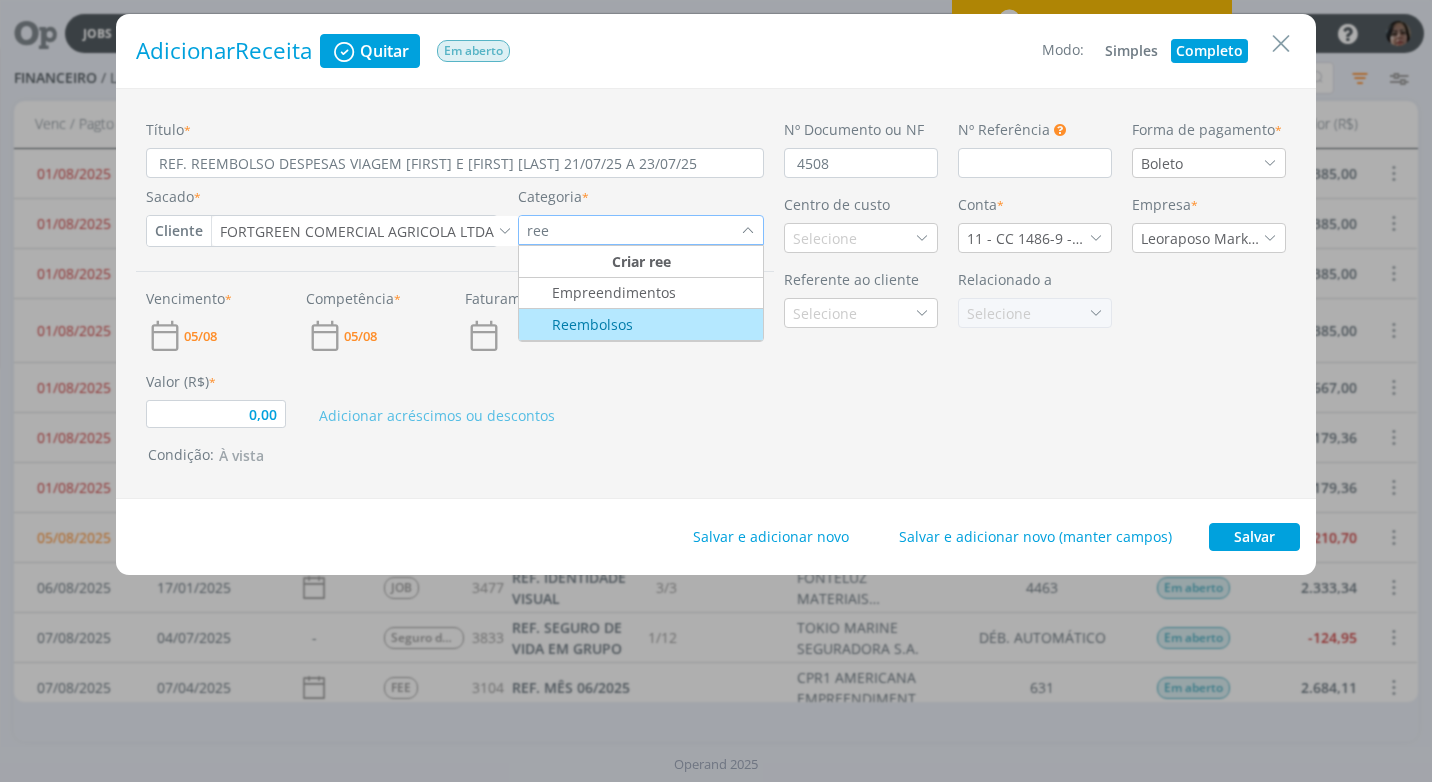 type on "0,00" 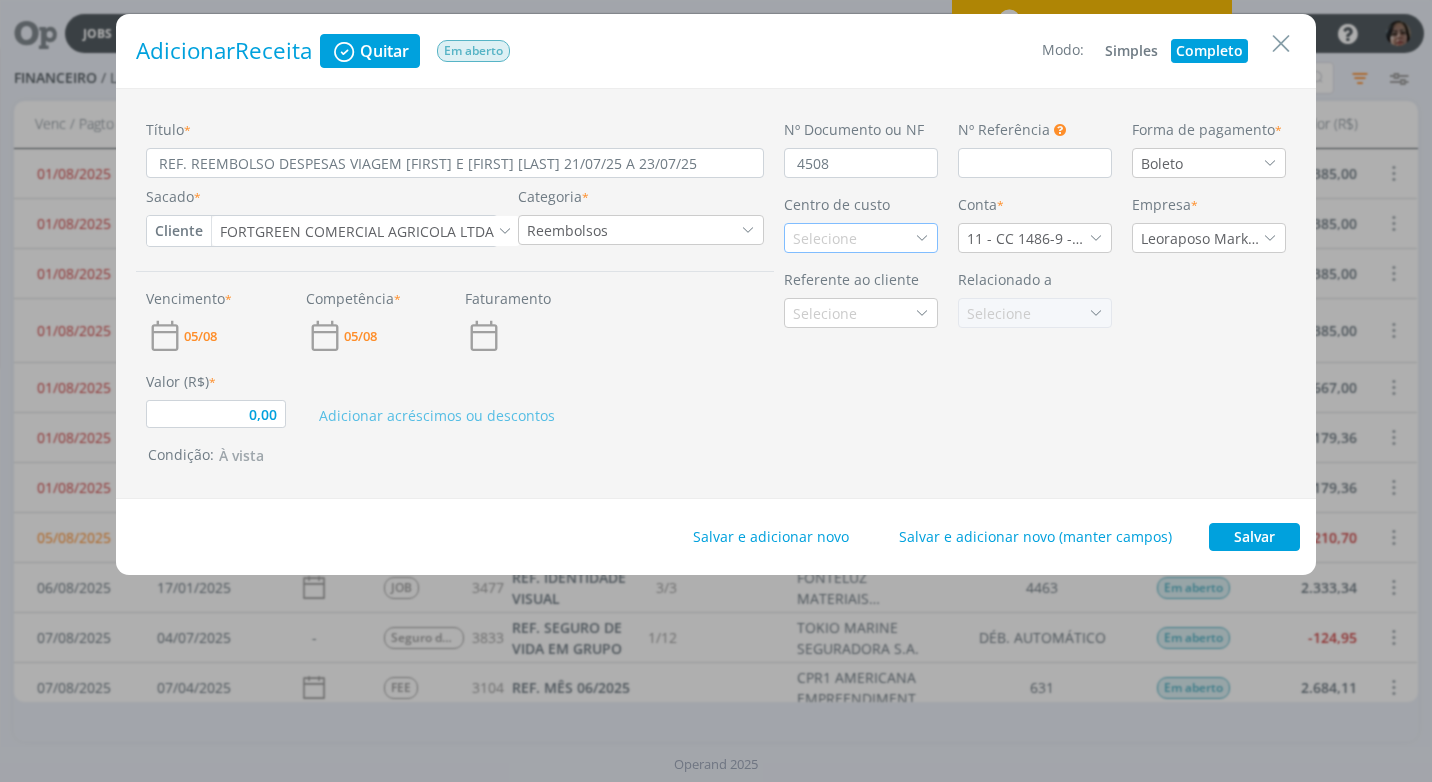click on "Selecione" at bounding box center [861, 238] 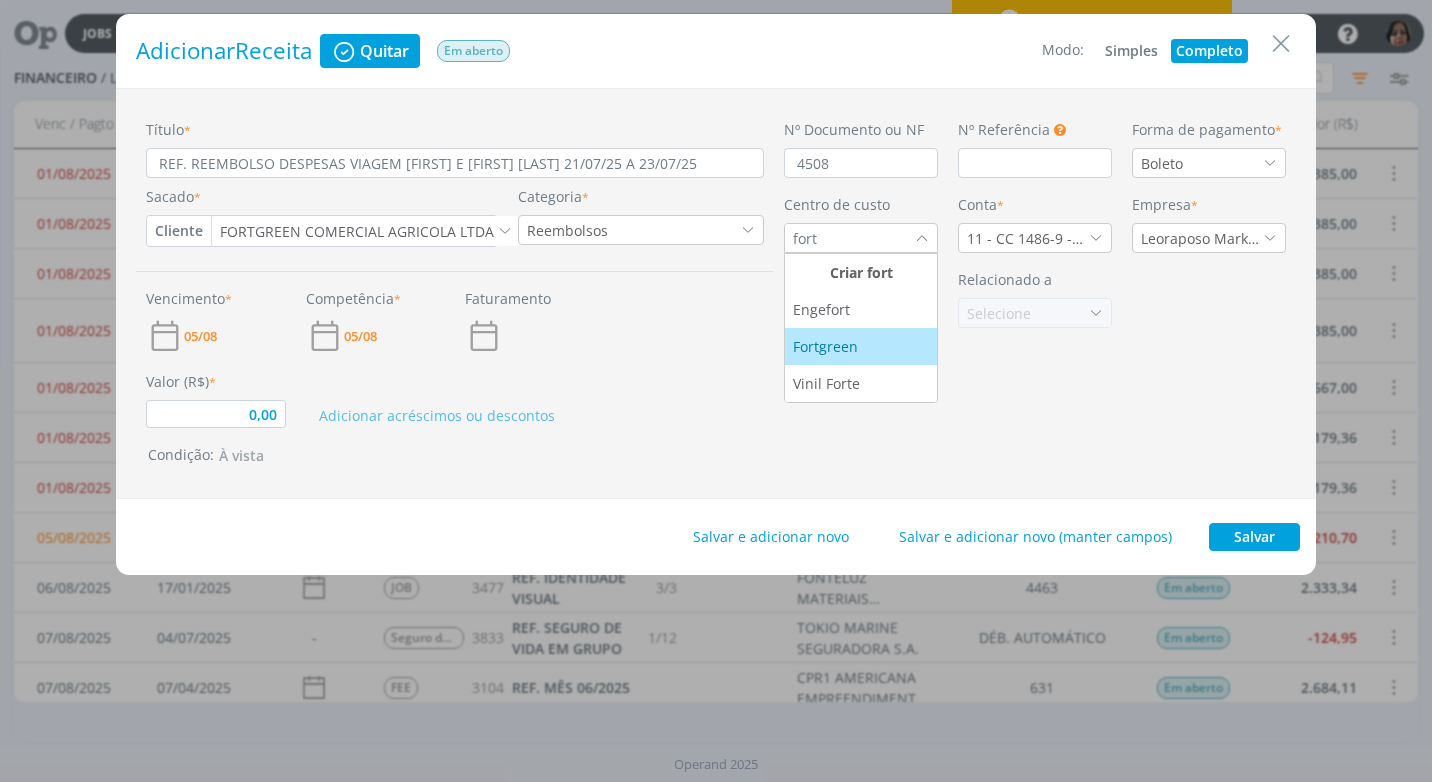 type on "fort" 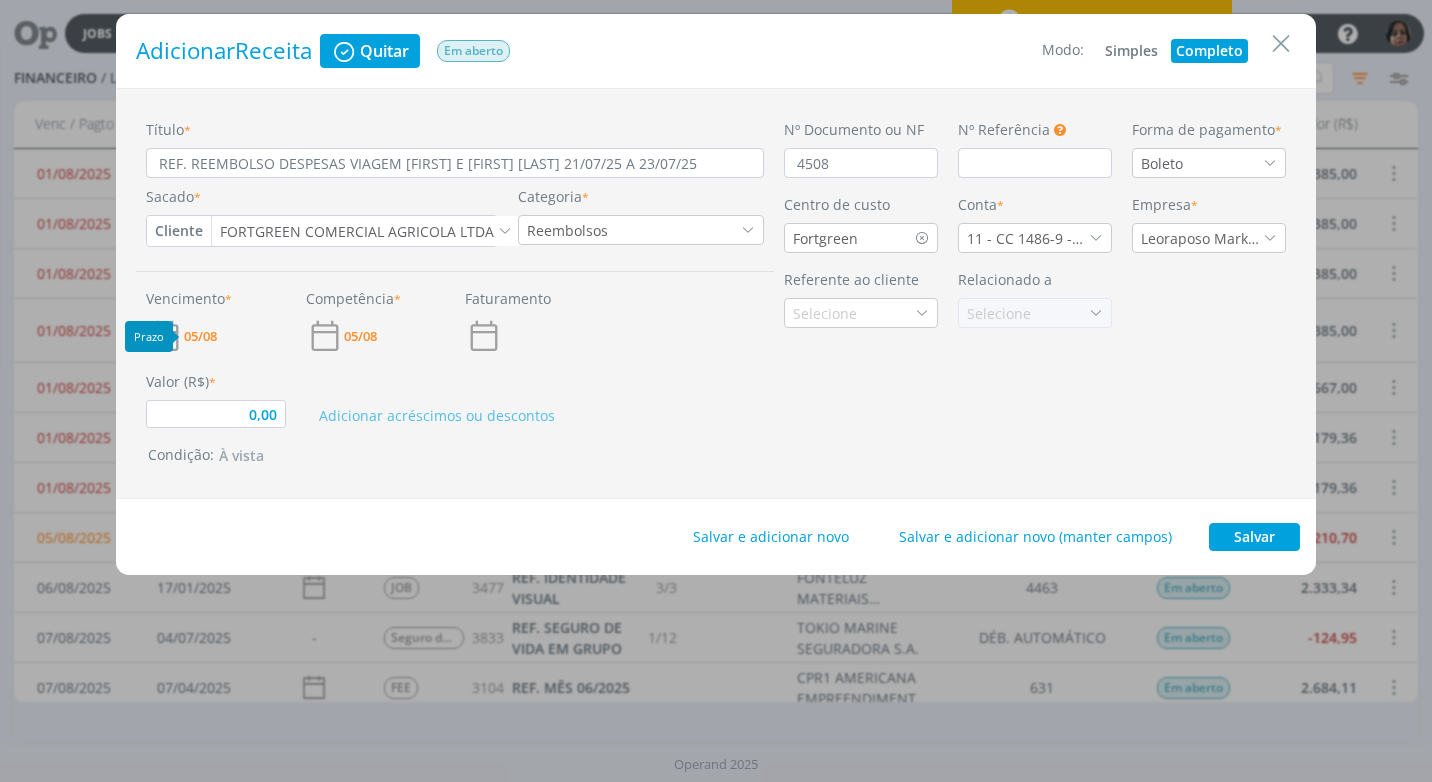click on "05/08" at bounding box center [200, 336] 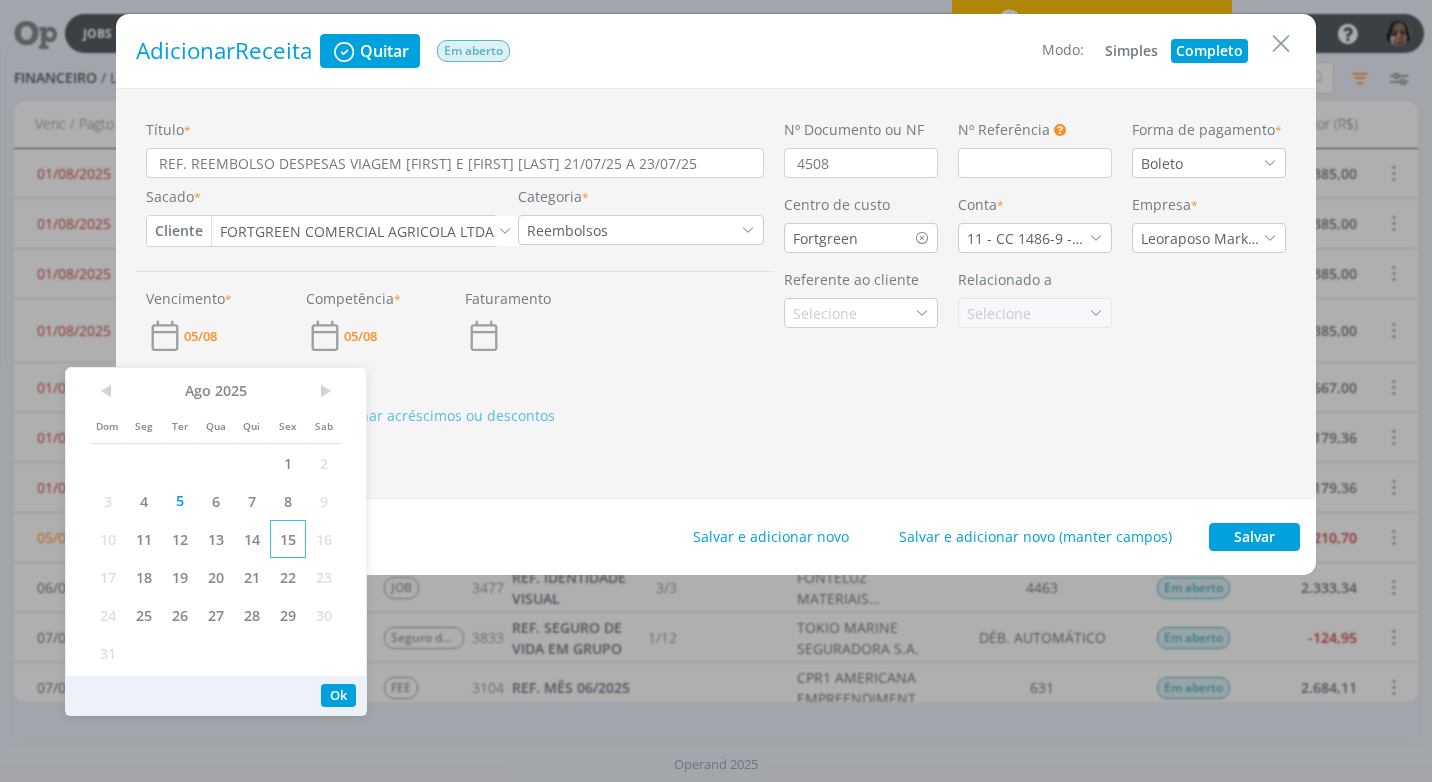 click on "15" at bounding box center (288, 539) 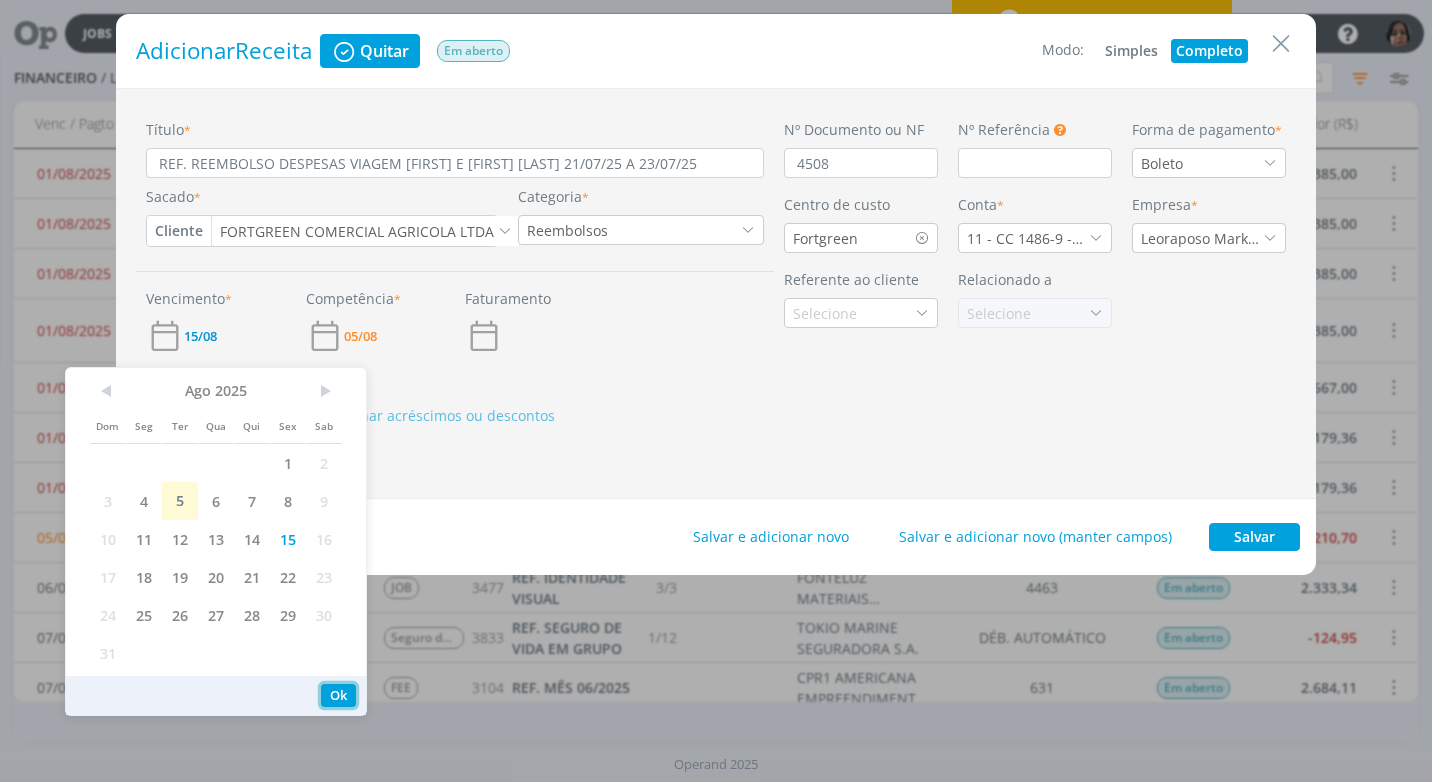drag, startPoint x: 339, startPoint y: 690, endPoint x: 341, endPoint y: 676, distance: 14.142136 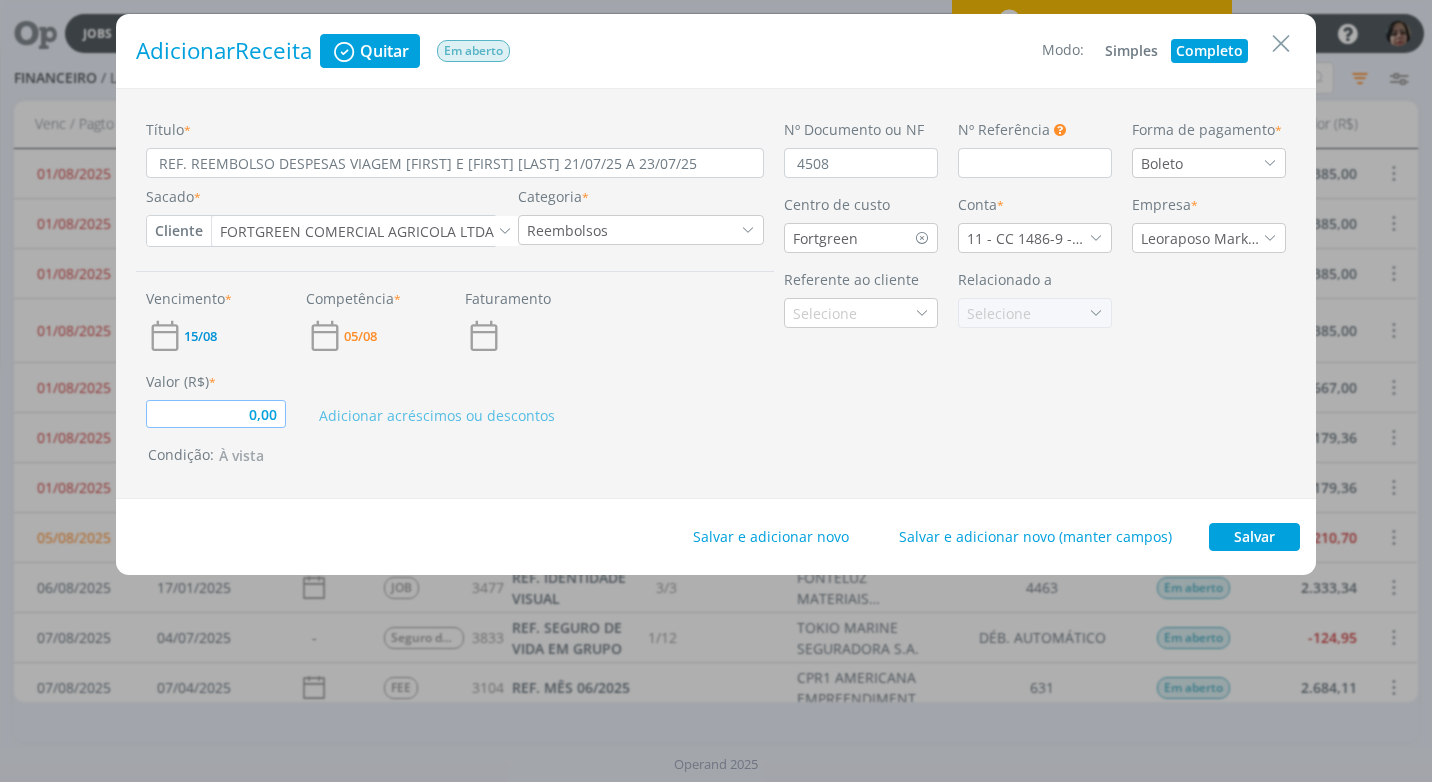 click on "0,00" at bounding box center (216, 414) 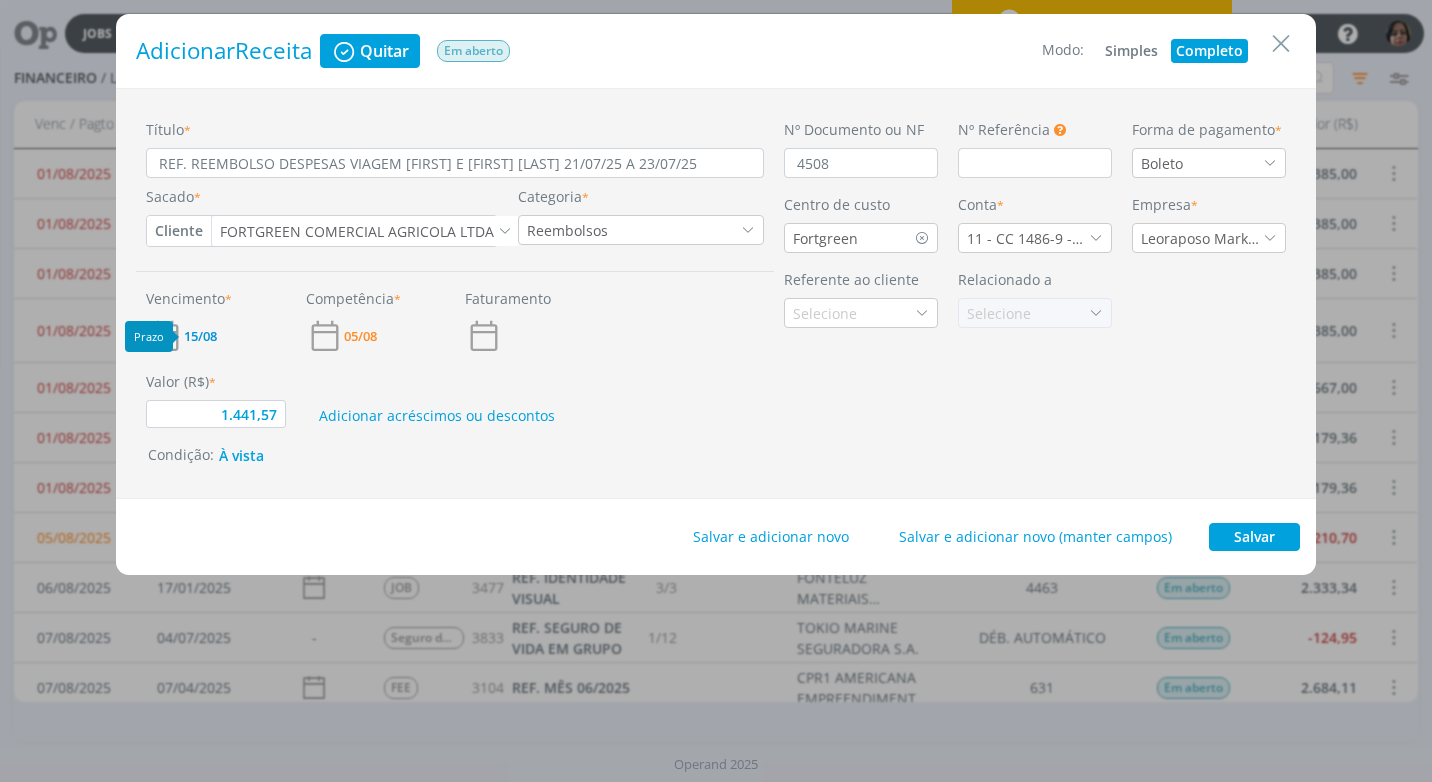 click on "15/08" at bounding box center (200, 336) 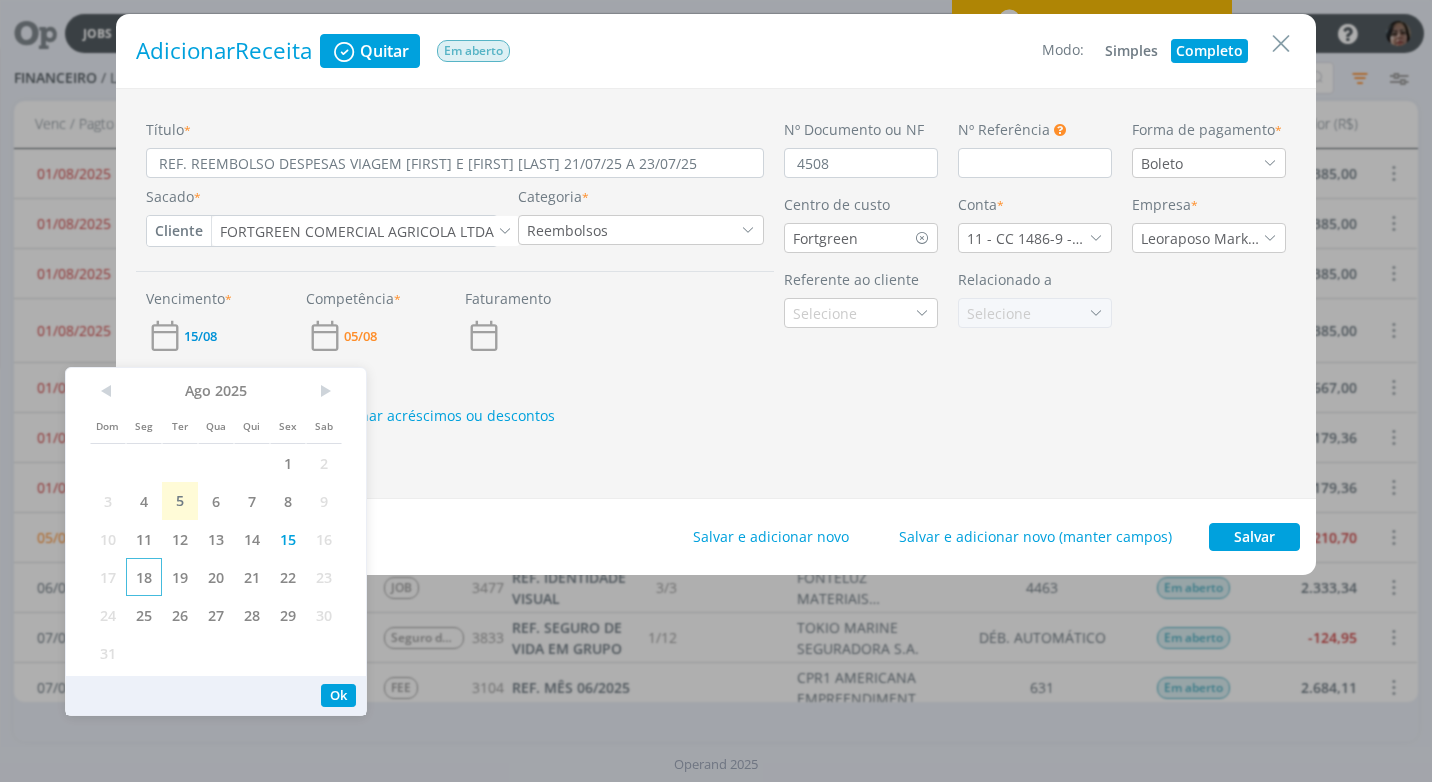 click on "18" at bounding box center (144, 577) 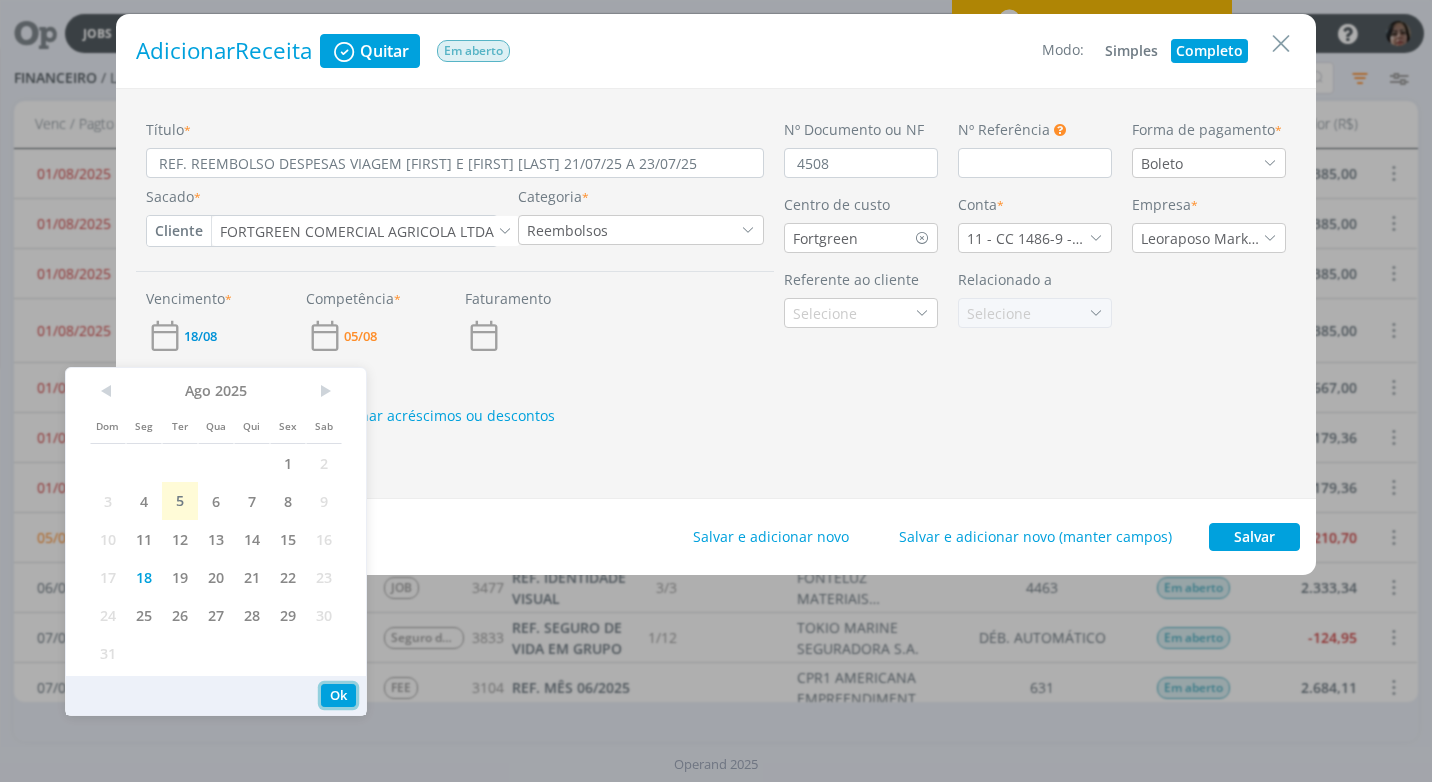 click on "Ok" at bounding box center (338, 695) 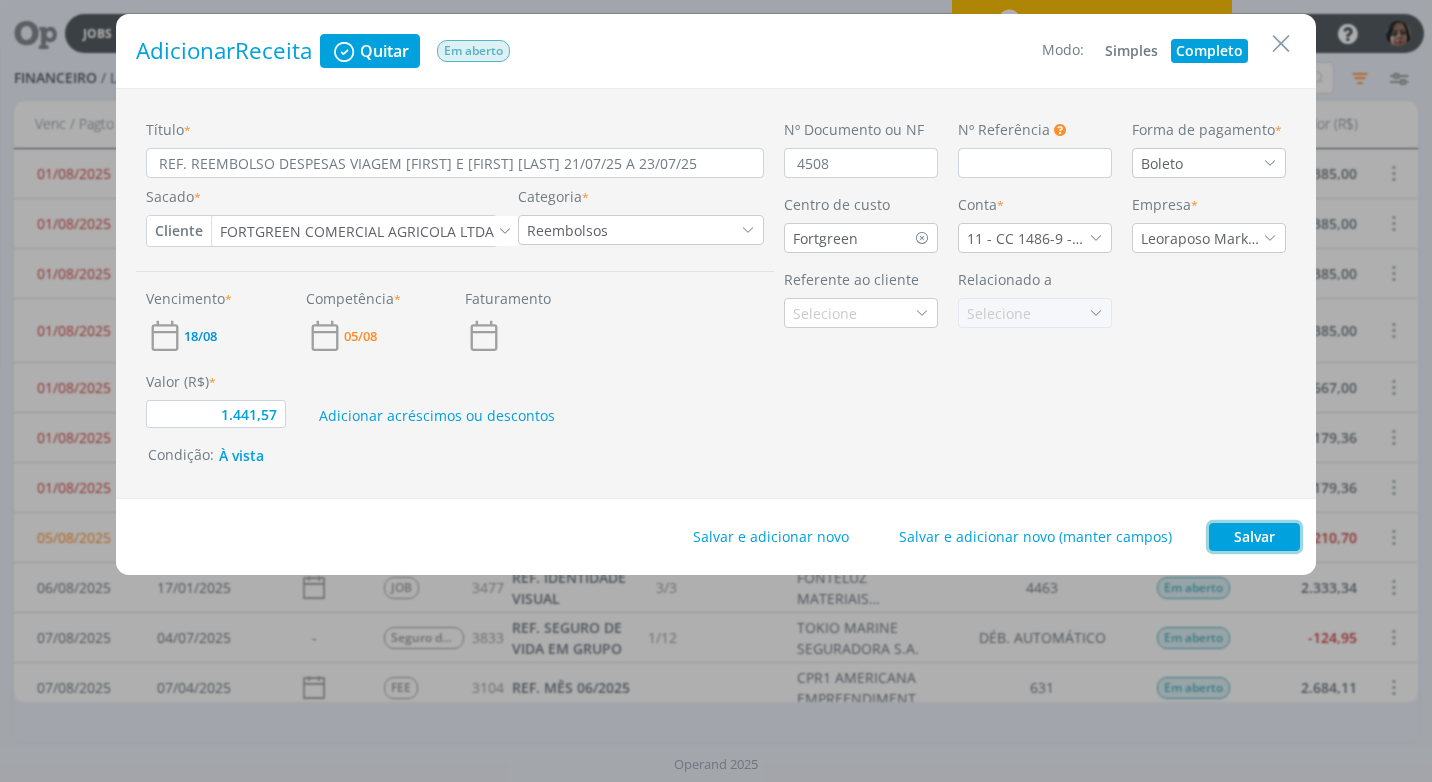 click on "Salvar" at bounding box center [1254, 537] 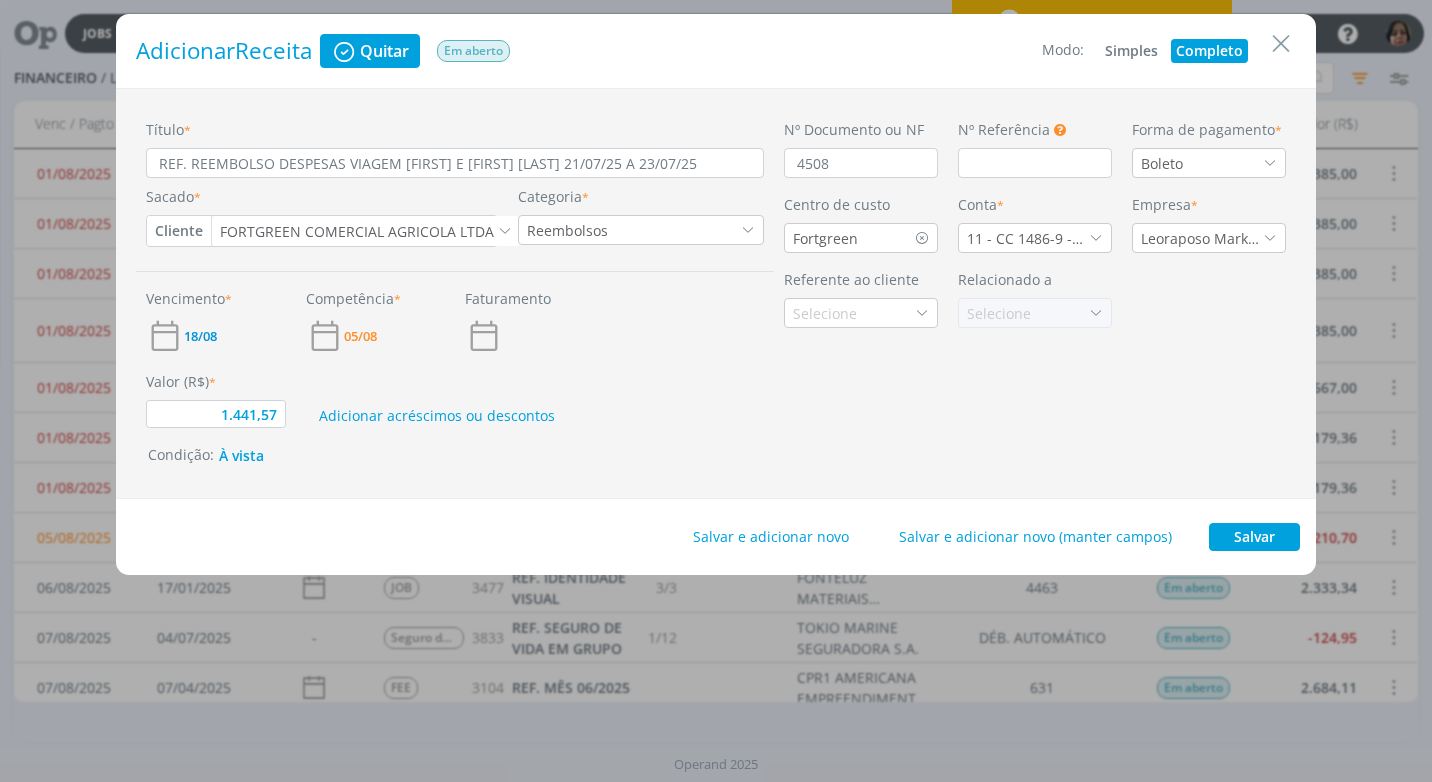 type on "1.441,57" 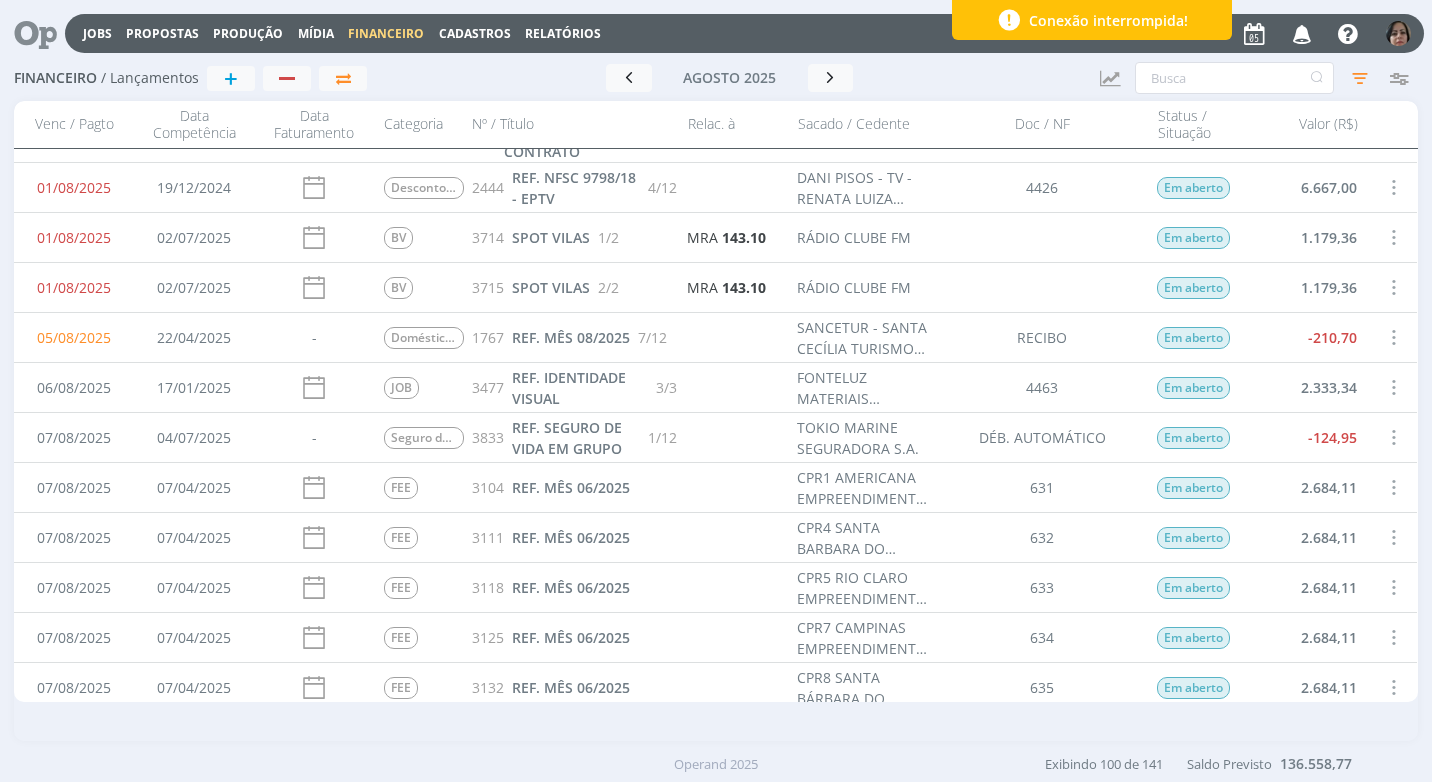 scroll, scrollTop: 300, scrollLeft: 0, axis: vertical 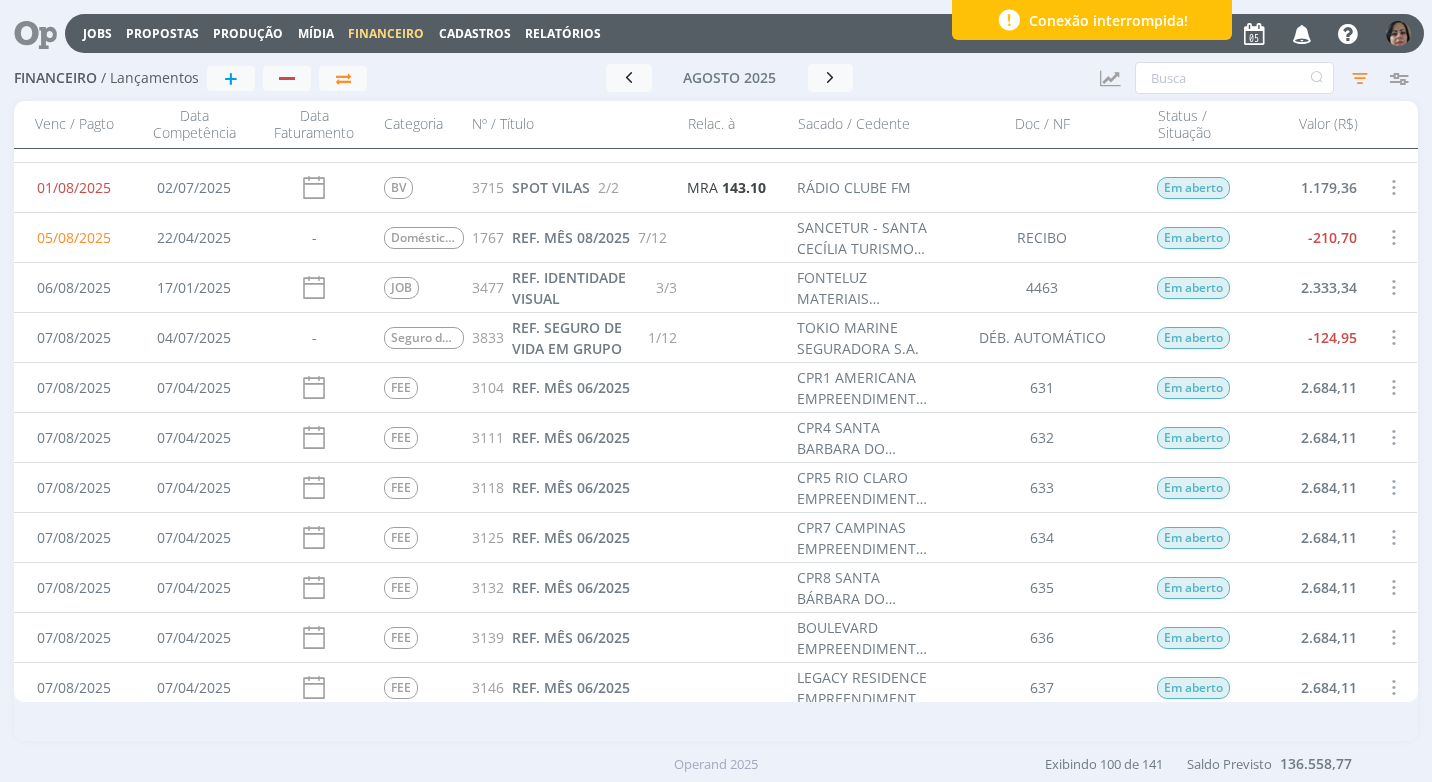 click at bounding box center (1393, 387) 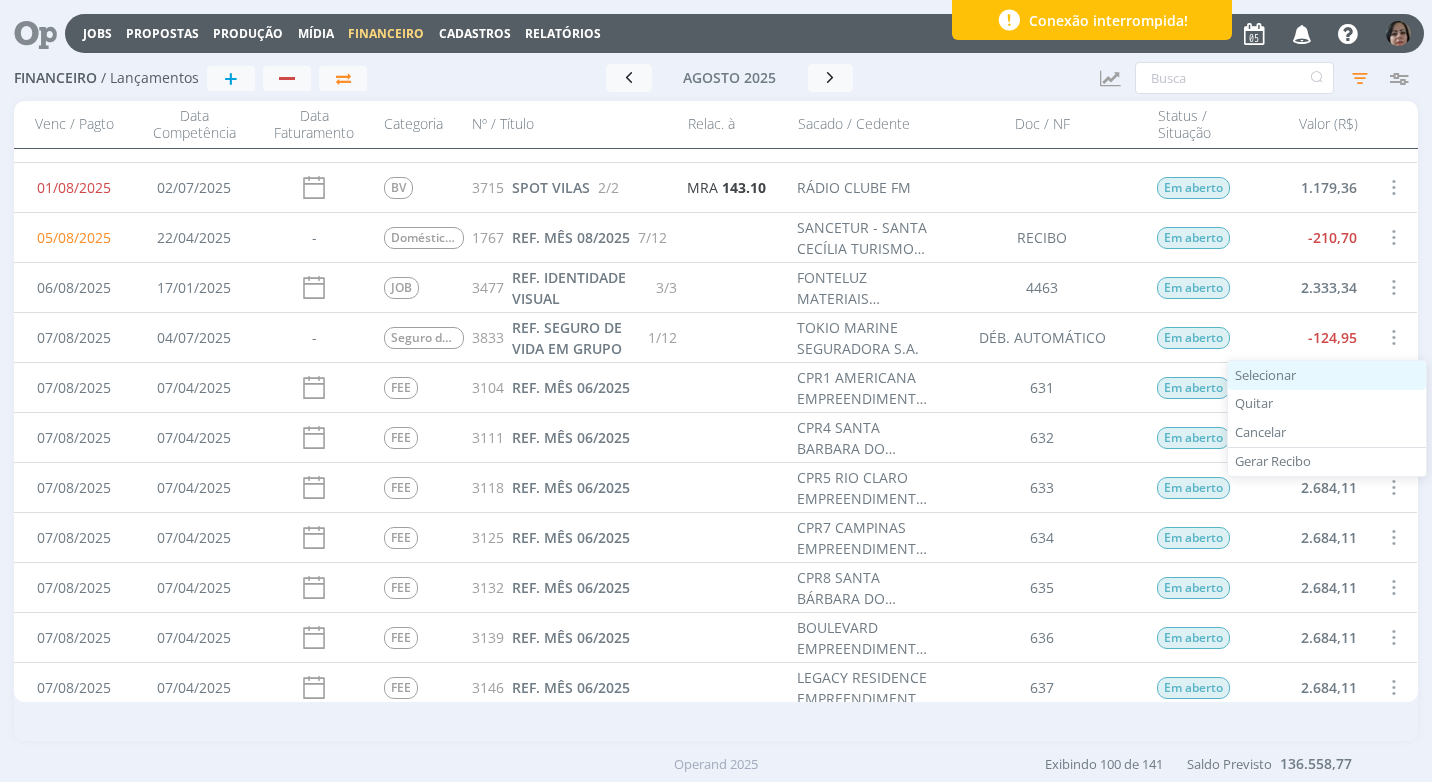 click on "Selecionar" at bounding box center [1327, 375] 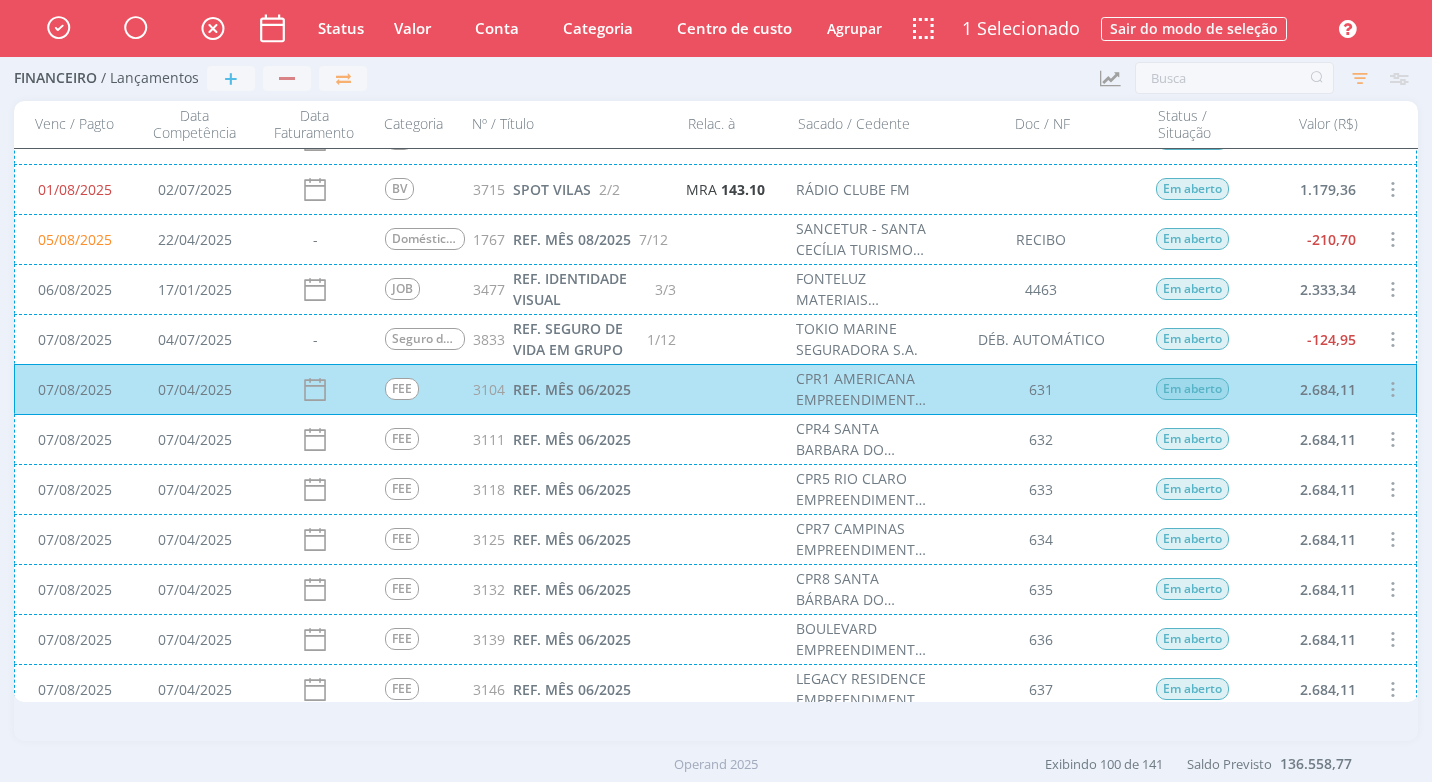 scroll, scrollTop: 301, scrollLeft: 0, axis: vertical 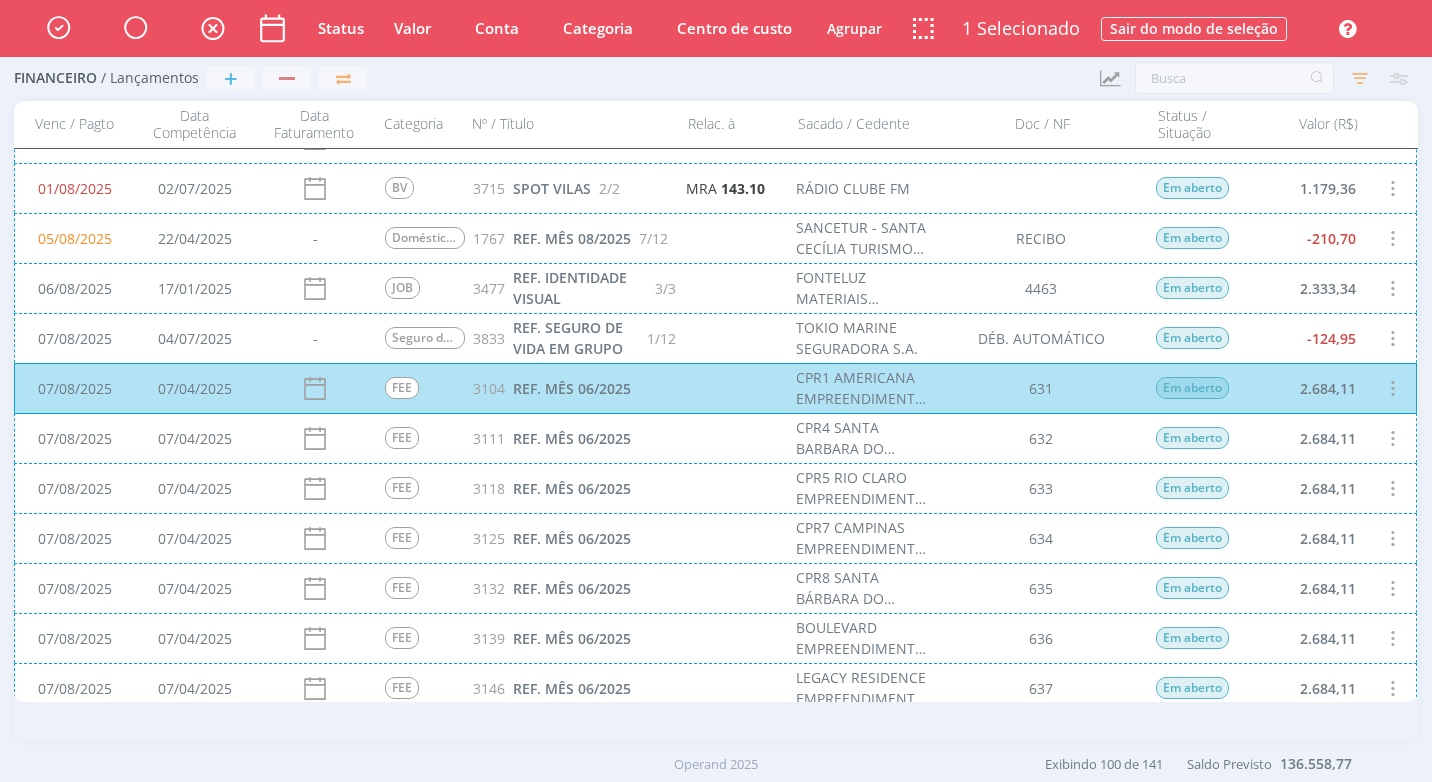 click on "07/08/2025
07/04/2025 FEE
3111
REF. MÊS 06/2025
CPR4 SANTA BARBARA DO OESTE EMPREENDIMENTO IMOBILIARIO
632
Em aberto
2.684,11" at bounding box center [715, 438] 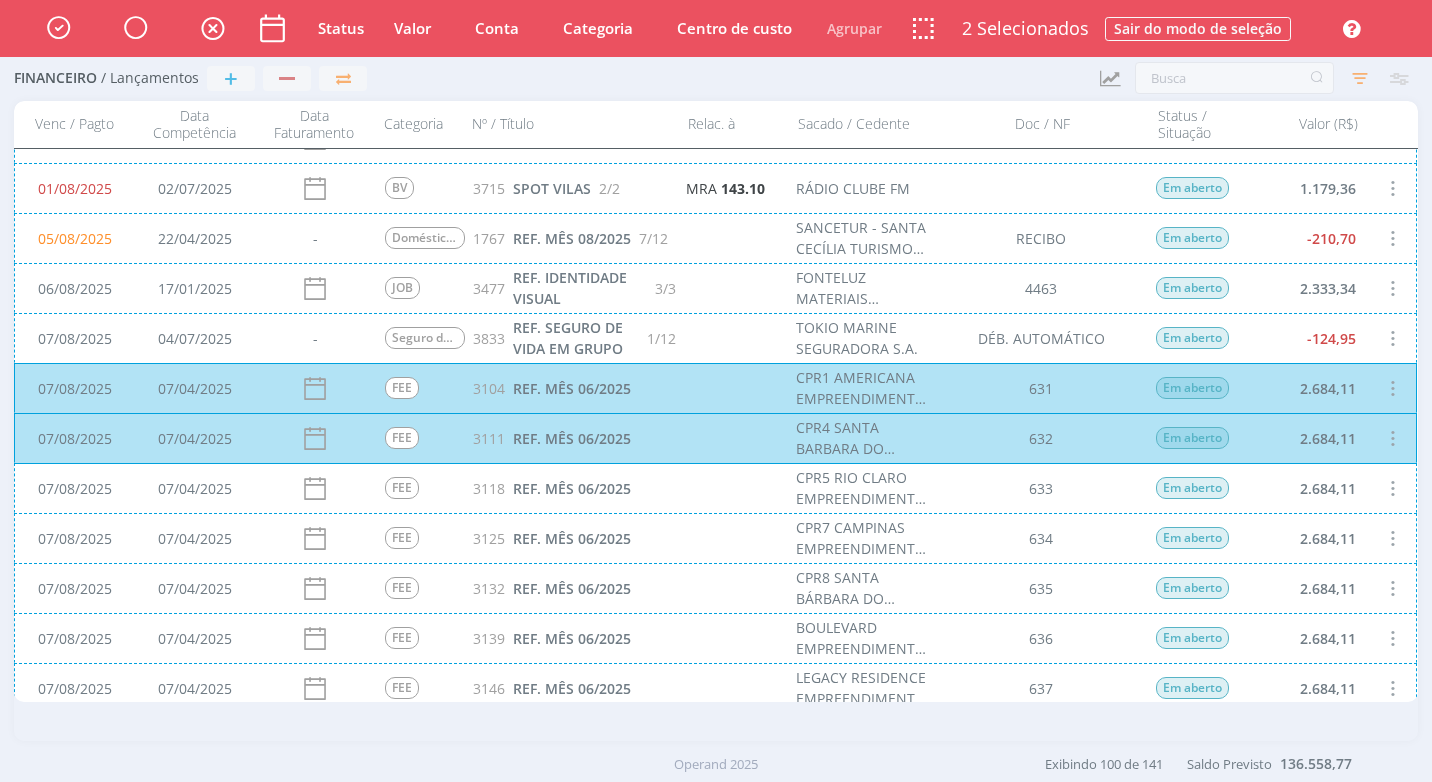 click on "[DATE]
[DATE] FEE
3118
REF. MÊS 06/2025
CPR5 RIO CLARO EMPREENDIMENTO IMOB. SPE LTDA
633
Em aberto
2.684,11" at bounding box center (715, 488) 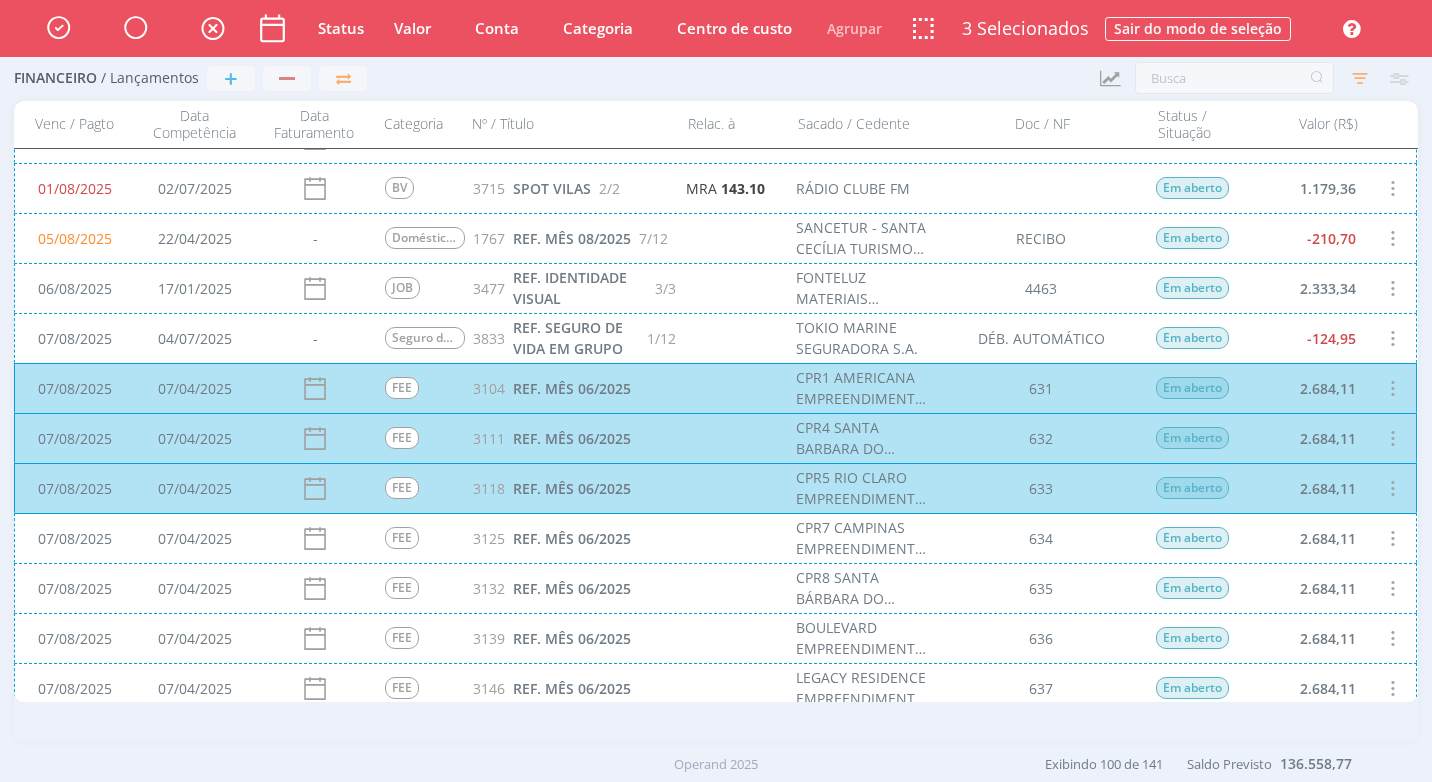 scroll, scrollTop: 501, scrollLeft: 0, axis: vertical 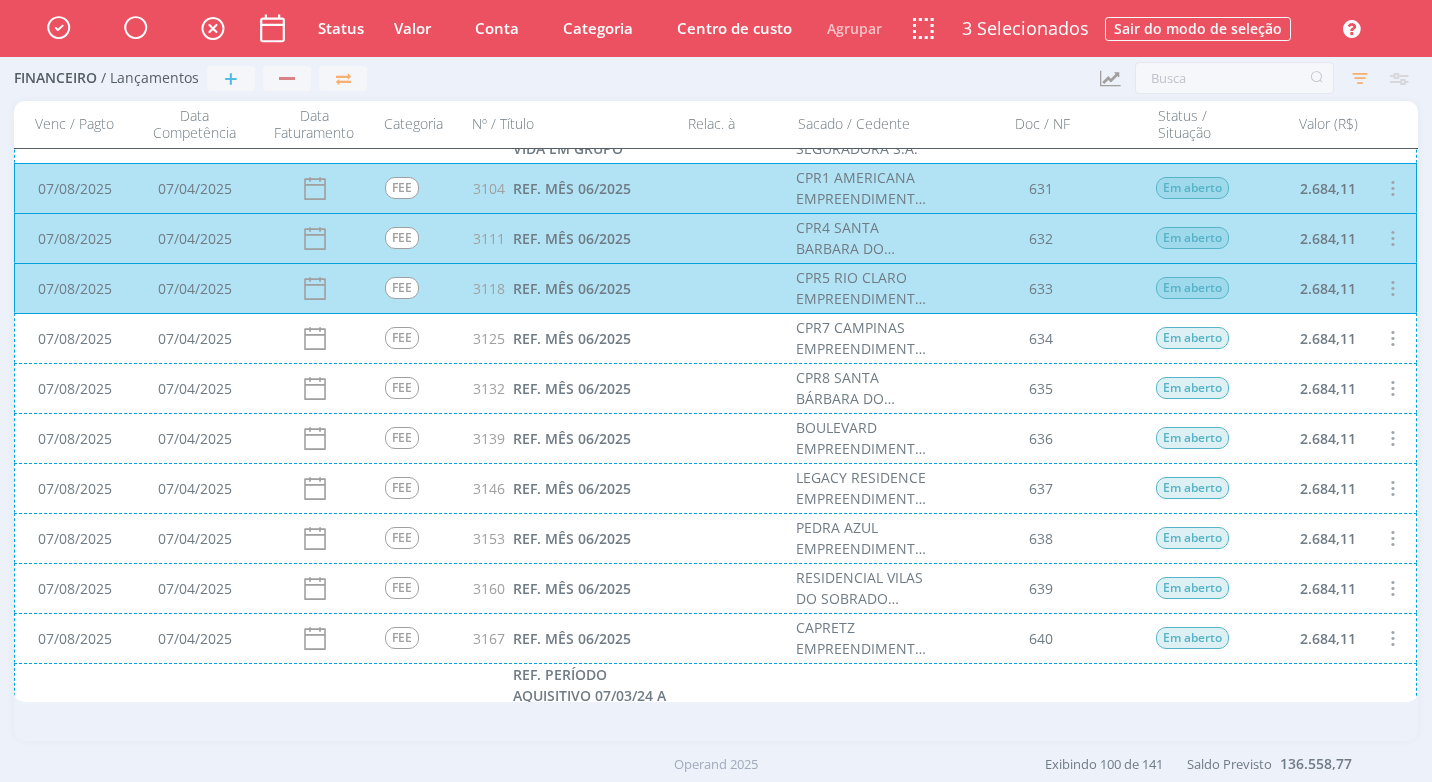 click on "07/08/2025
07/04/2025 FEE
3125
REF. MÊS 06/2025
CPR7 CAMPINAS EMPREENDIMENTO IMOB. SPE LTDA
634
Em aberto
2.684,11" at bounding box center [715, 338] 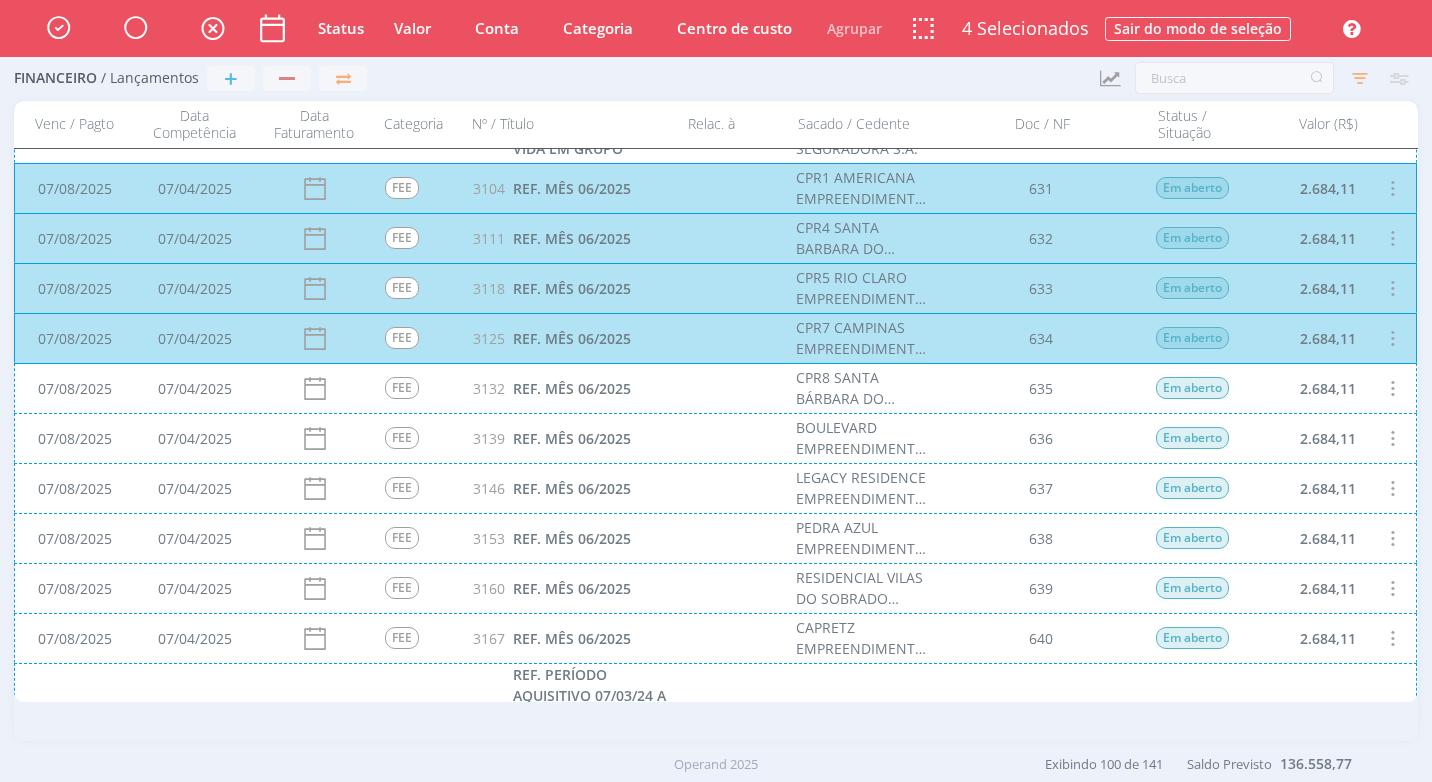 click on "[DATE]
[DATE] FEE
3132
REF. MÊS 06/2025
CPR8 SANTA BÁRBARA DO OESTE EMPREENDIMENTO IMOBILIÁRIO SPE LTDA
635
Em aberto
2.684,11" at bounding box center [715, 388] 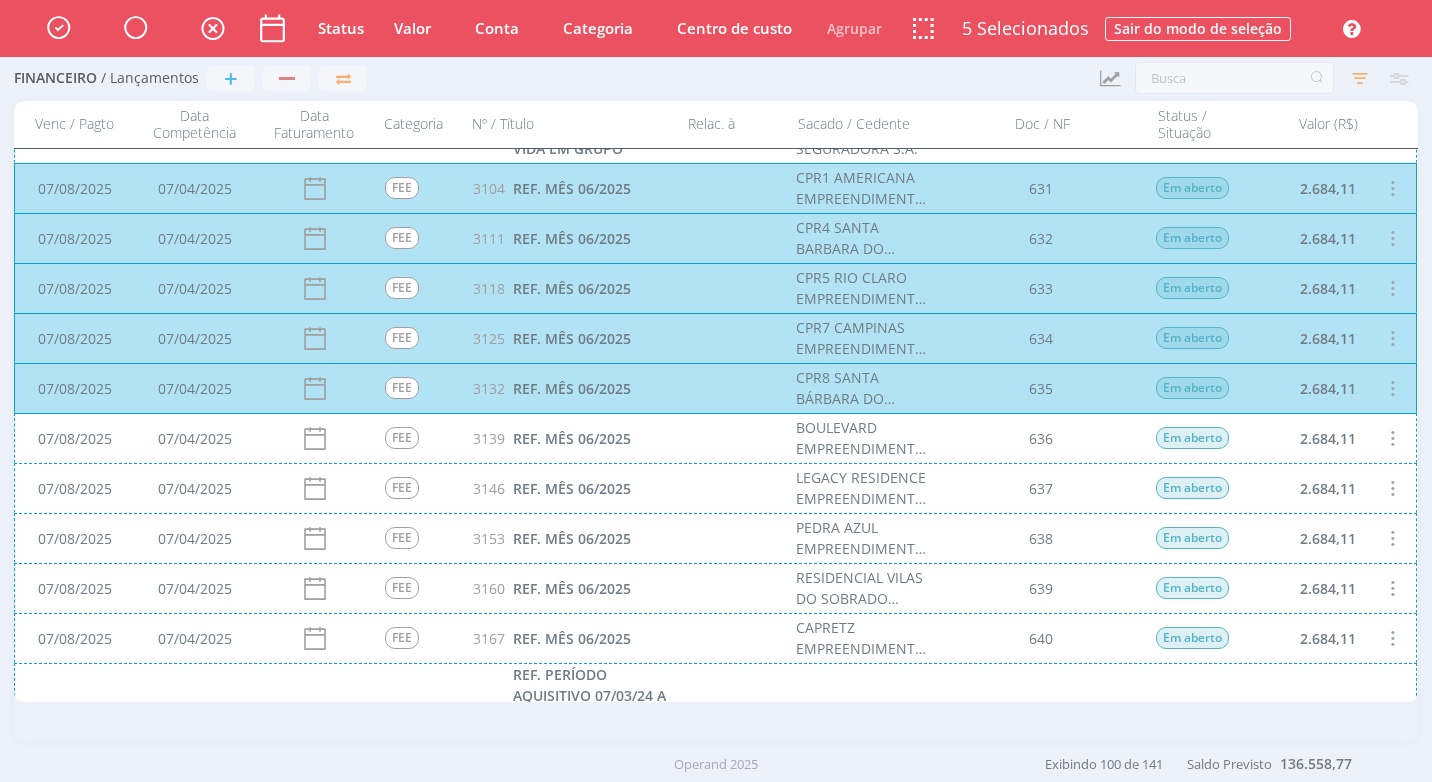 click on "[DATE]
[DATE] FEE
3139
REF. MÊS 06/2025
BOULEVARD EMPREENDIMENTOS IMOBILIÁRIO SPE LTDA
636
Em aberto
2.684,11" at bounding box center [715, 438] 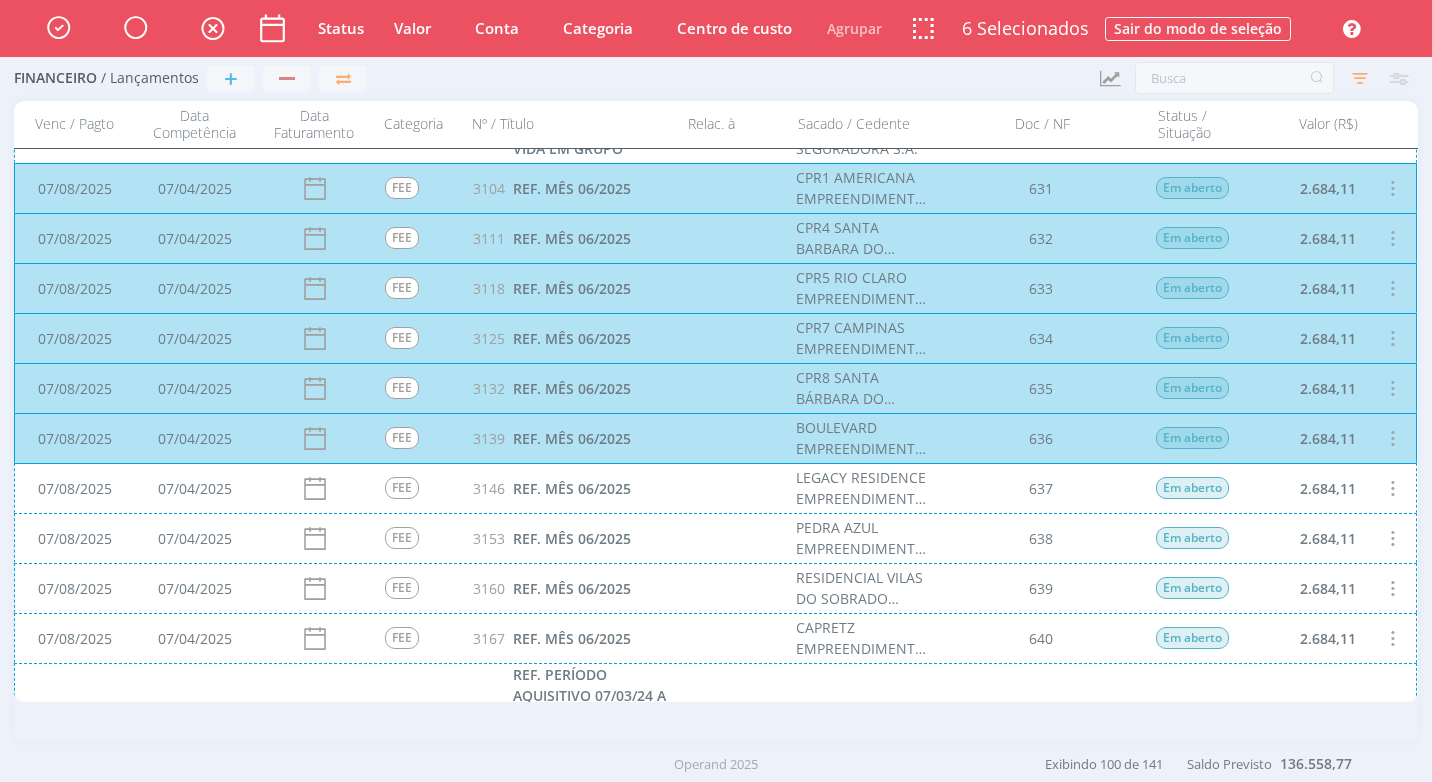 click on "[DATE]
[DATE] FEE
3146
REF. MÊS 06/2025
LEGACY RESIDENCE EMPREENDIMENTO IMOBILIARIO SPE LTDA
637
Em aberto
2.684,11" at bounding box center [715, 488] 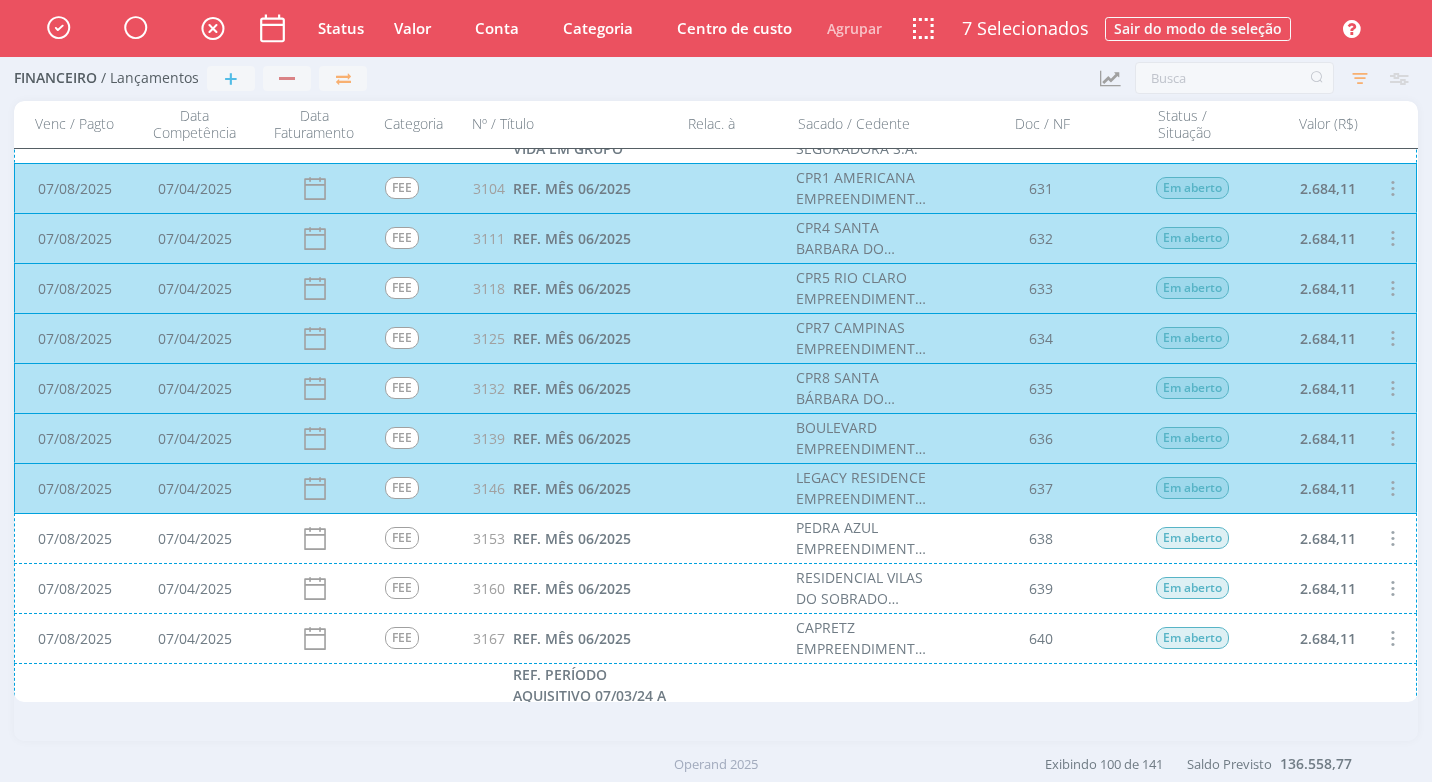 click on "07/08/2025
07/04/2025 FEE
3153
REF. MÊS 06/2025
PEDRA AZUL EMPREENDIMENTO IMOBILIÁRIO SPE LTDA
638
Em aberto
2.684,11" at bounding box center (715, 538) 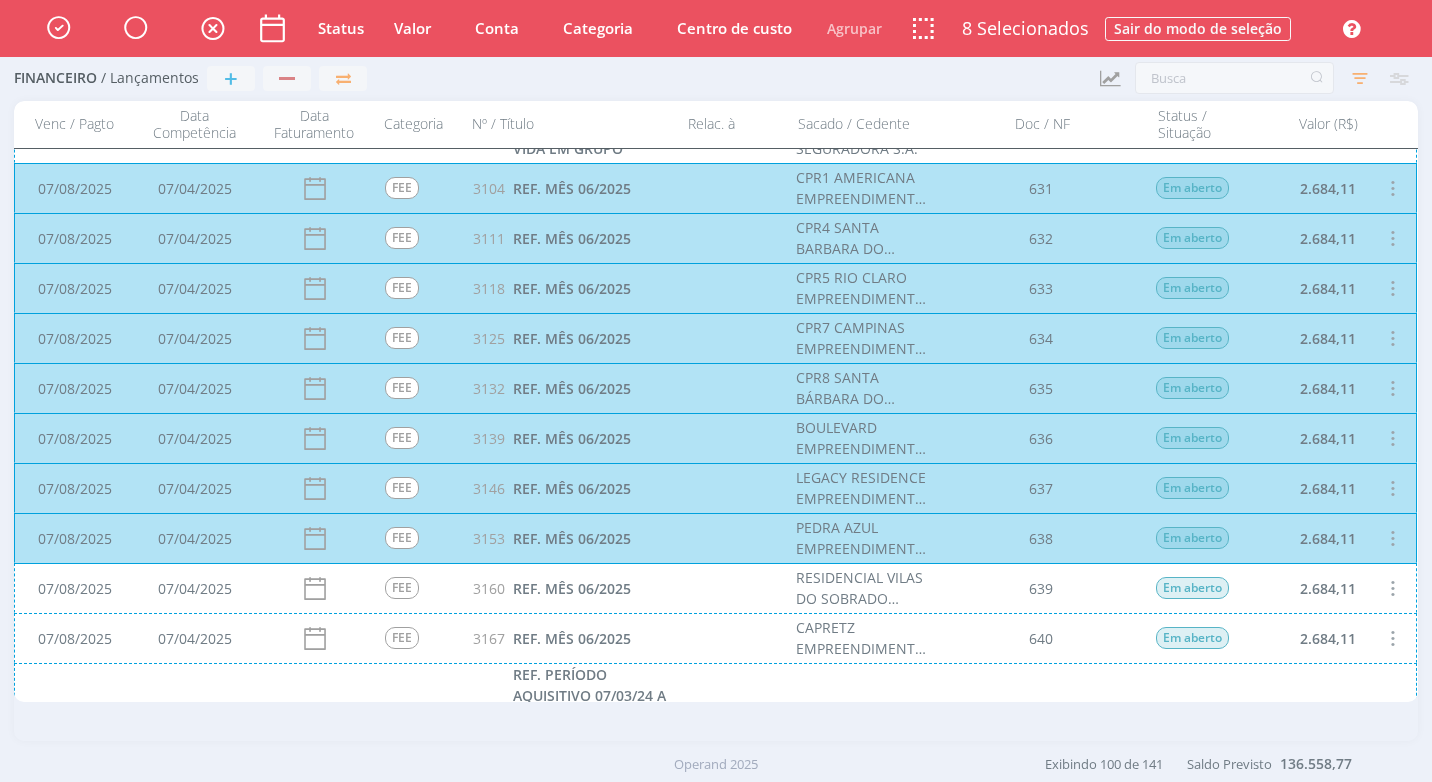 click on "[DATE]
[DATE] FEE
3160
REF. MÊS 06/2025
RESIDENCIAL VILAS DO SOBRADO EMPREENDIMENTO IMOBILIÁRIO SPE LTDA.
639
Em aberto
2.684,11" at bounding box center [715, 588] 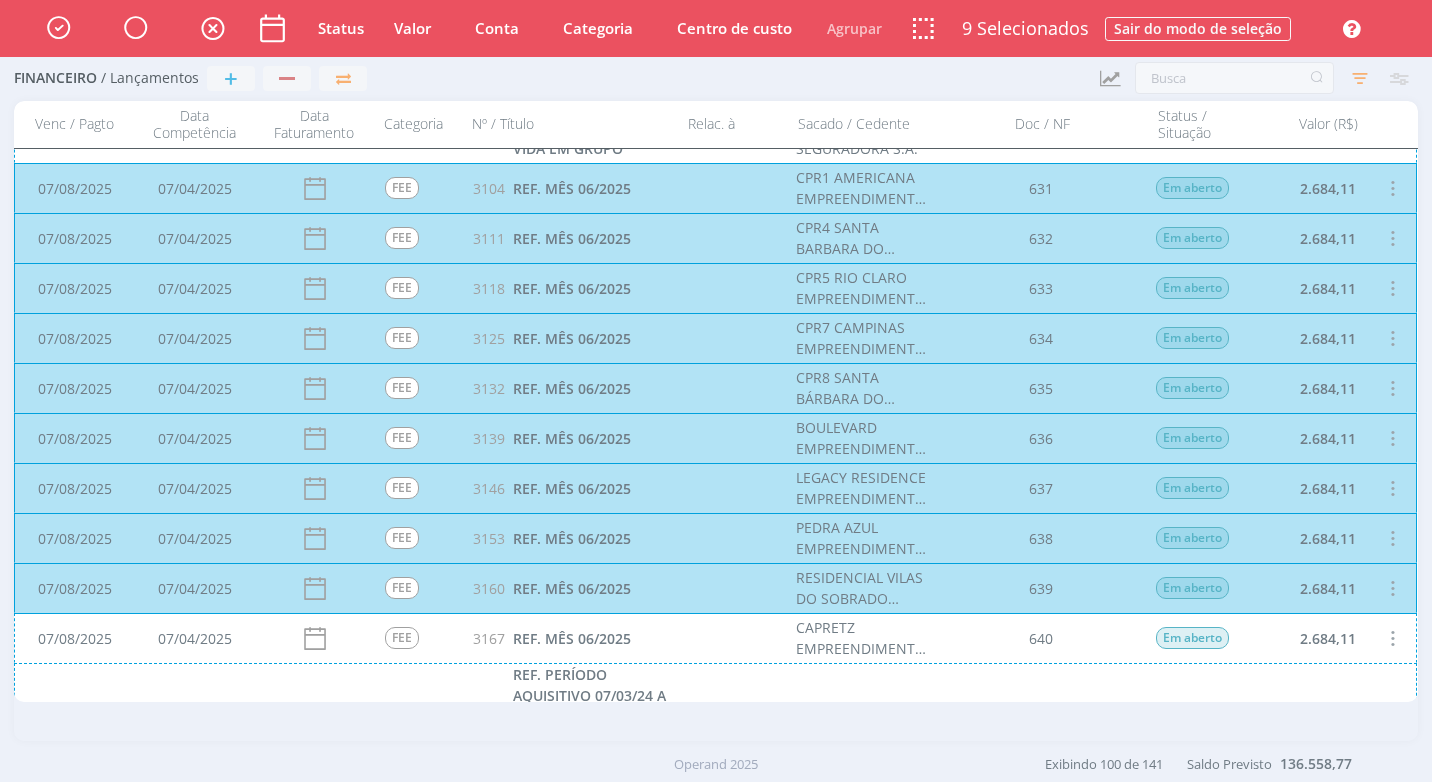 click on "07/08/2025
07/04/2025 FEE
3167
REF. MÊS 06/2025
CAPRETZ EMPREENDIMENTOS IMOBILIARIOS LTDA
640
Em aberto
2.684,11" at bounding box center [715, 638] 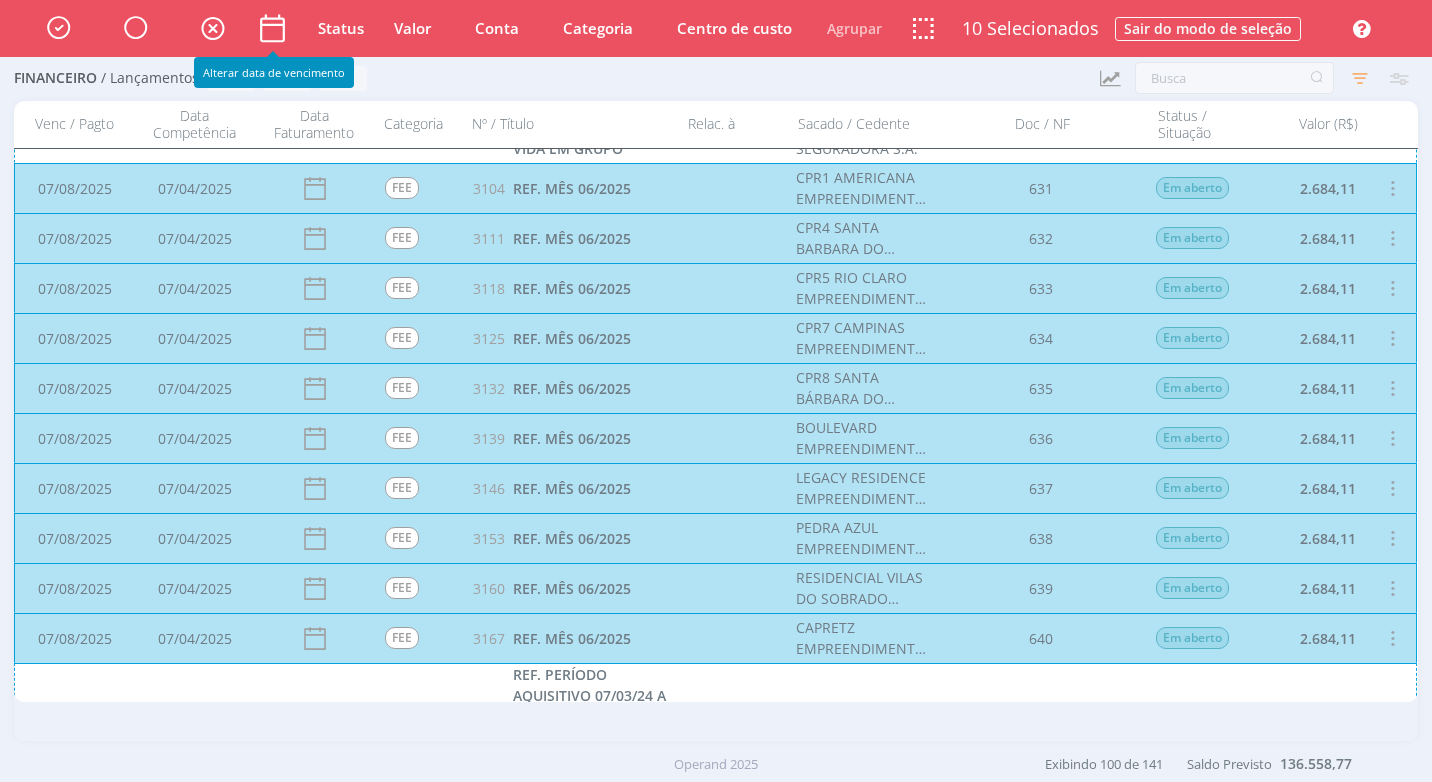 click 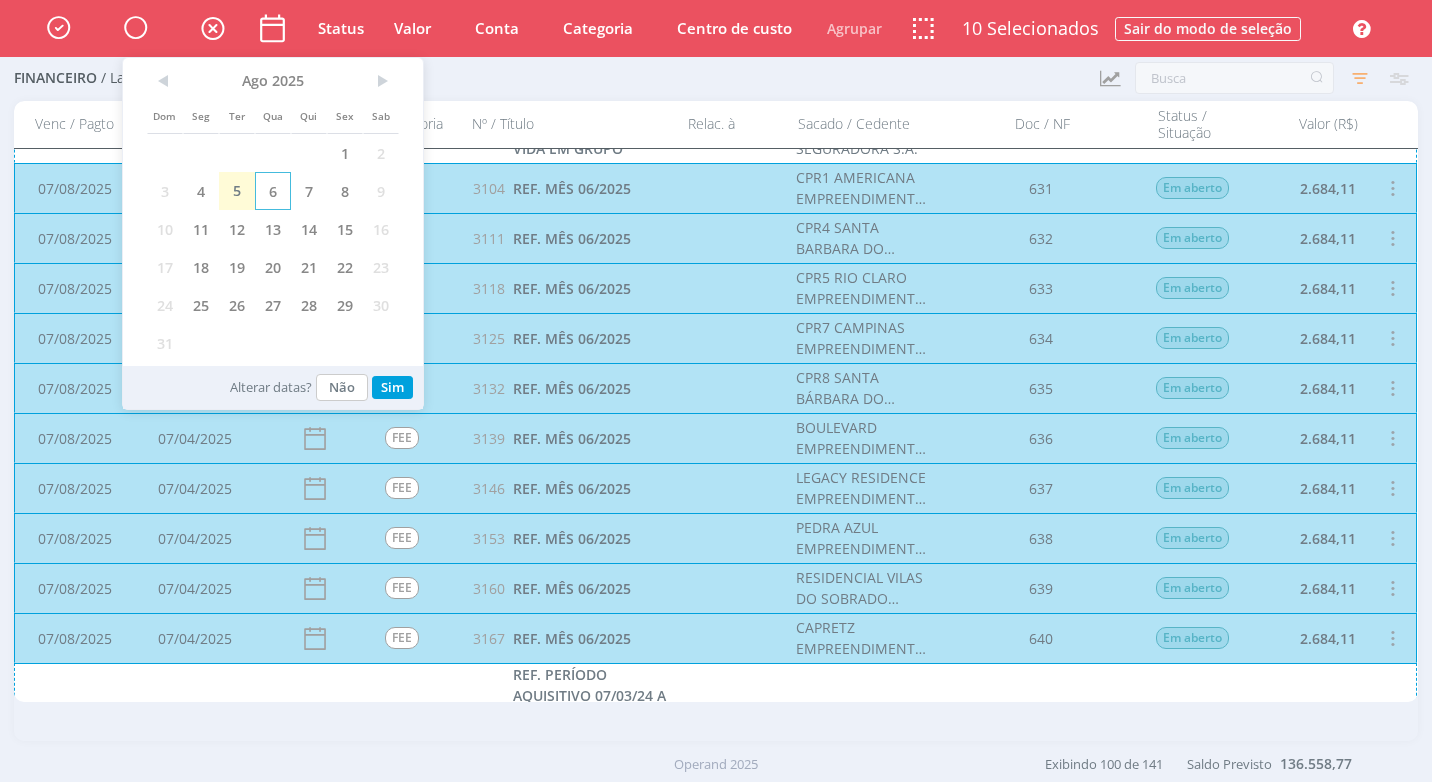 click on "6" at bounding box center (273, 191) 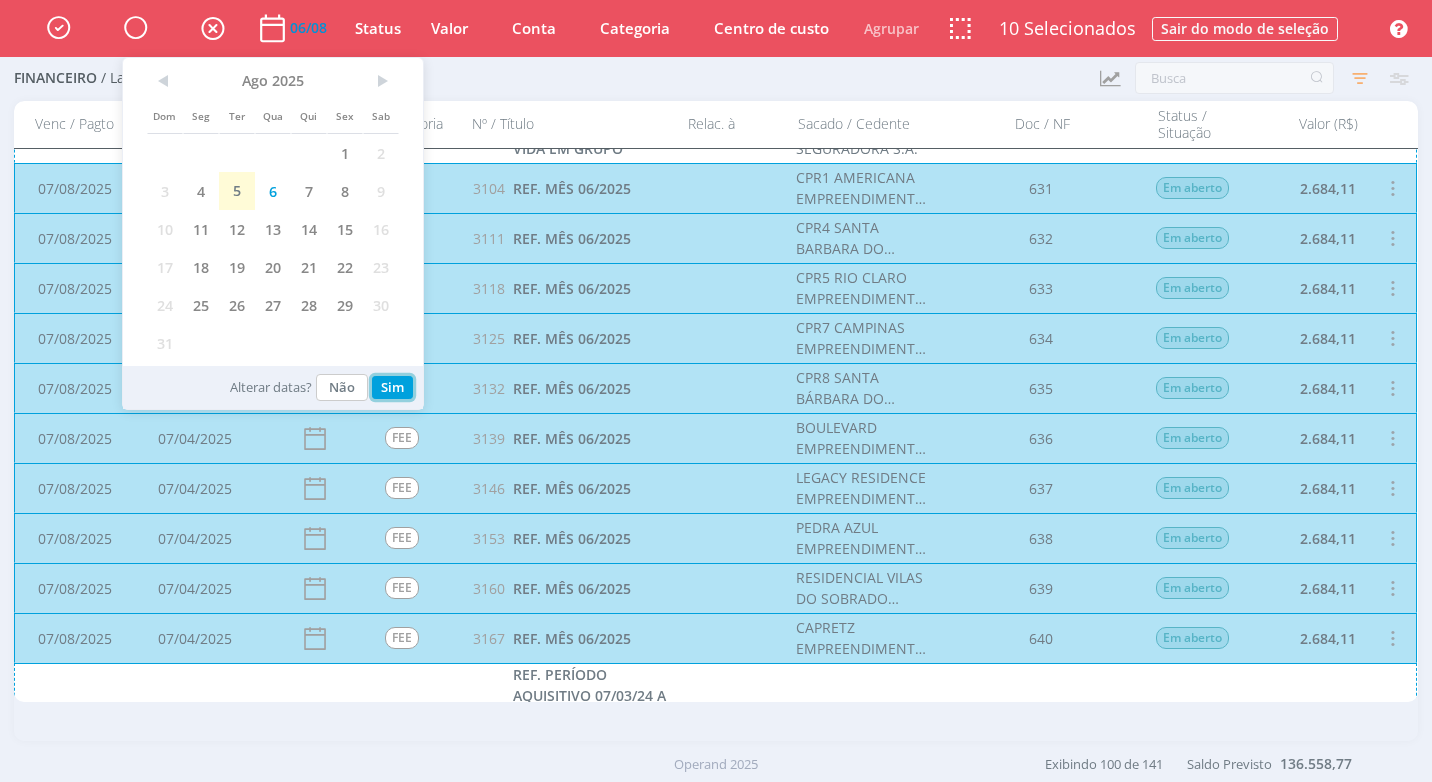 click on "Sim" at bounding box center (392, 387) 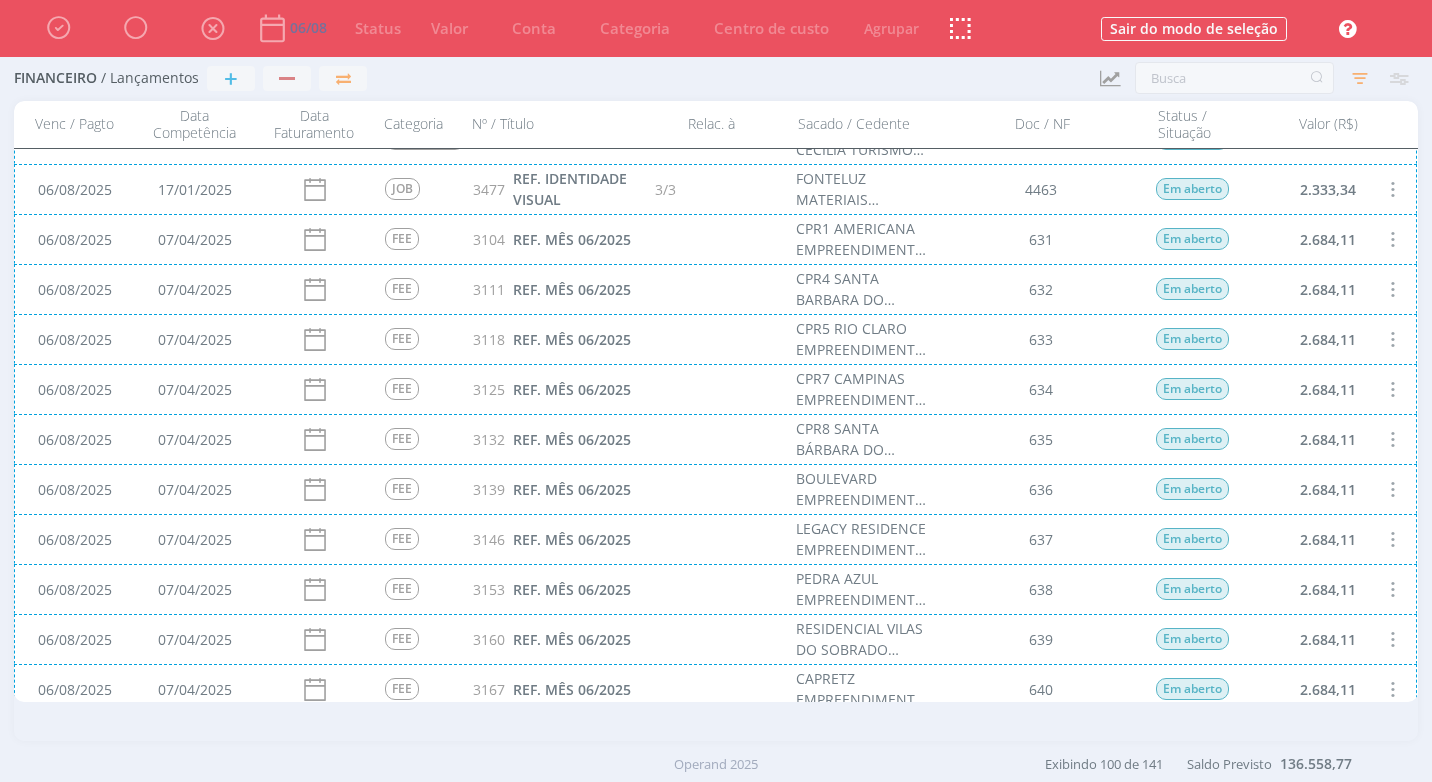 scroll, scrollTop: 600, scrollLeft: 0, axis: vertical 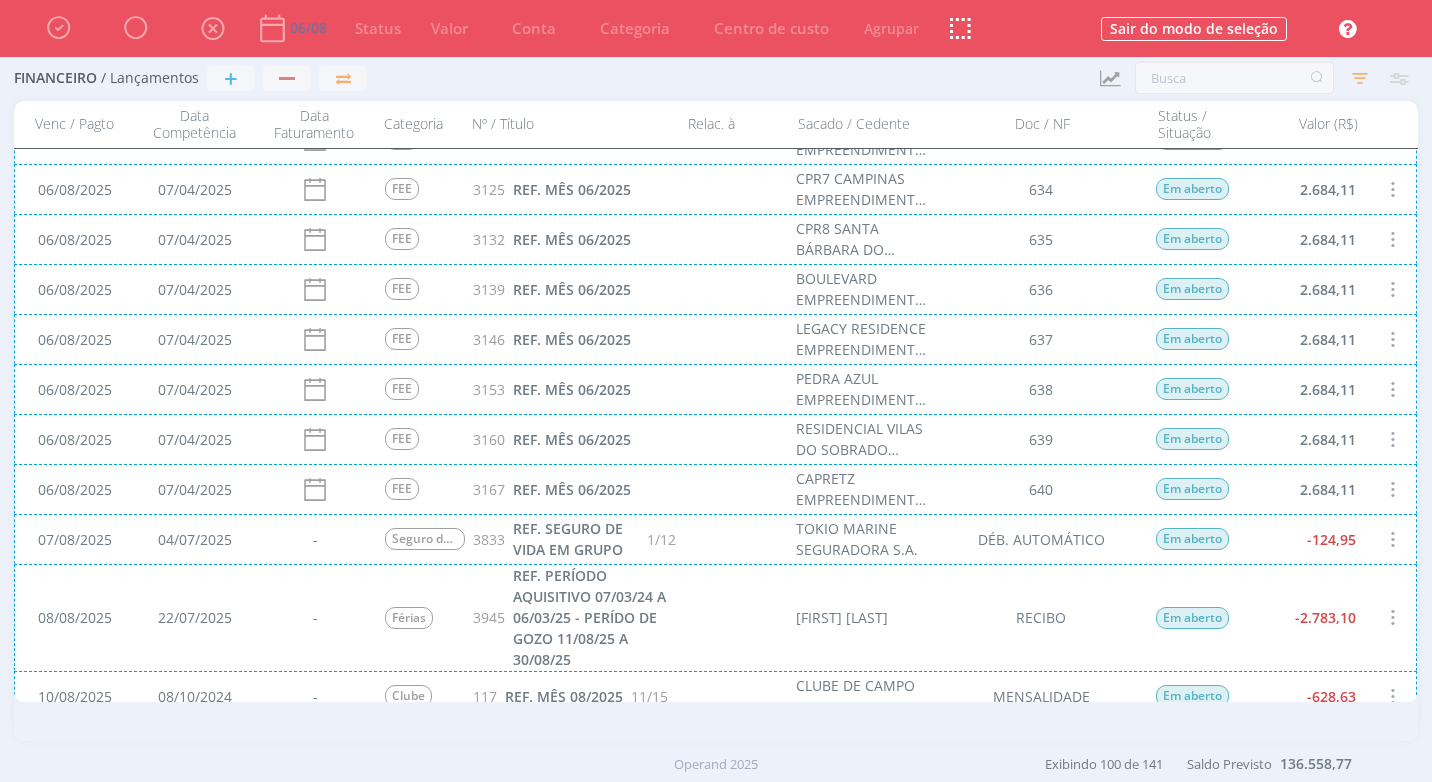 click on "06/08/2025
07/04/2025 FEE
3167
REF. MÊS 06/2025
CAPRETZ EMPREENDIMENTOS IMOBILIARIOS LTDA
640
Em aberto
2.684,11" at bounding box center (715, 489) 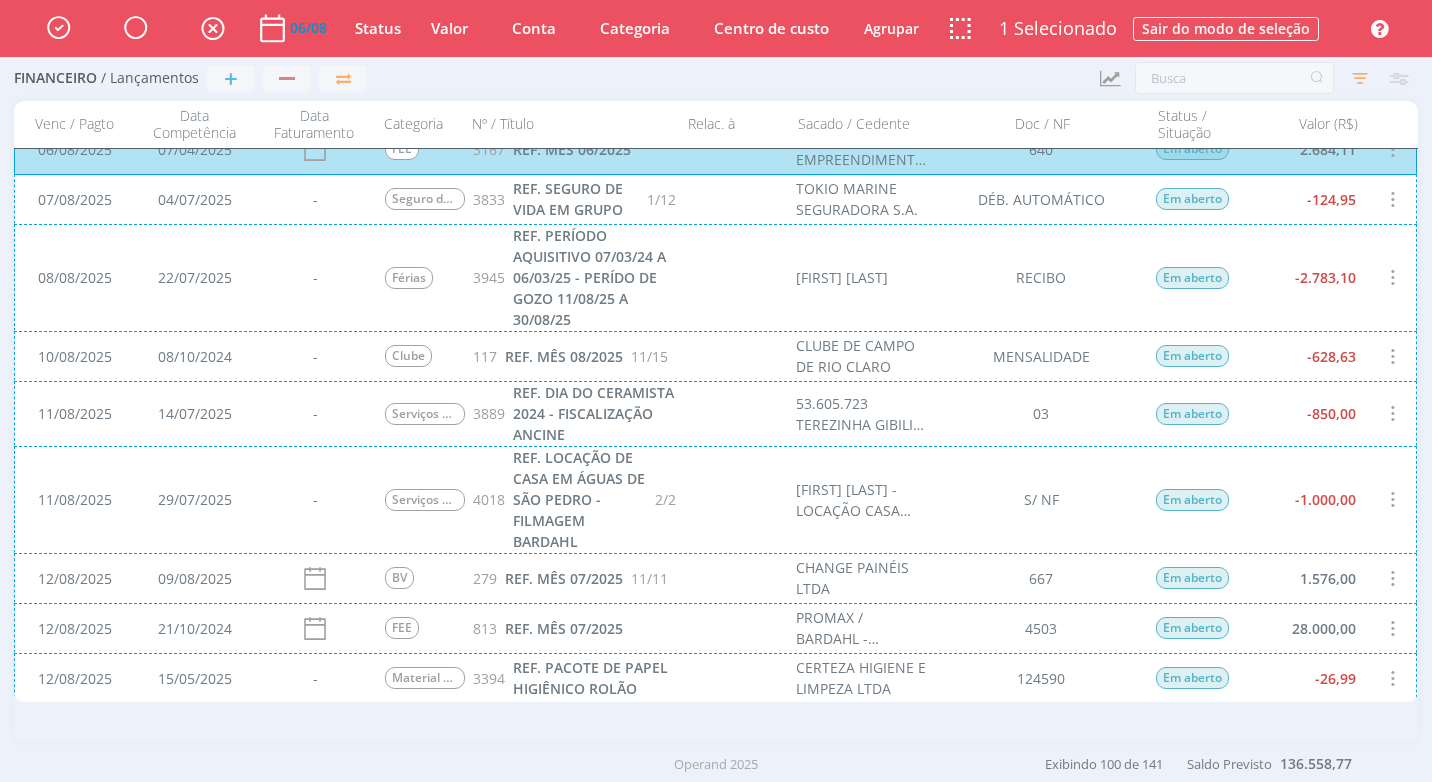 scroll, scrollTop: 1040, scrollLeft: 0, axis: vertical 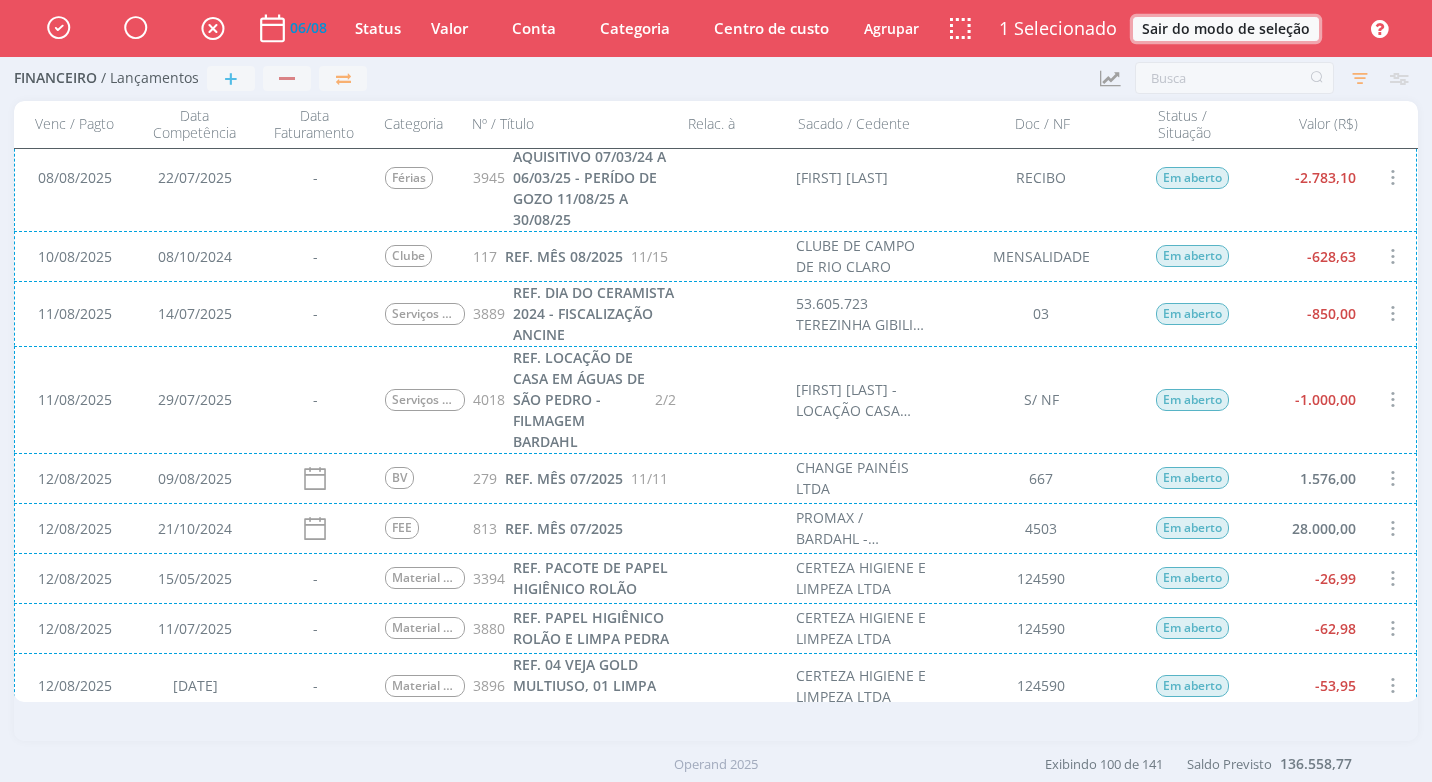 click on "Sair do modo de seleção" at bounding box center [1226, 29] 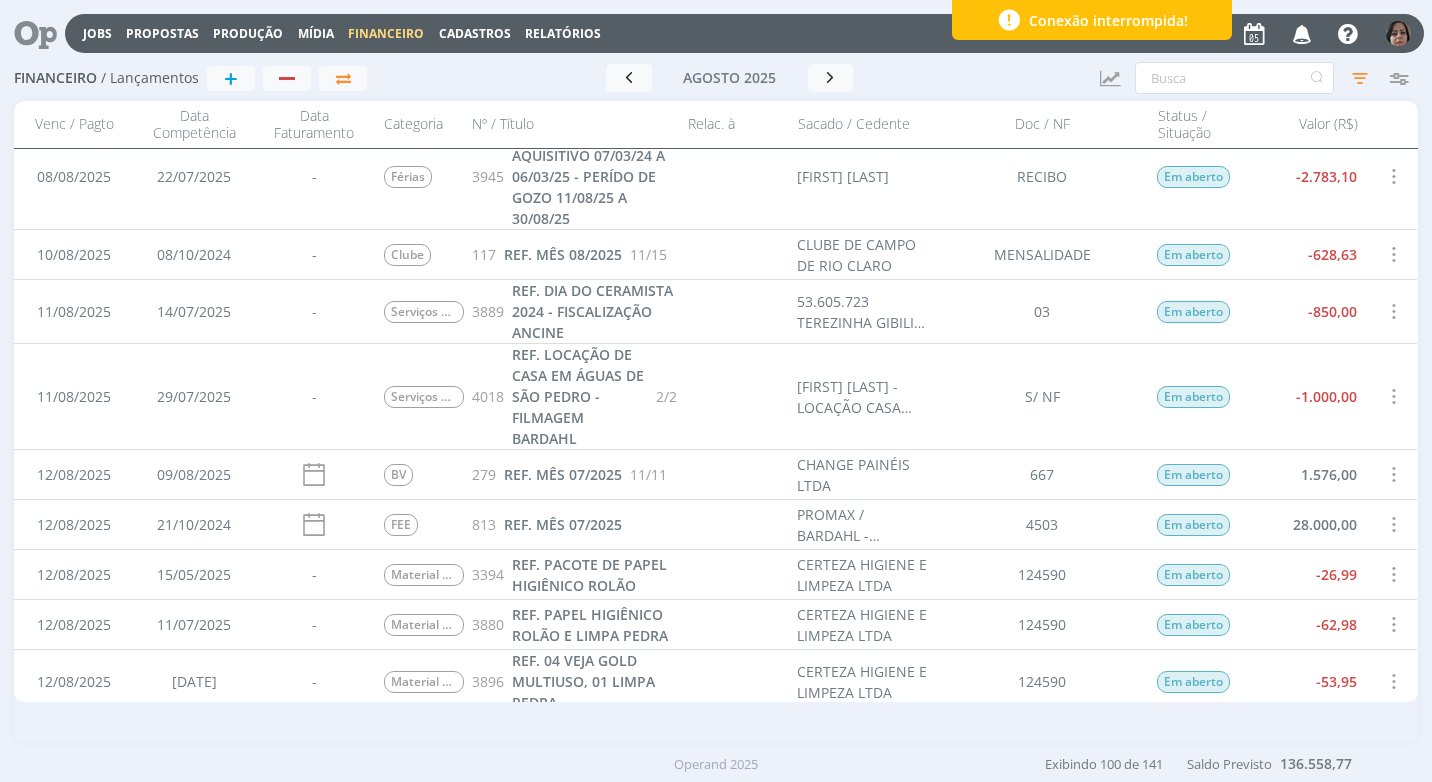 scroll, scrollTop: 1039, scrollLeft: 0, axis: vertical 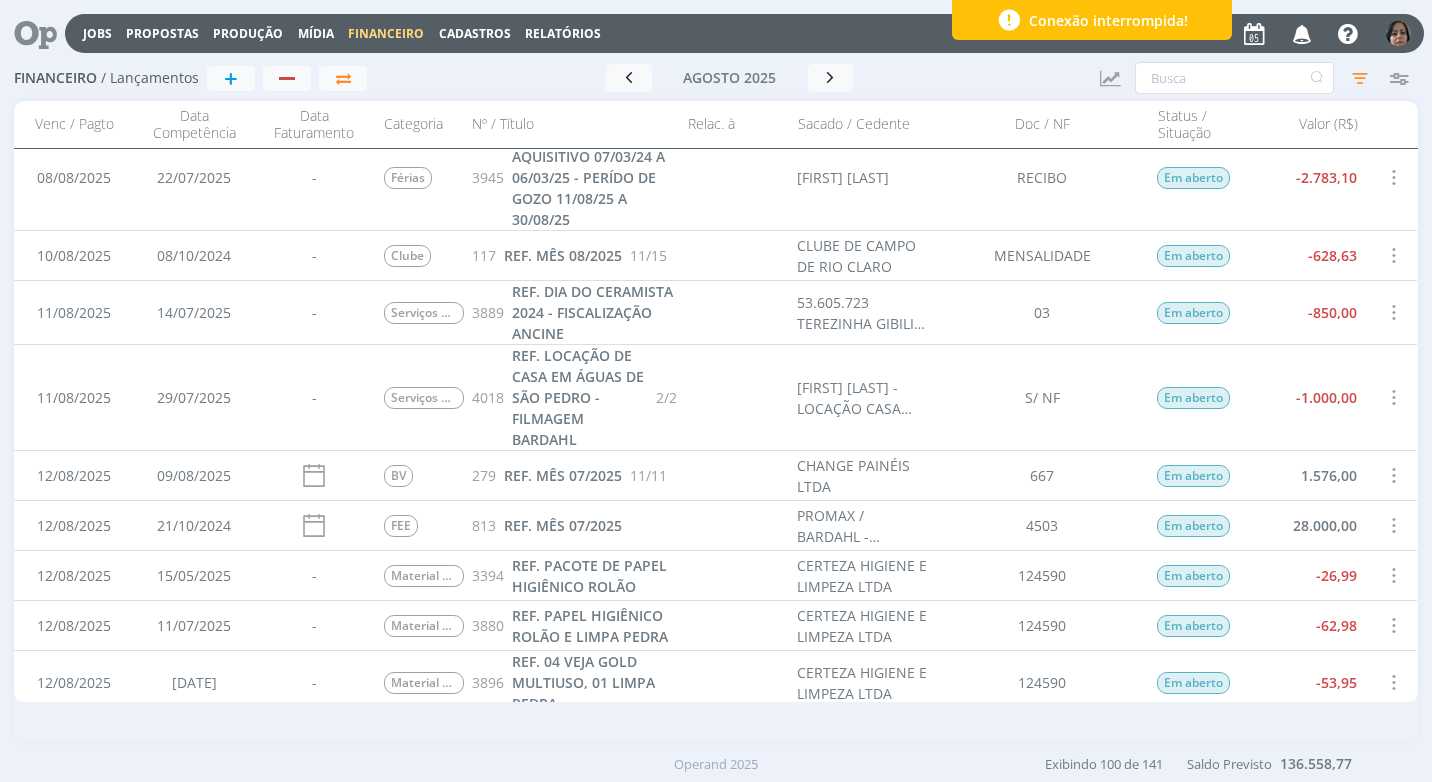 click at bounding box center (1393, 255) 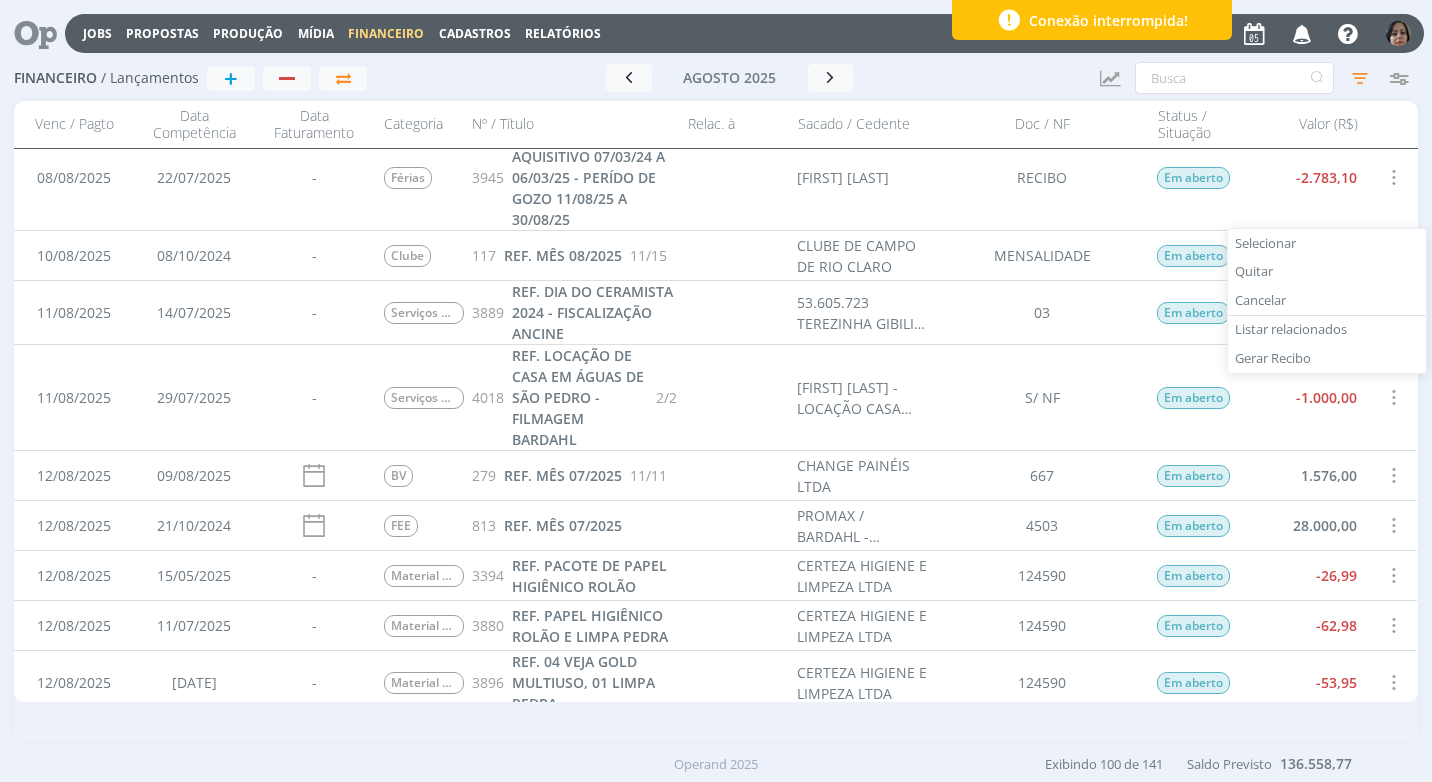 click on "Selecionar" at bounding box center [1327, 243] 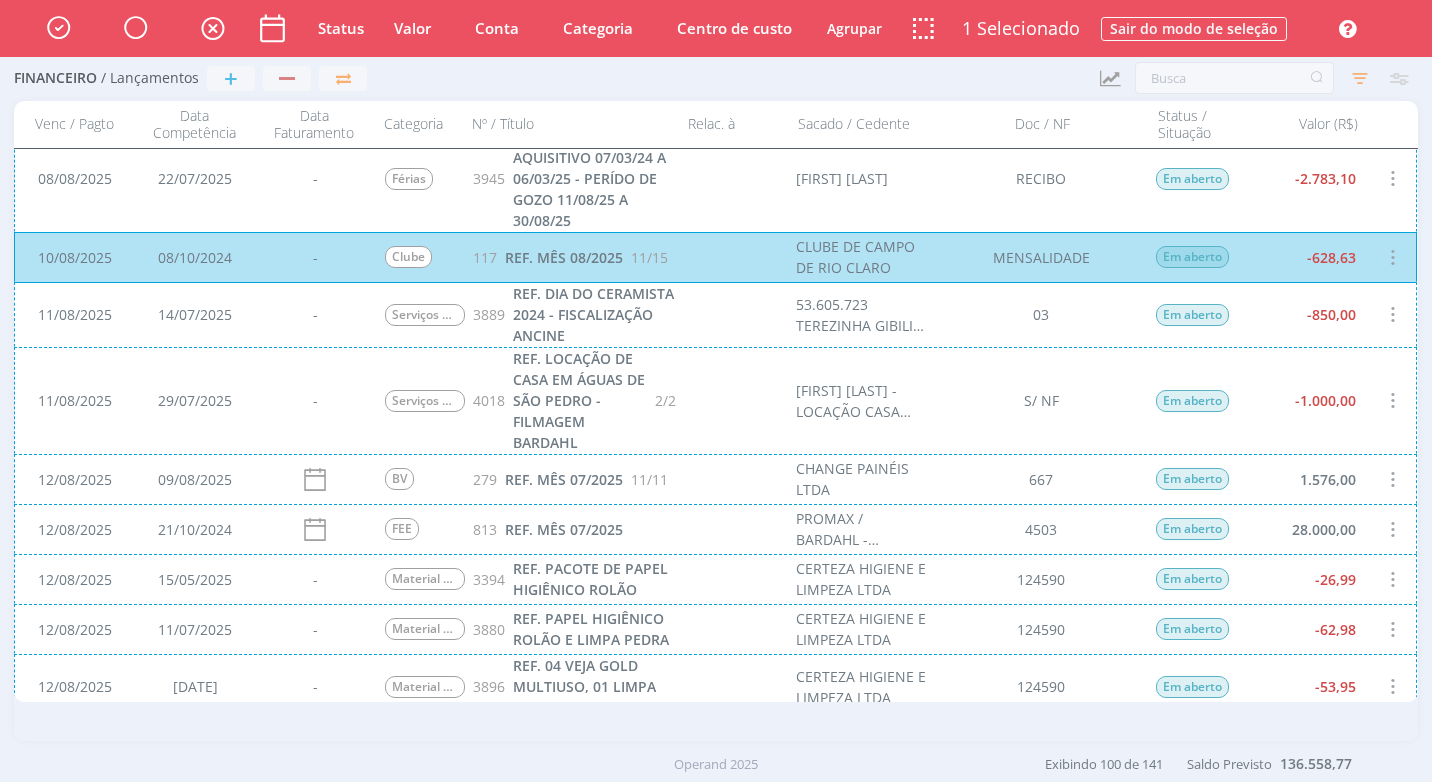 scroll, scrollTop: 1040, scrollLeft: 0, axis: vertical 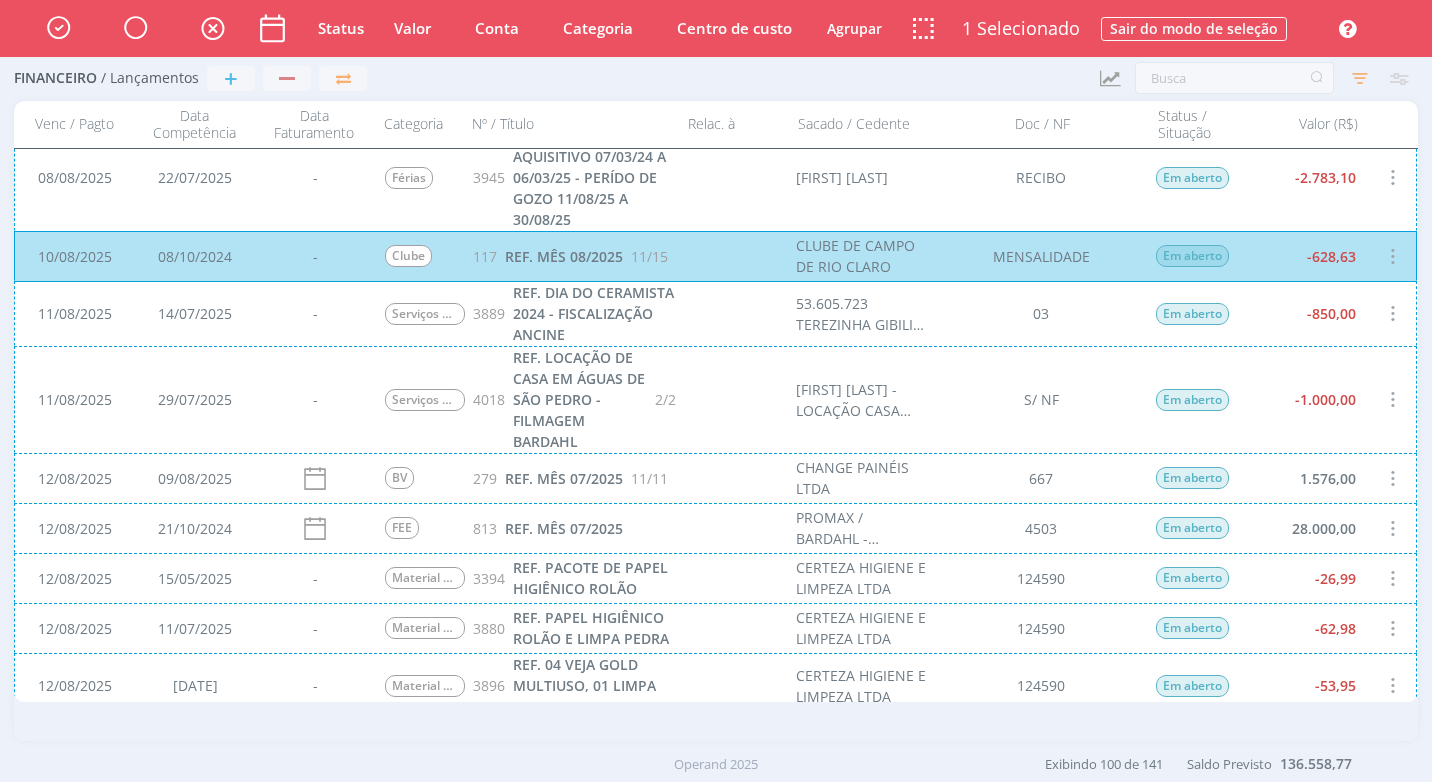 click on "12/08/2025
14/07/2025 - Serviços de Vídeo
3889
REF. DIA DO CERAMISTA 2024 - FISCALIZAÇÃO ANCINE
53.605.723 [LAST] [LAST] [LAST]
03
Em aberto
-850,00" at bounding box center (715, 313) 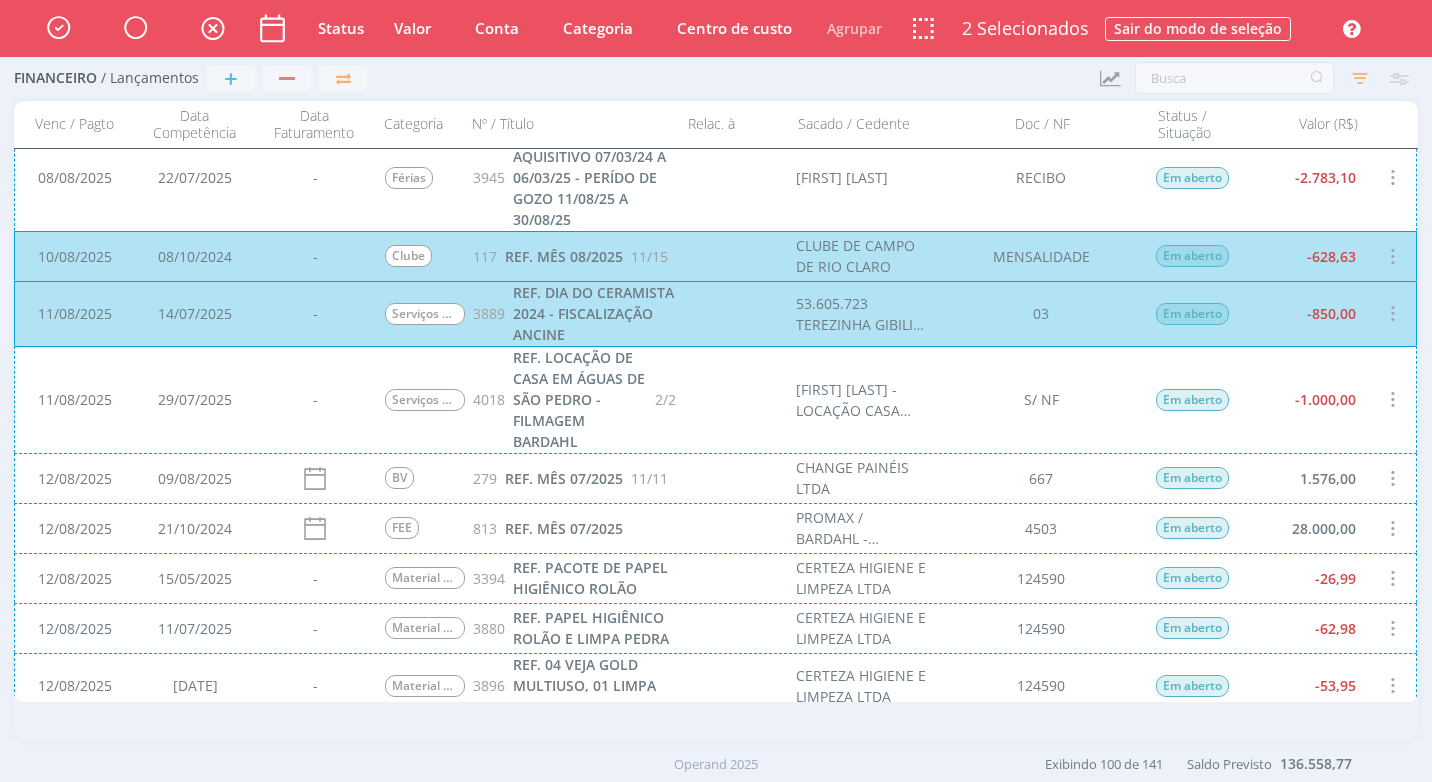 click on "11/08/2025
29/07/2025 - Serviços de Criação
4018
REF. LOCAÇÃO DE CASA EM ÁGUAS DE SÃO PEDRO - FILMAGEM BARDAHL
2/2
[FIRST] [LAST] - LOCAÇÃO CASA ÁGUAS SÃO PEDRO
S/ NF
Em aberto
-1.000,00" at bounding box center [715, 399] 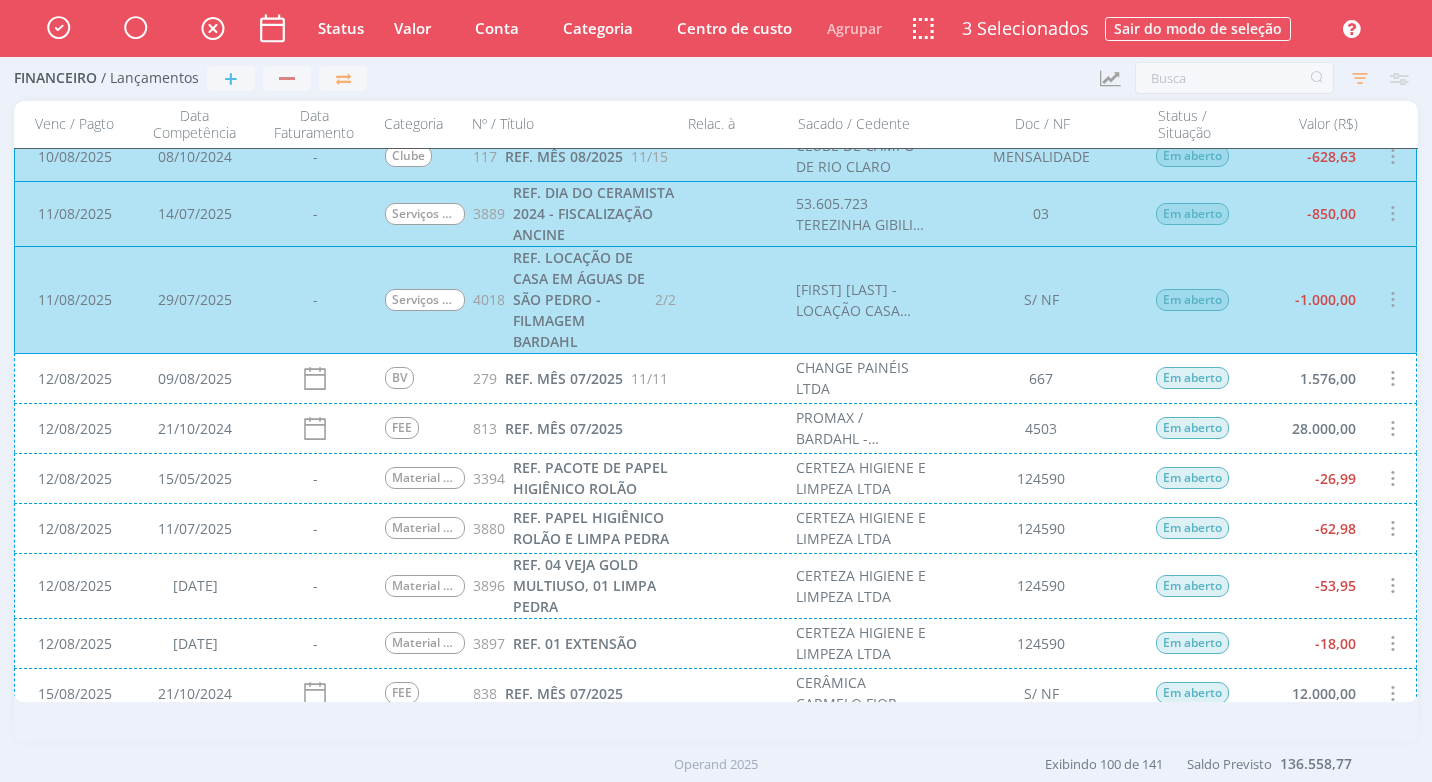 scroll, scrollTop: 1240, scrollLeft: 0, axis: vertical 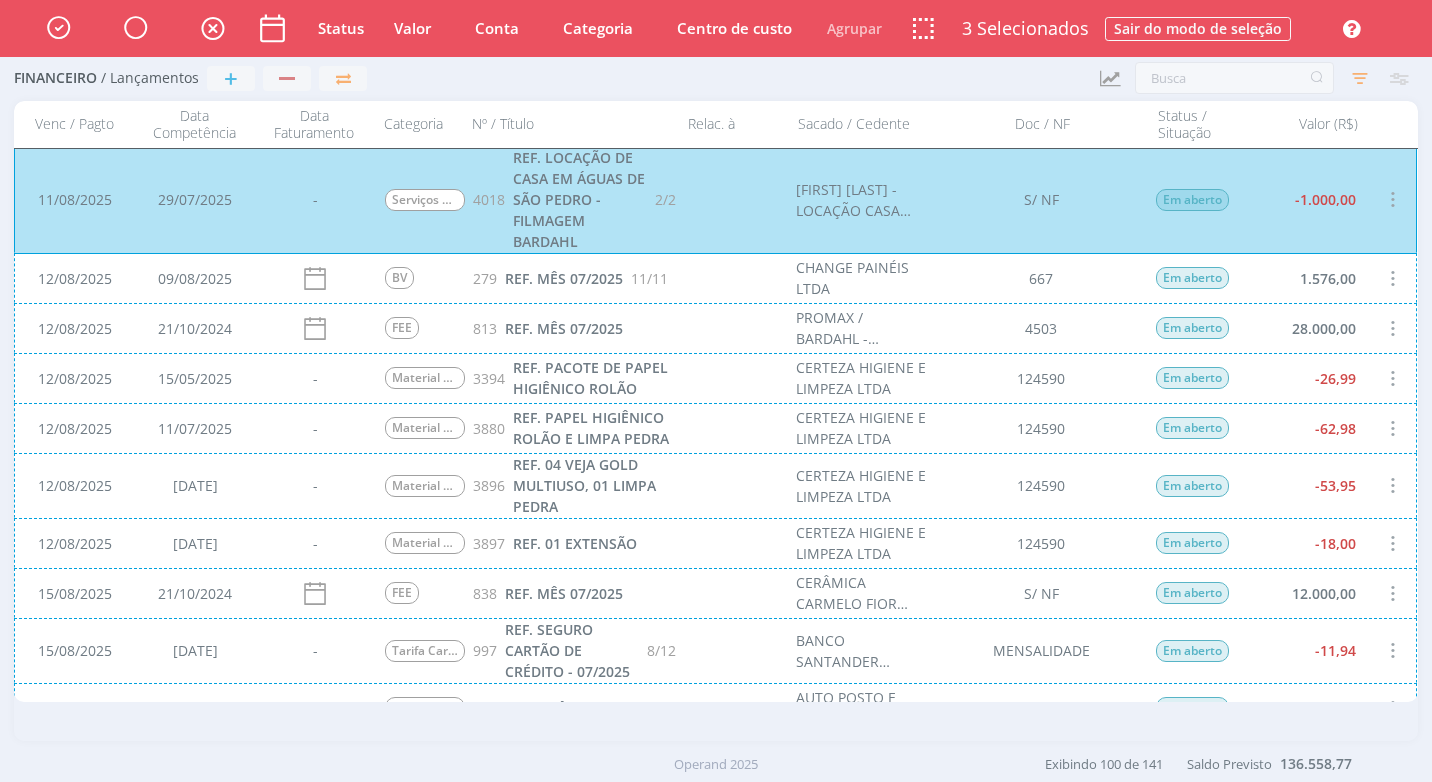 click on "[DATE]
[DATE] - Material de Higiene e Limpeza
3880
REF. PAPEL HIGIÊNICO ROLÃO E LIMPA PEDRA
CERTEZA HIGIENE E LIMPEZA LTDA
124590
Em aberto
-62,98" at bounding box center (715, 428) 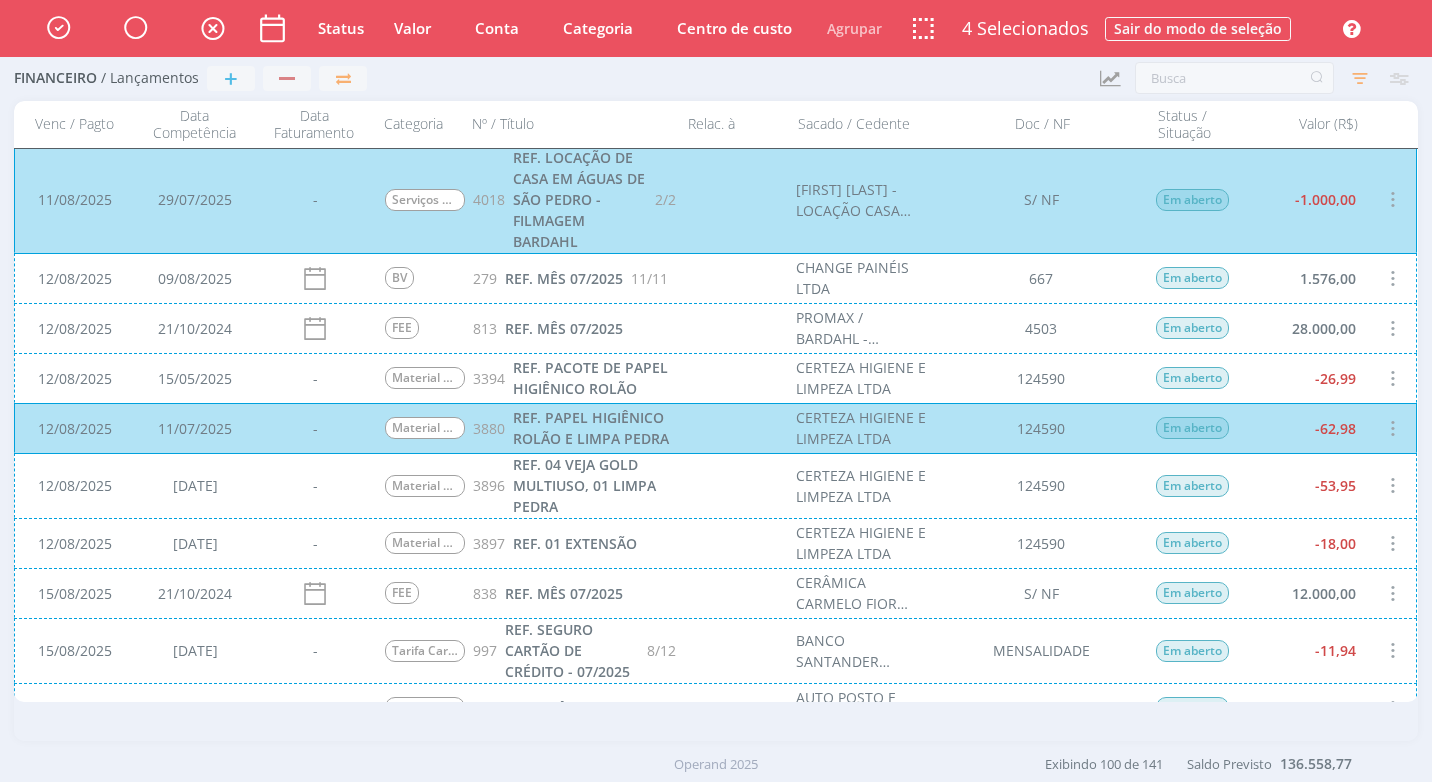 click on "12/08/2025
15/07/2025 - Material de Escritório
3897
REF. 01 EXTENSÃO
CERTEZA HIGIENE E LIMPEZA LTDA
124590
Em aberto
-18,00" at bounding box center [715, 543] 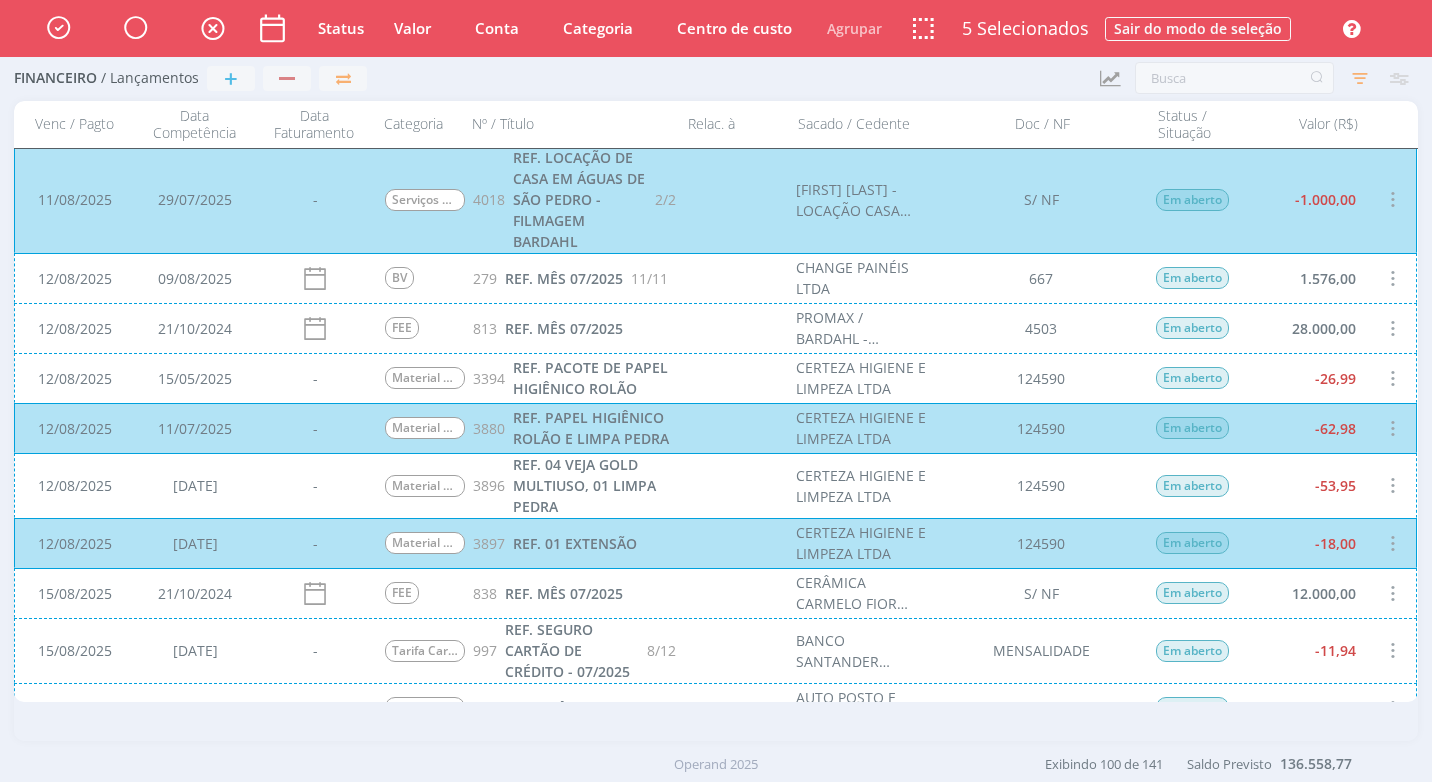 click on "[DATE]
[DATE] - Material de Higiene e Limpeza
3896
REF. 04 VEJA GOLD MULTIUSO, 01 LIMPA PEDRA
CERTEZA HIGIENE E LIMPEZA LTDA
124590
Em aberto
-53,95" at bounding box center (715, 485) 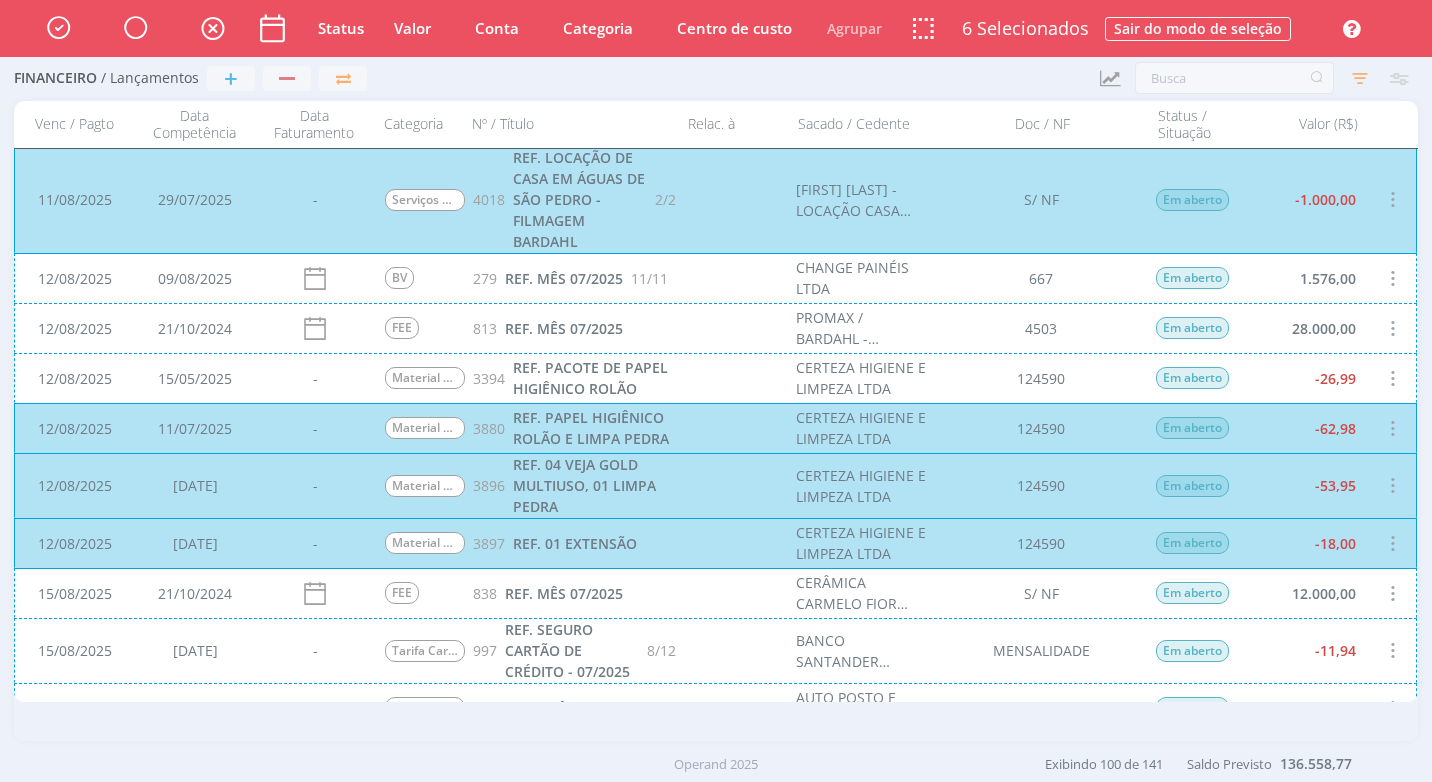 click on "12/08/2025
15/05/2025 - Material de Higiene e Limpeza
3394
REF. PACOTE DE PAPEL HIGIÊNICO ROLÃO
CERTEZA HIGIENE E LIMPEZA LTDA
124590
Em aberto
-26,99" at bounding box center (715, 378) 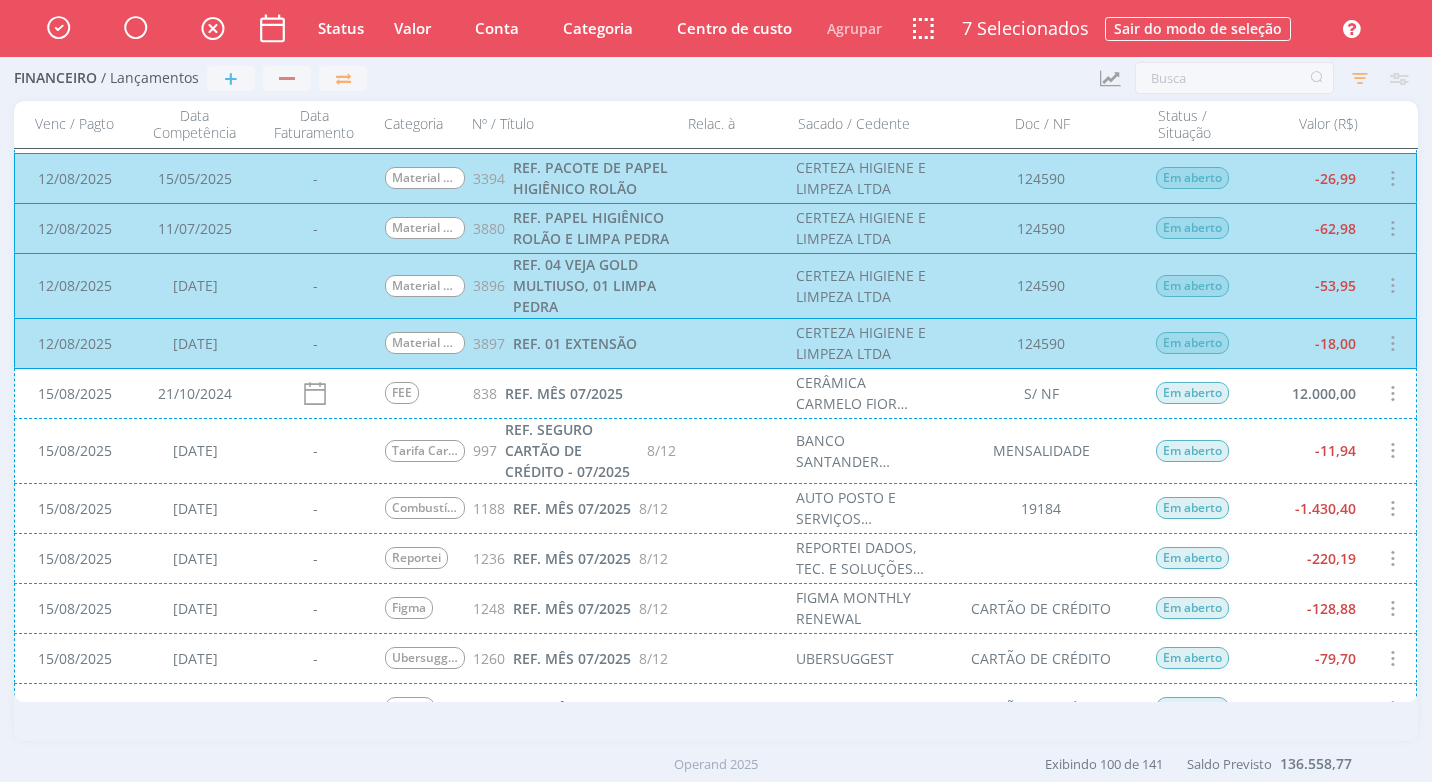 scroll, scrollTop: 1540, scrollLeft: 0, axis: vertical 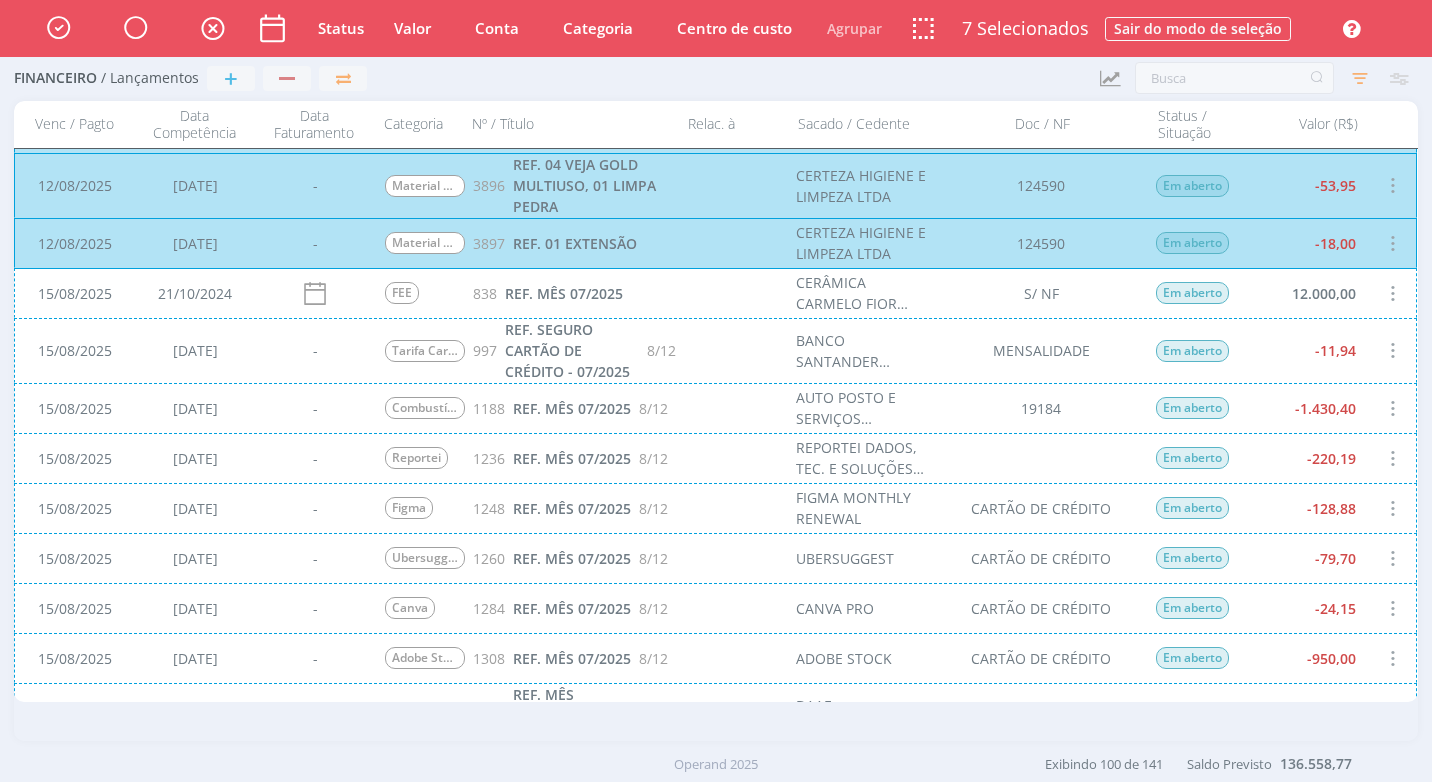 click on "[DATE]
[DATE] - Tarifa Cartão de Crédito
997
REF. SEGURO CARTÃO DE CRÉDITO - 07/2025
8/12
BANCO SANTANDER BRASIL S.A.
MENSALIDADE
Em aberto
-11,94" at bounding box center [715, 350] 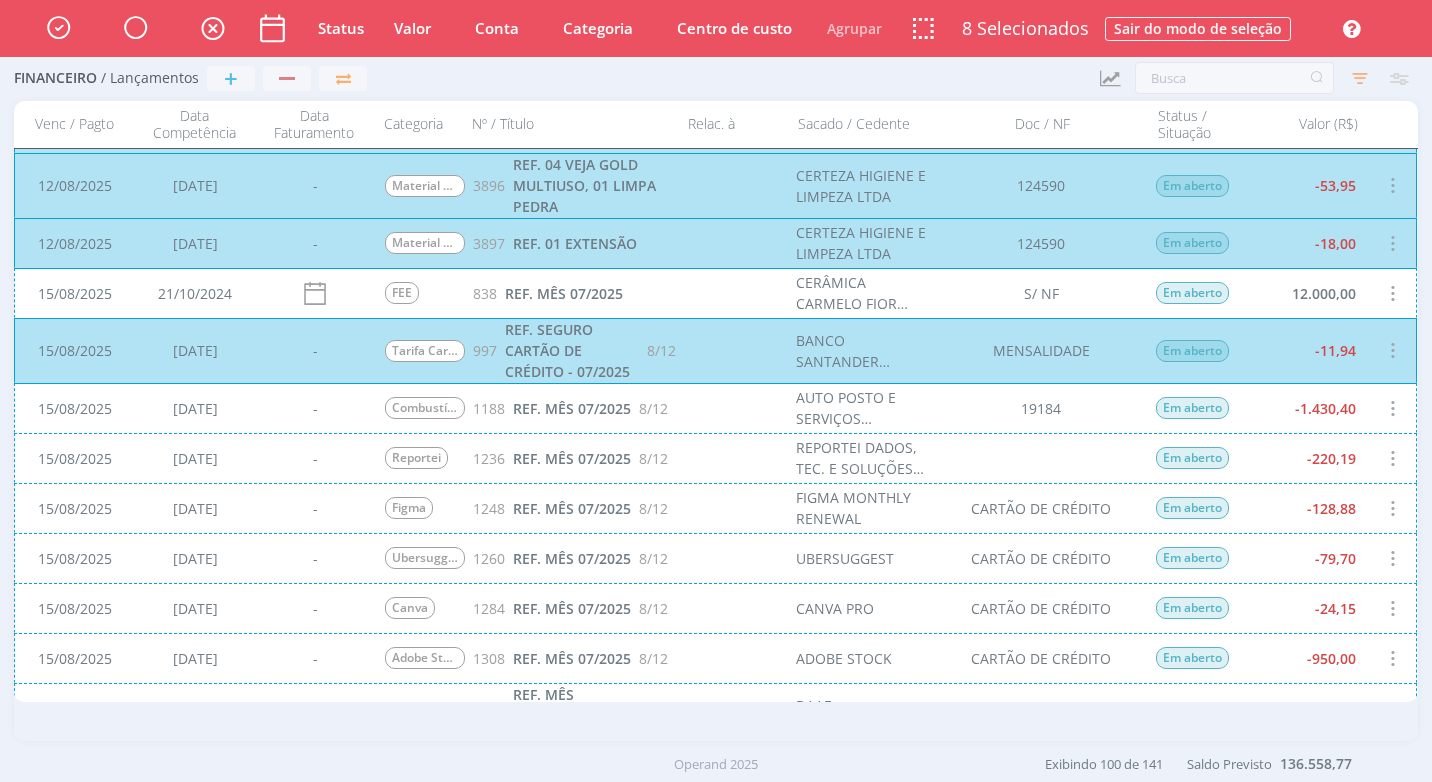 click on "15/08/2025
21/05/2025 - Combustível
1188
REF. MÊS 07/2025
8/12
AUTO POSTO E SERVIÇOS ANDORINHA LTDA
19184
Em aberto
-1.430,40" at bounding box center [715, 408] 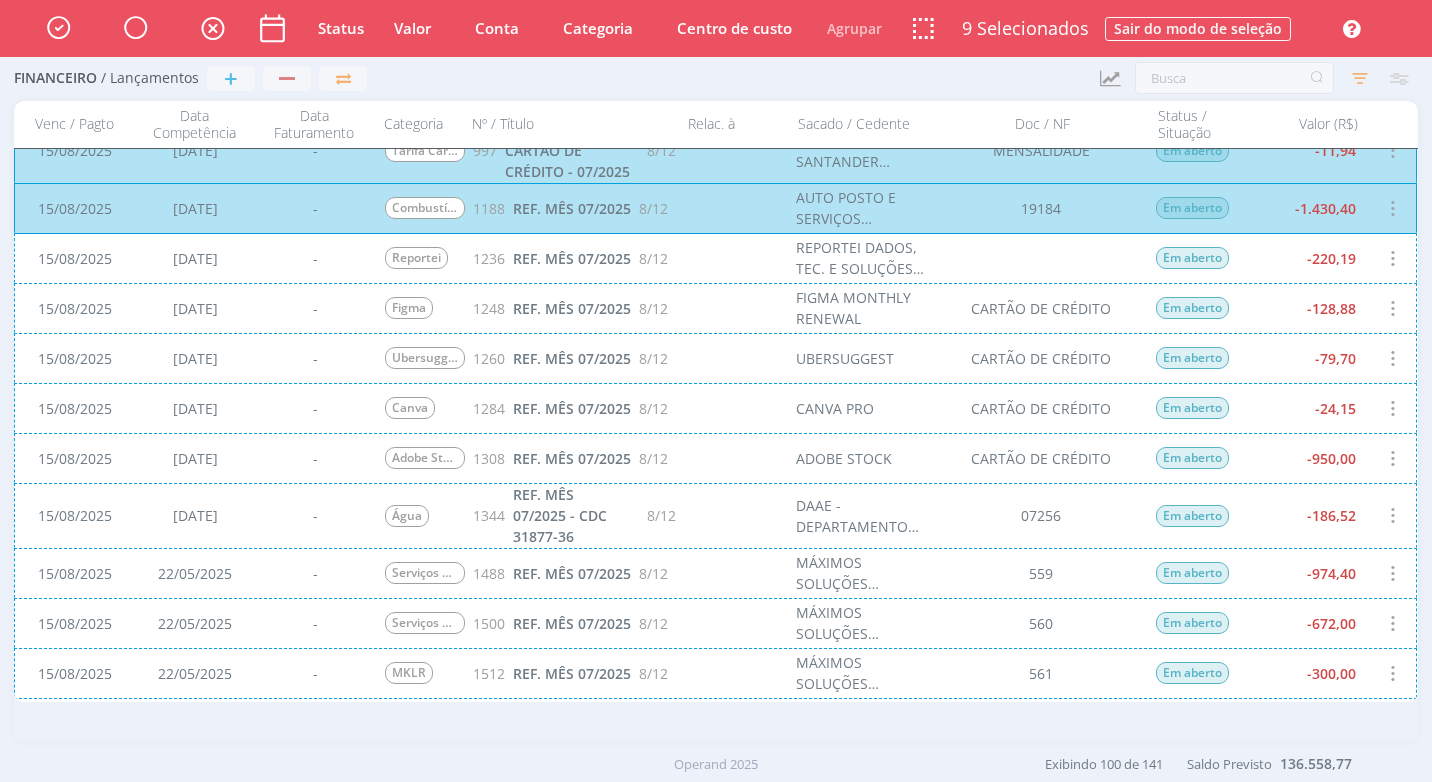 scroll, scrollTop: 1640, scrollLeft: 0, axis: vertical 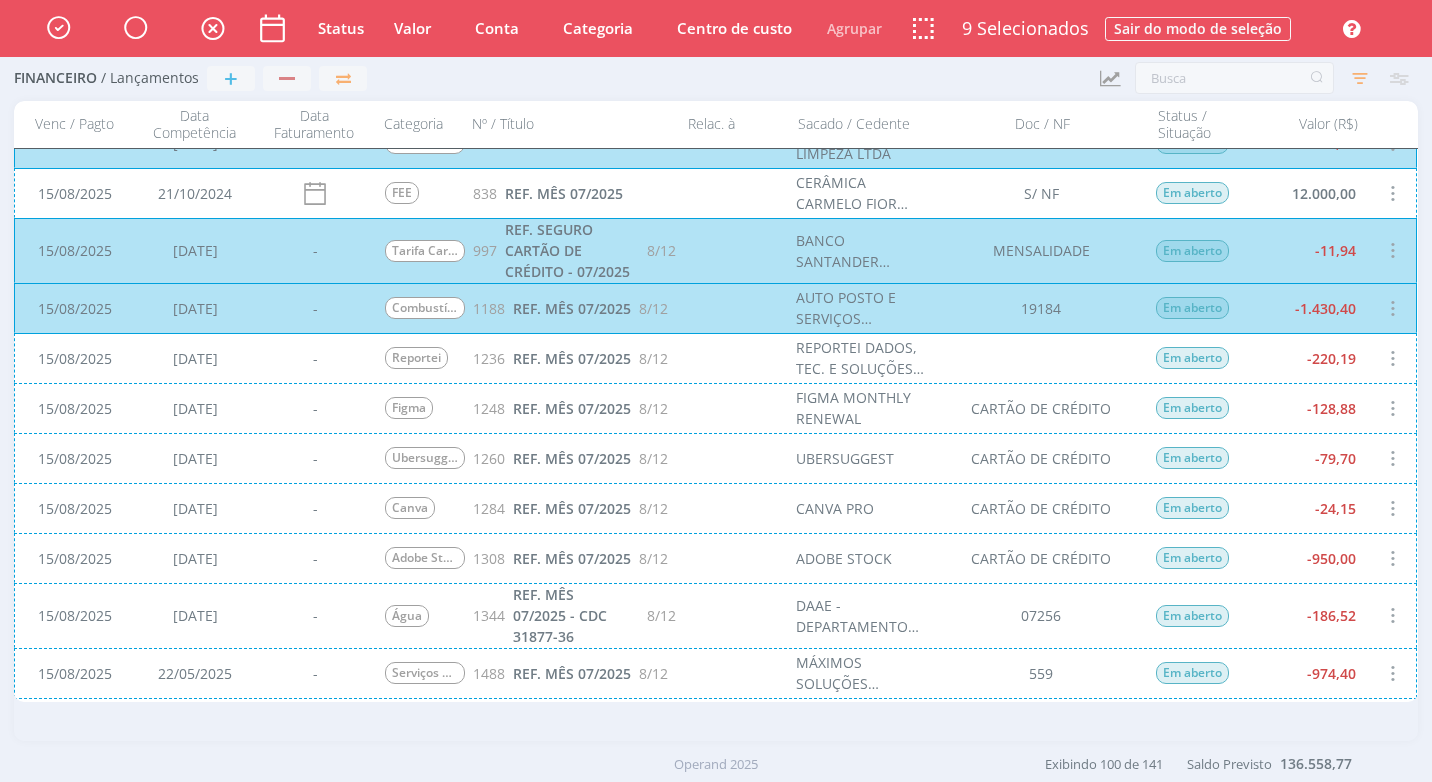click on "[DATE]
[DATE] - Reportei
1236
REF. MÊS 07/2025
8/12
REPORTEI DADOS, TEC. E SOLUÇÕES PARA INTERNET LTDA. ME
Em aberto
-220,19" at bounding box center [715, 358] 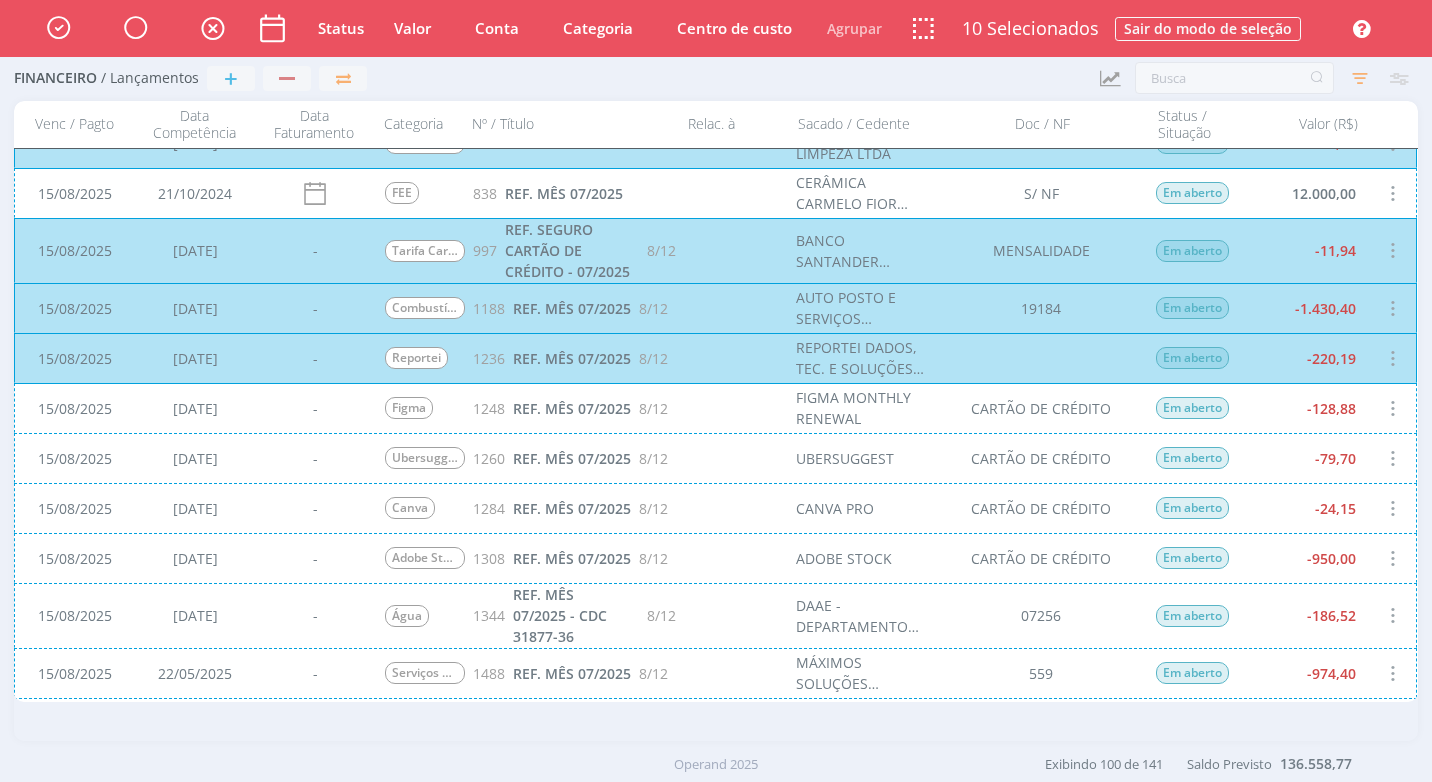 click on "[DATE]
[DATE] - Figma
1248
REF. MÊS 07/2025
8/12
FIGMA MONTHLY RENEWAL
CARTÃO DE CRÉDITO
Em aberto
-128,88" at bounding box center (715, 408) 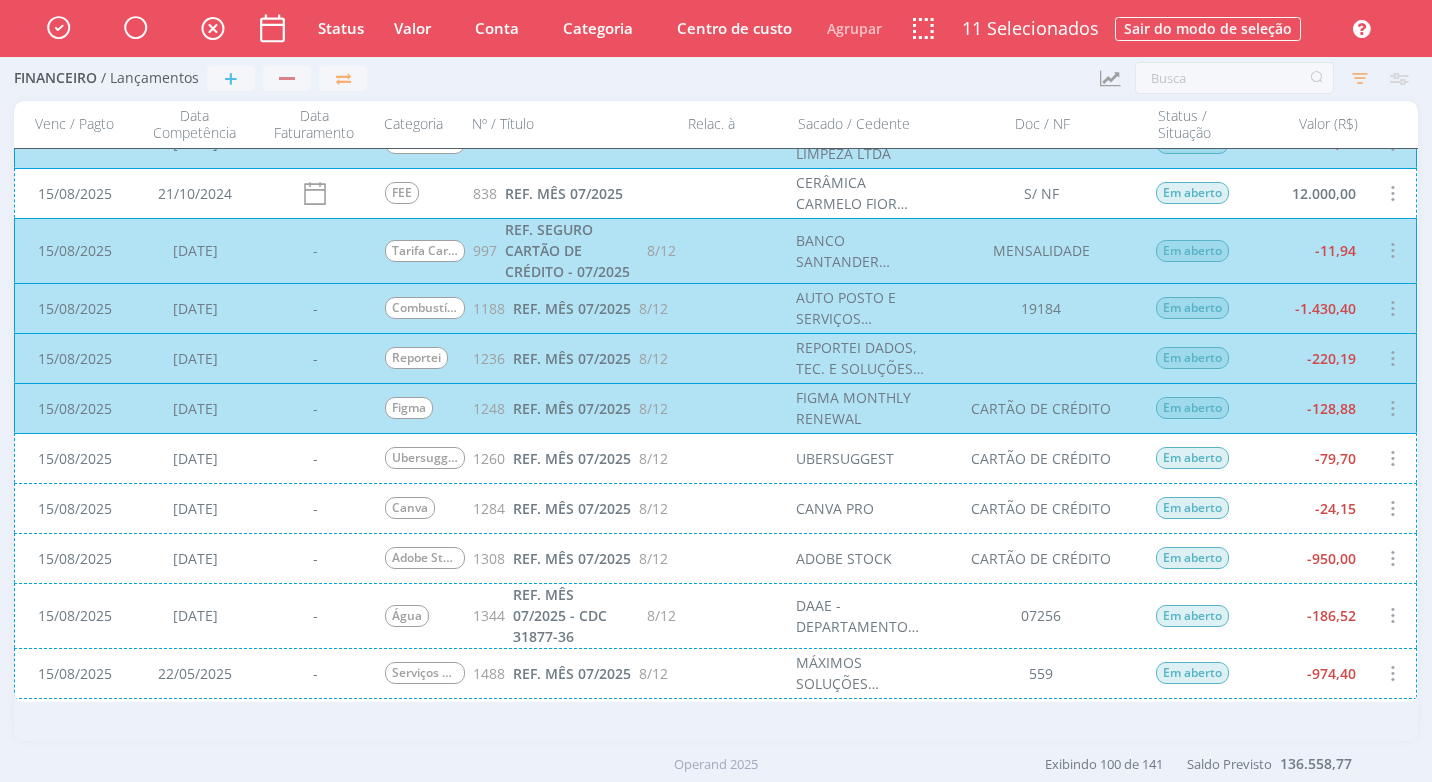 click on "[DATE]
[DATE] - Ubersuggest
1260
REF. MÊS 07/2025
8/12
UBERSUGGEST
CARTÃO DE CRÉDITO
Em aberto
-79,70" at bounding box center [715, 458] 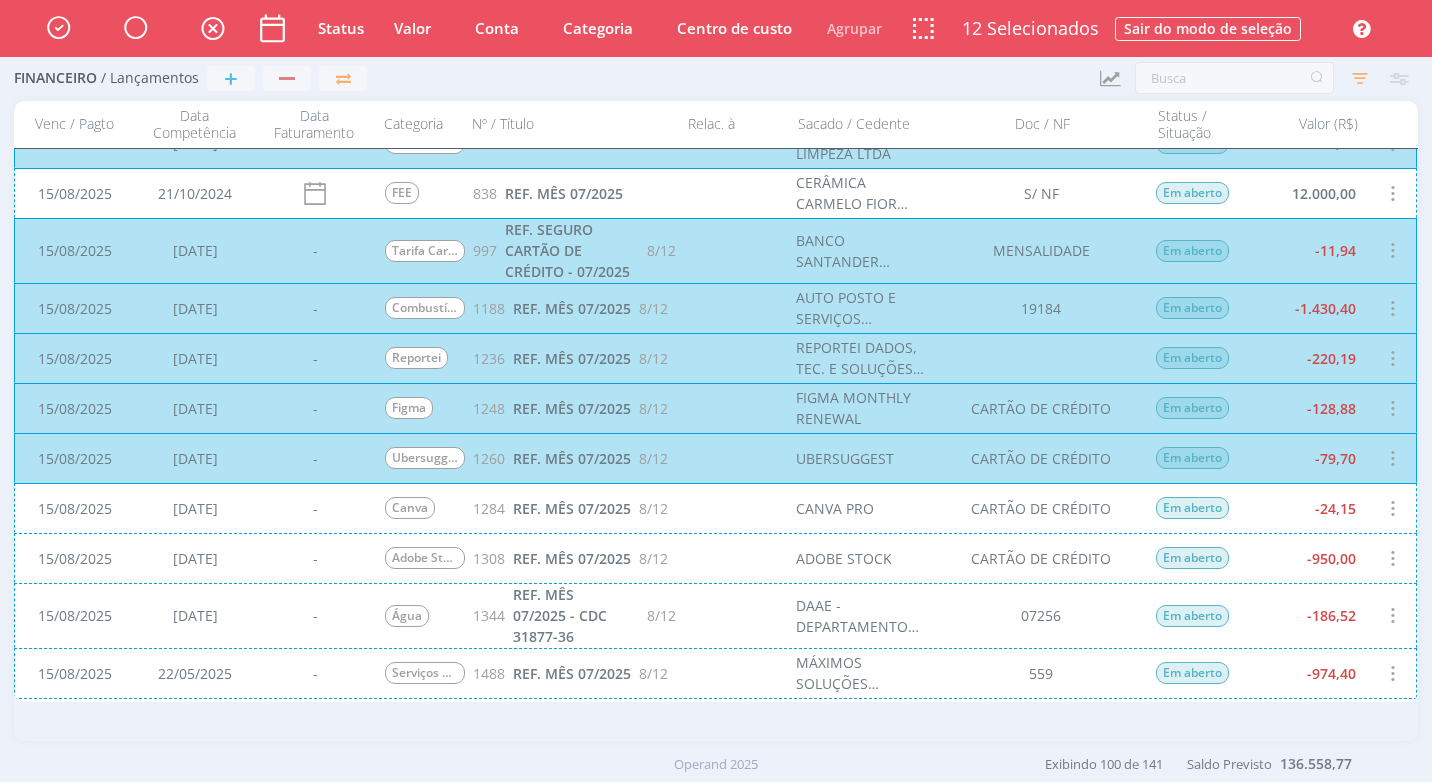 click on "[DATE]
[DATE] - Canva
1284
REF. MÊS 07/2025
8/12
CANVA PRO
CARTÃO DE CRÉDITO
Em aberto
-24,15" at bounding box center (715, 508) 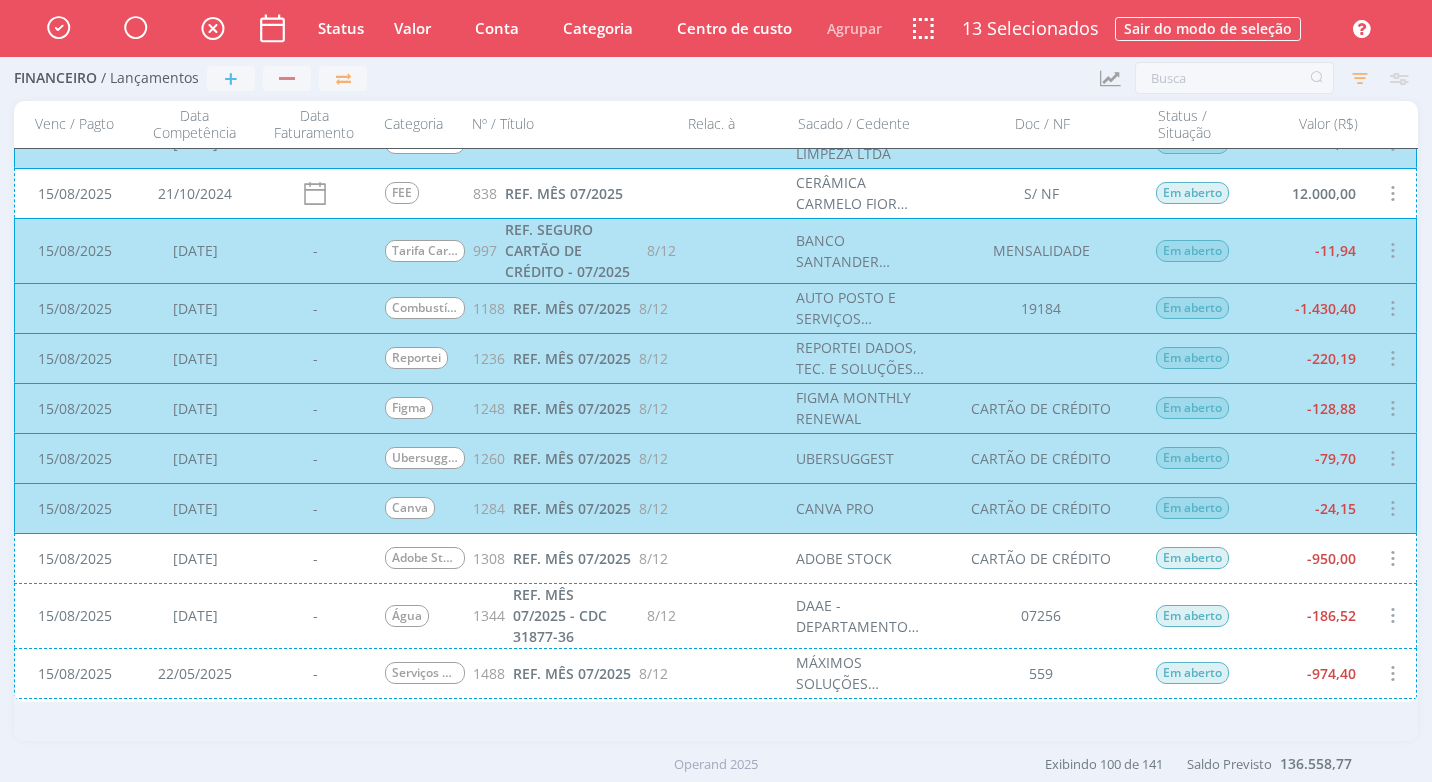 scroll, scrollTop: 1740, scrollLeft: 0, axis: vertical 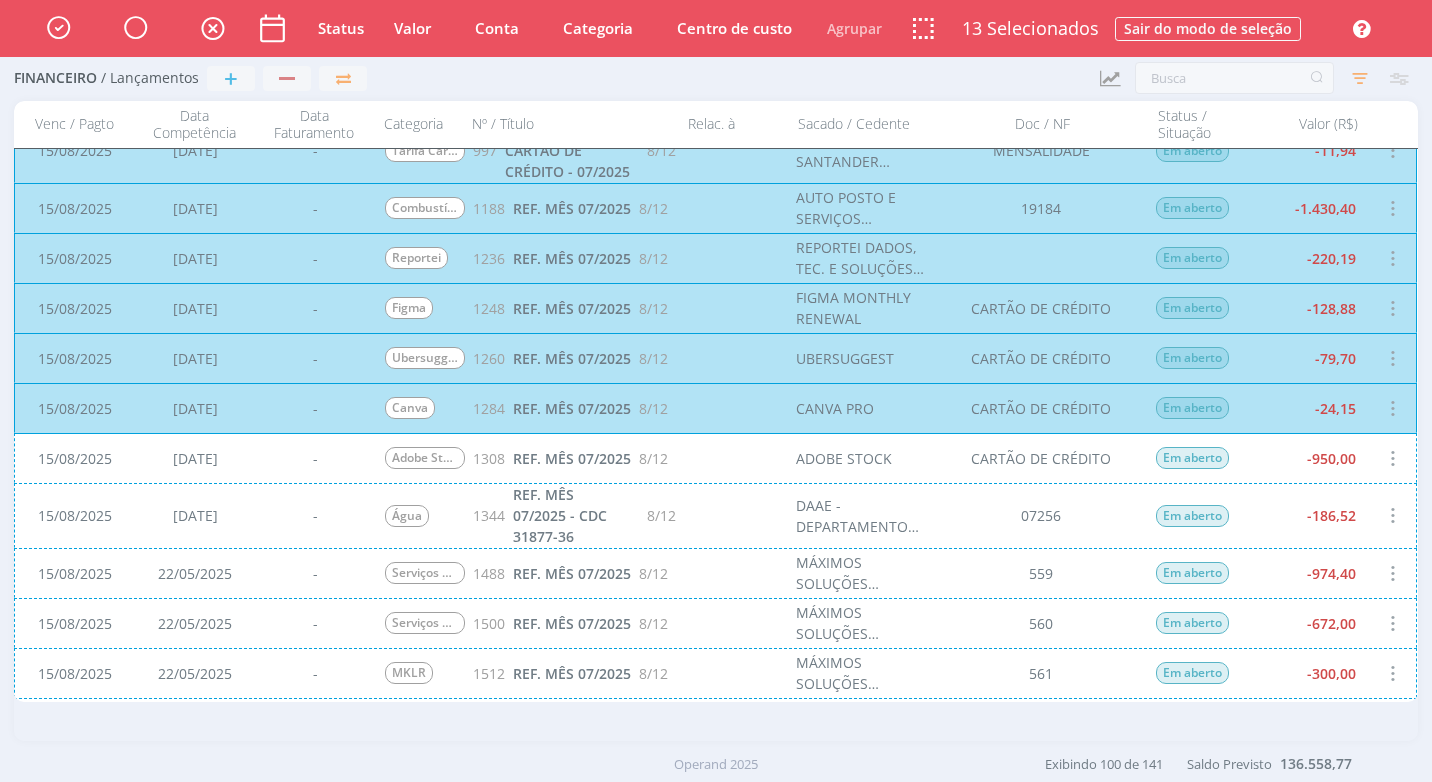 click on "[DATE]
[DATE] - Adobe Stock
1308
REF. MÊS 07/2025
8/12
ADOBE STOCK
CARTÃO DE CRÉDITO
Em aberto
-950,00" at bounding box center (715, 458) 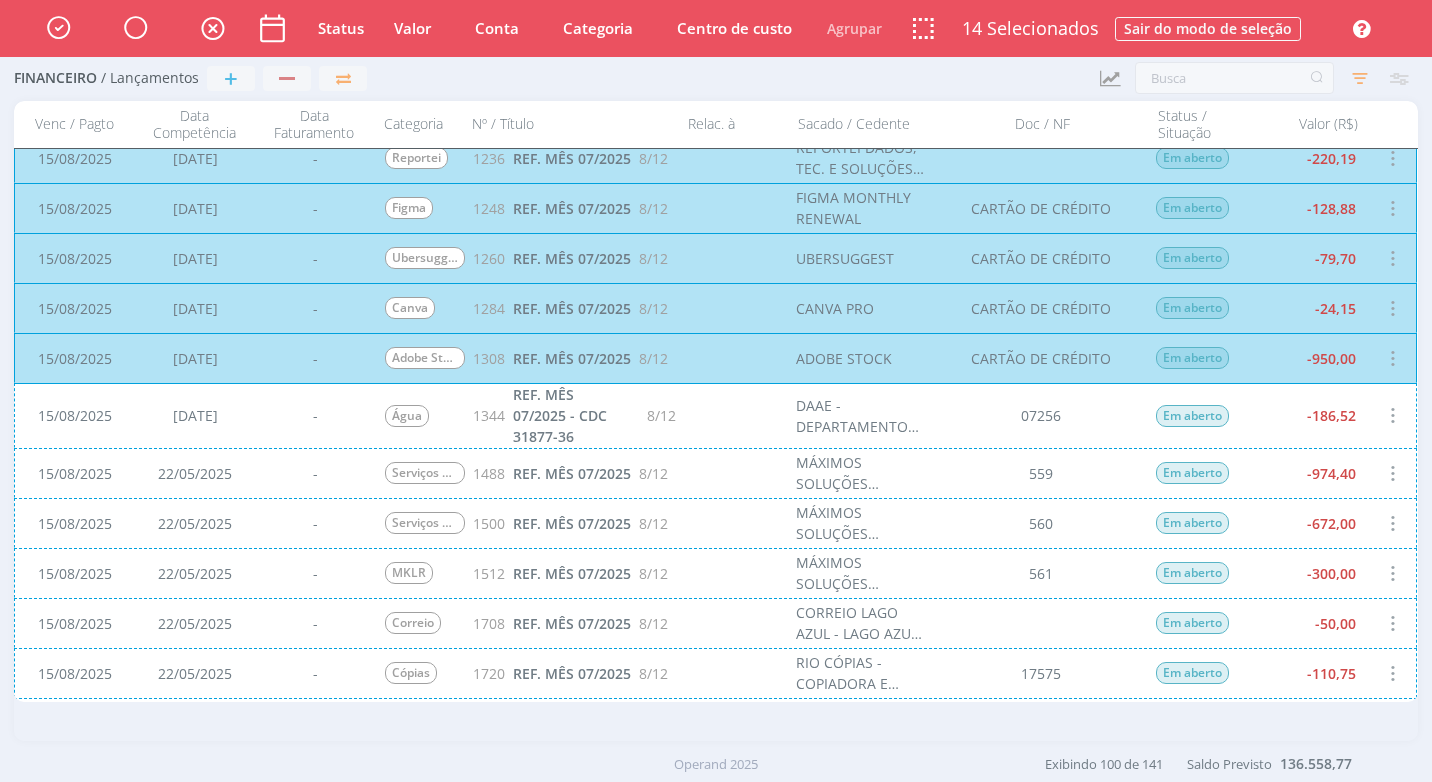 scroll, scrollTop: 1940, scrollLeft: 0, axis: vertical 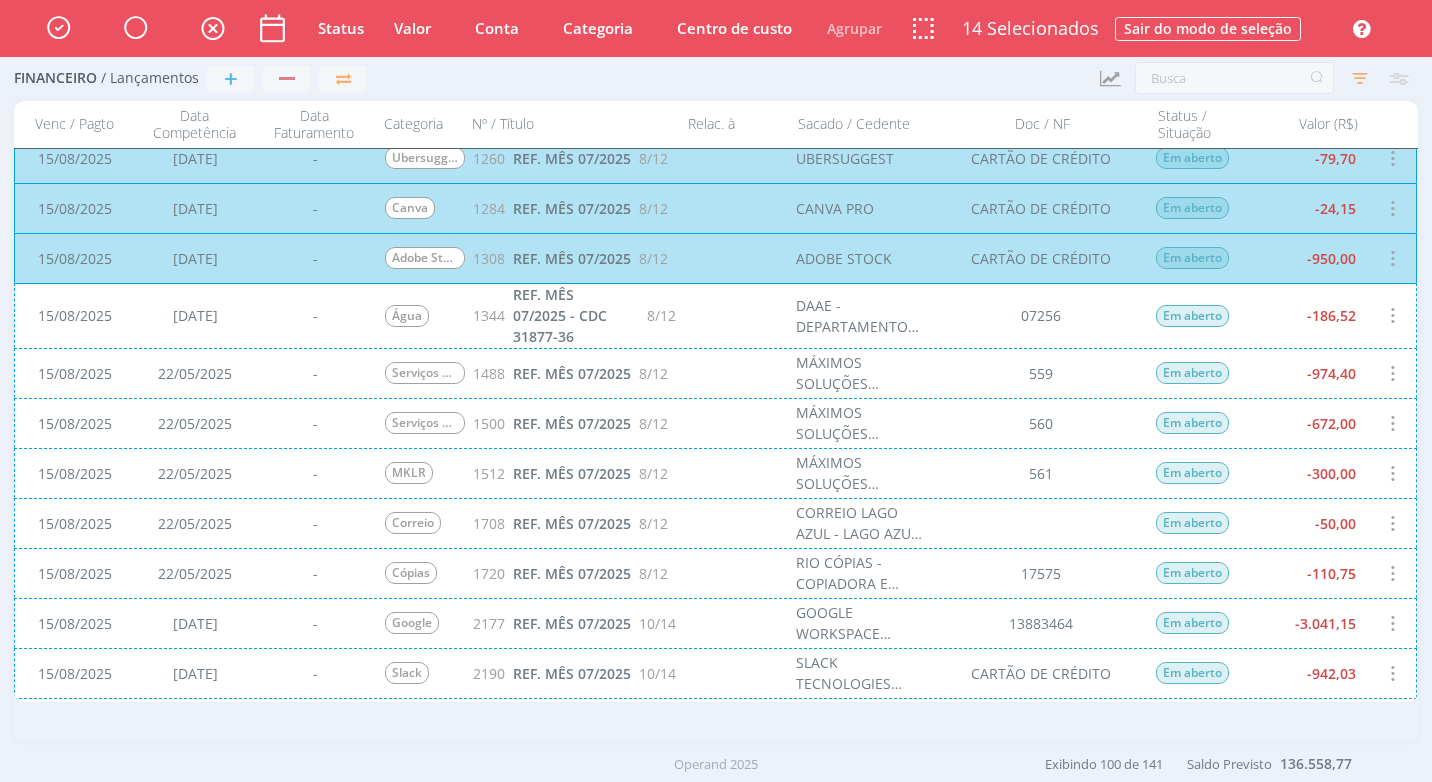 click on "15/08/2025
21/05/2025 - Água
1344
REF. MÊS 07/2025 - CDC 31877-36
8/12
DAAE - DEPARTAMENTO DE ÁGUA E ESGOTO DE RIO CLARO
07256
Em aberto
-186,52" at bounding box center [715, 315] 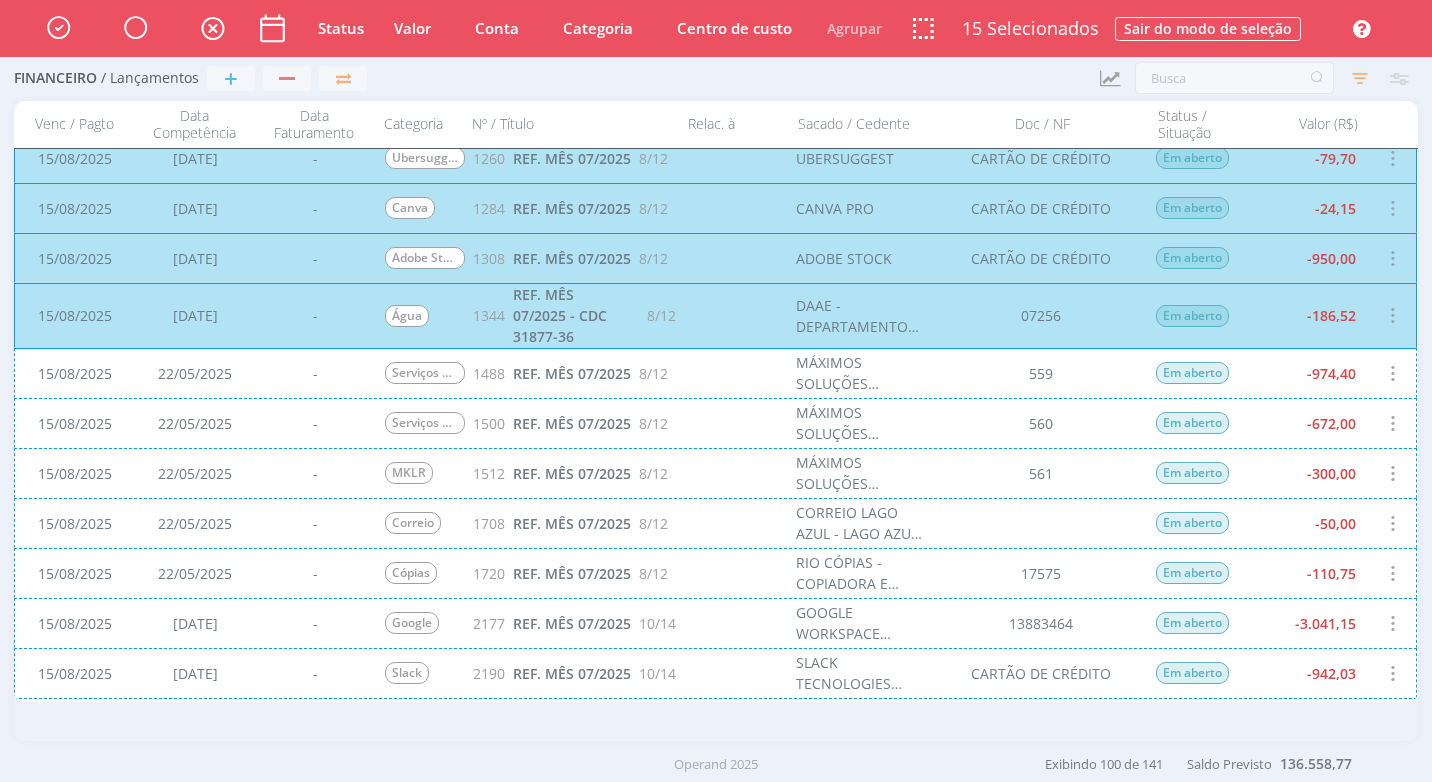 click on "[DATE]
[DATE] - Serviços Contábeis
1488
REF. MÊS 07/2025
8/12
MÁXIMOS SOLUÇÕES EMPRESARIAIS LTDA.
559
Em aberto
-974,40" at bounding box center (715, 373) 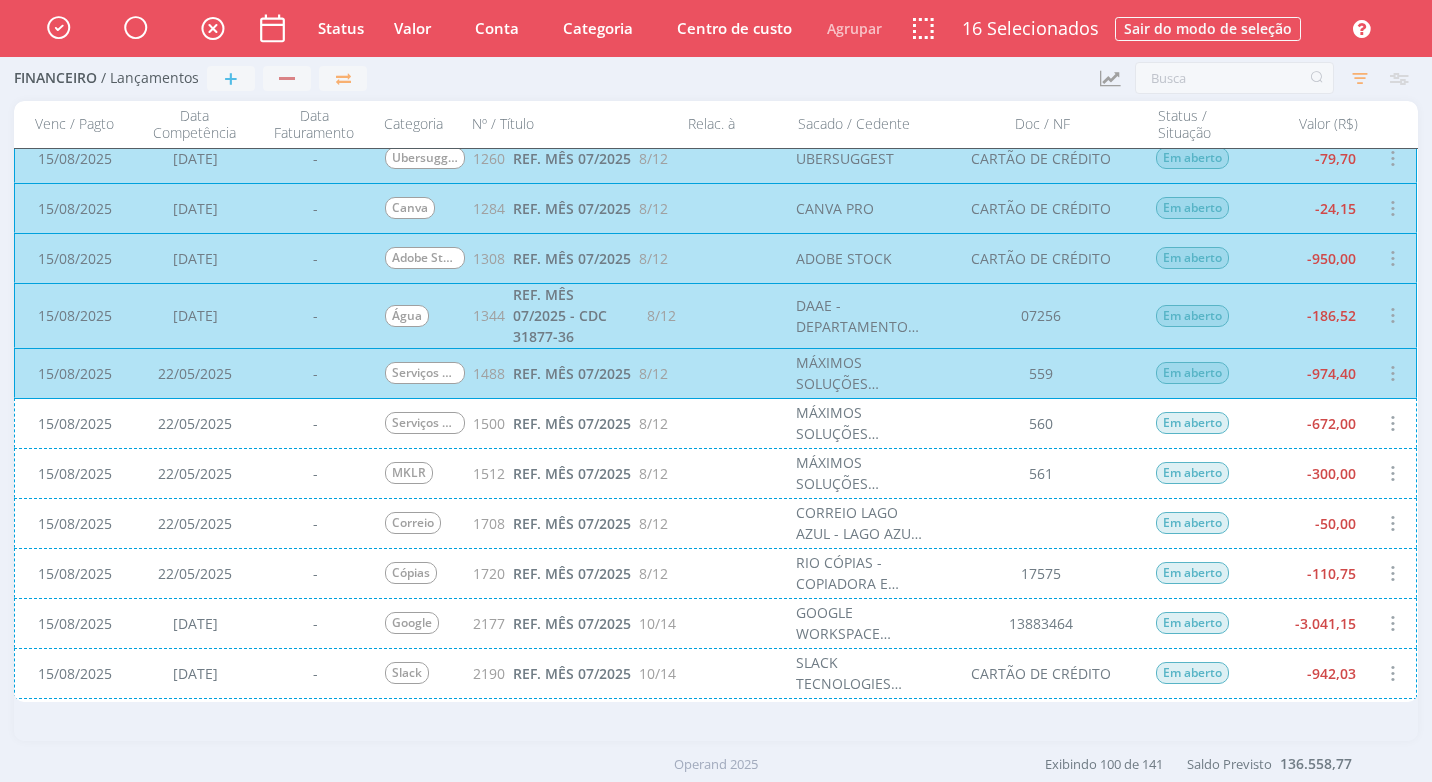 click on "15/08/2025
22/05/2025 - Serviços Contábeis
1500
REF. MÊS 07/2025
8/12
MÁXIMOS SOLUÇÕES EMPRESARIAIS LTDA.
560
Em aberto
-672,00" at bounding box center (715, 423) 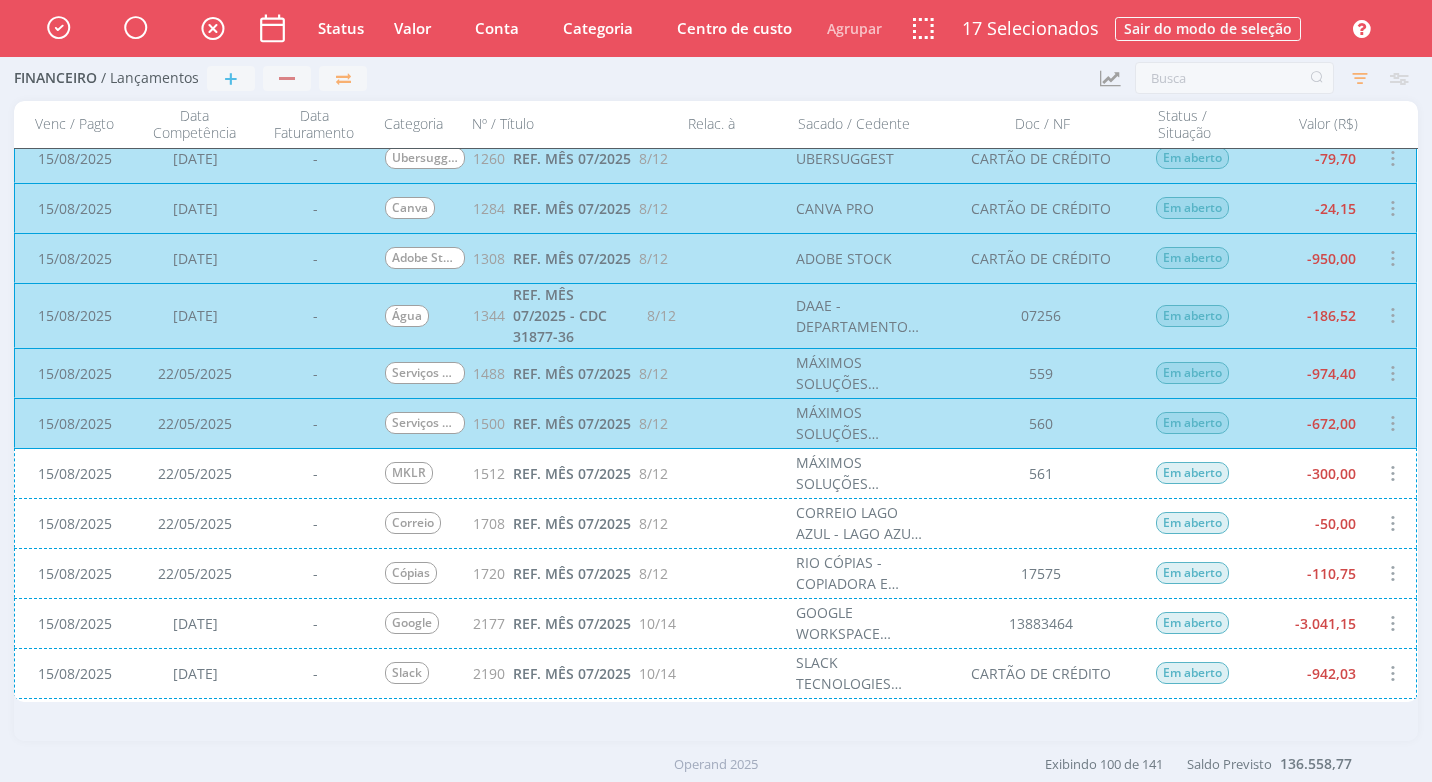 click on "15/08/2025
22/05/2025 - MKLR
1512
REF. MÊS 07/2025
8/12
MÁXIMOS SOLUÇÕES EMPRESARIAIS LTDA.
561
Em aberto
-300,00" at bounding box center [715, 473] 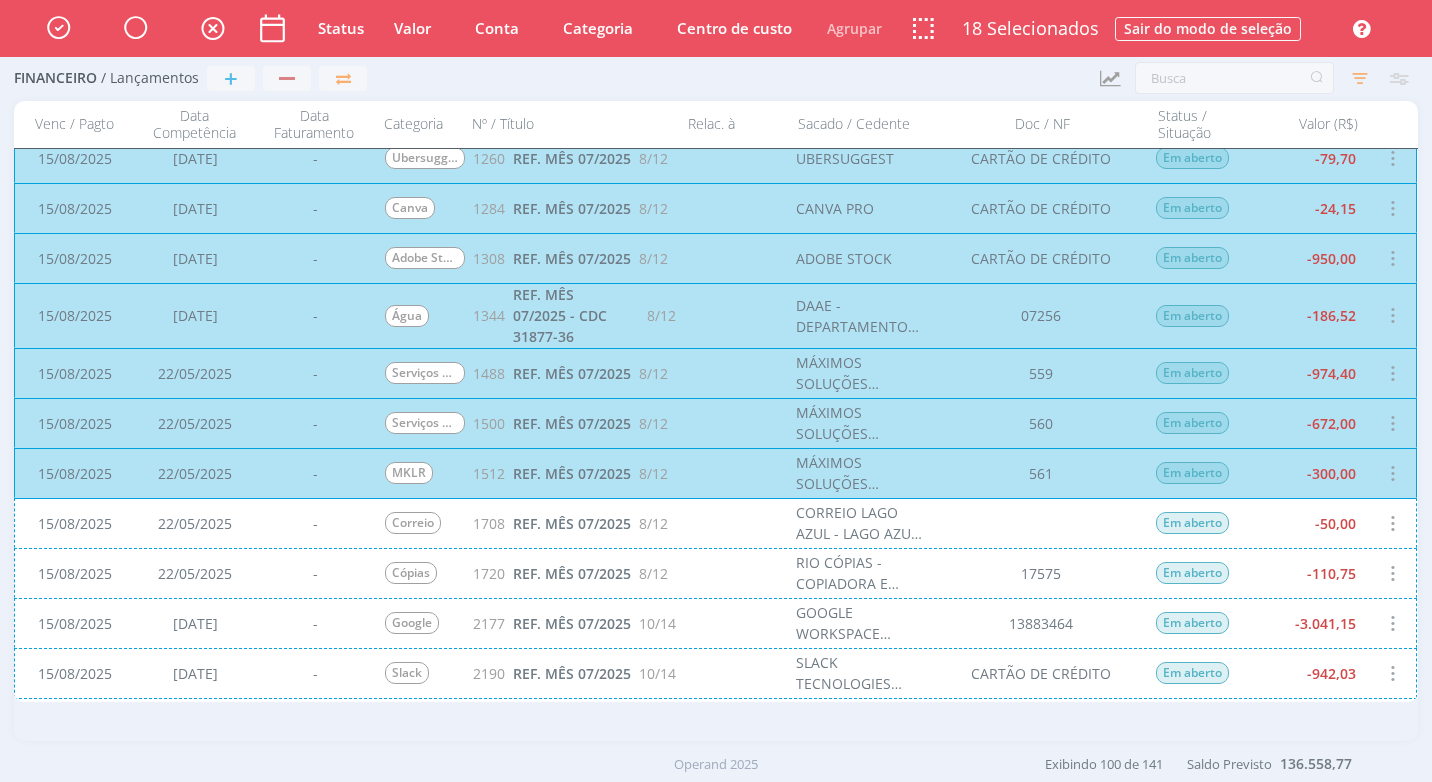 scroll, scrollTop: 2040, scrollLeft: 0, axis: vertical 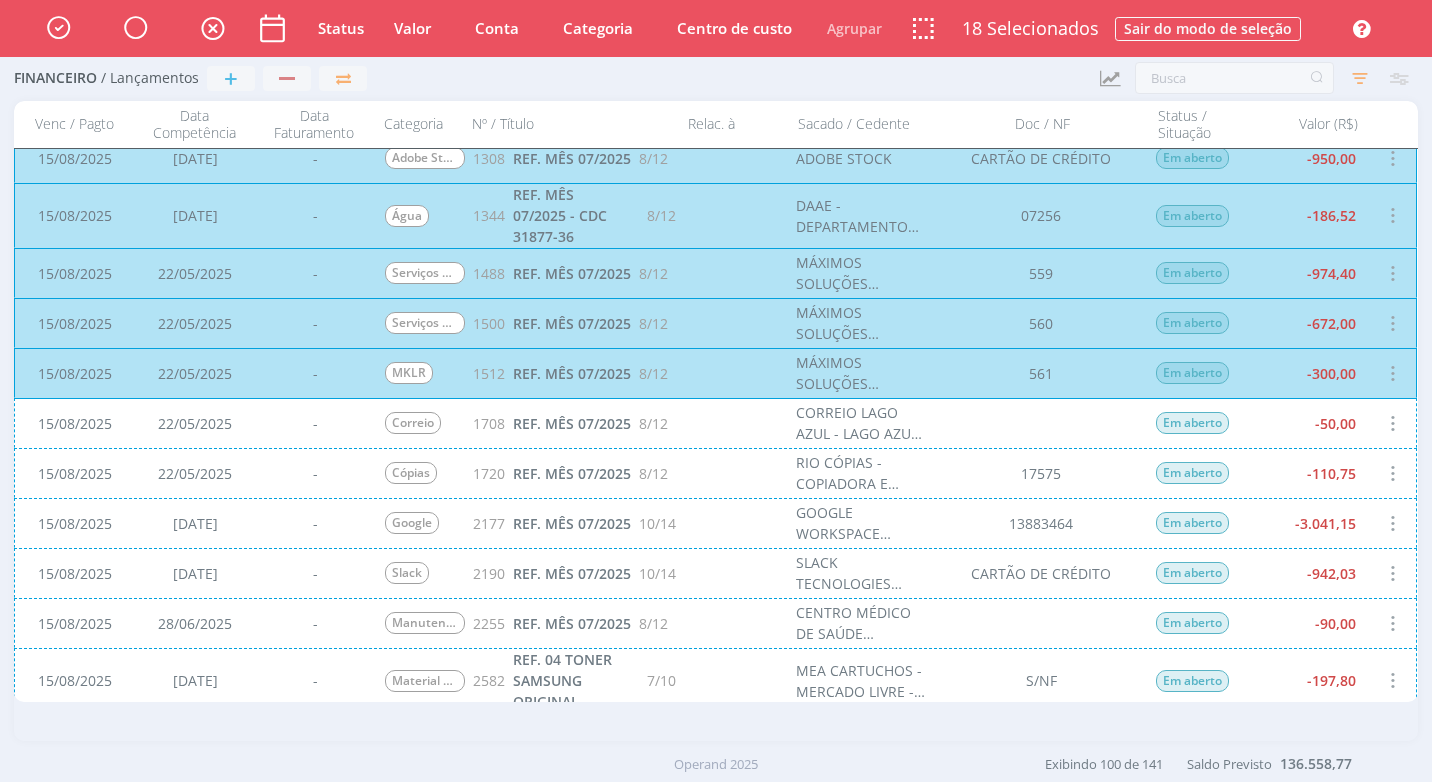 click on "15/08/2025
22/05/2025 - Cópias
1720
REF. MÊS 07/2025
8/12
RIO CÓPIAS - COPIADORA E COMÉRCIO DE ARTIGOS DE PAPELARIA EIRELI
17575
Em aberto
-110,75" at bounding box center (715, 473) 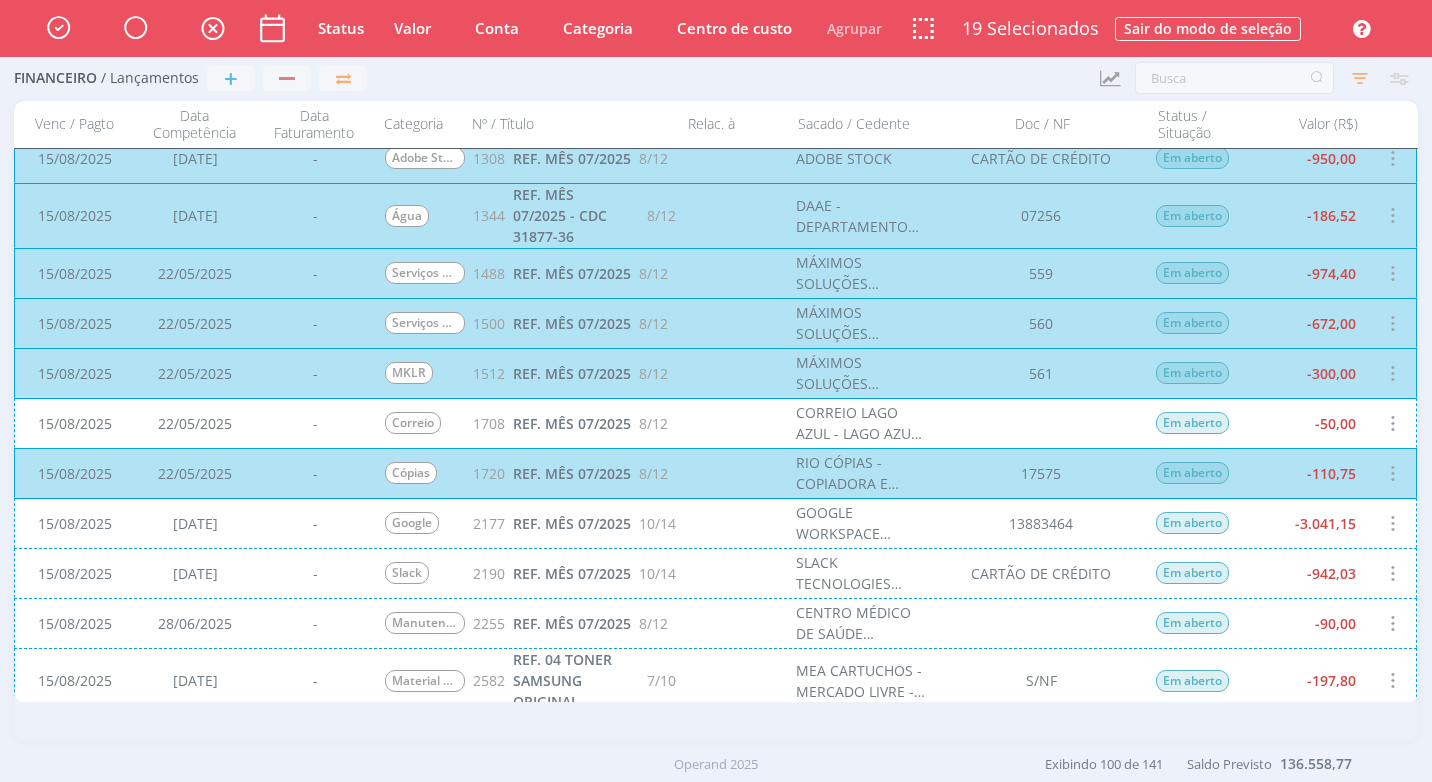 click on "[DATE]
[DATE] - Google
2177
REF. MÊS 07/2025
10/14
GOOGLE WORKSPACE ENTERPRISE ESSENTIALS
13883464
Em aberto
-3.041,15" at bounding box center (715, 523) 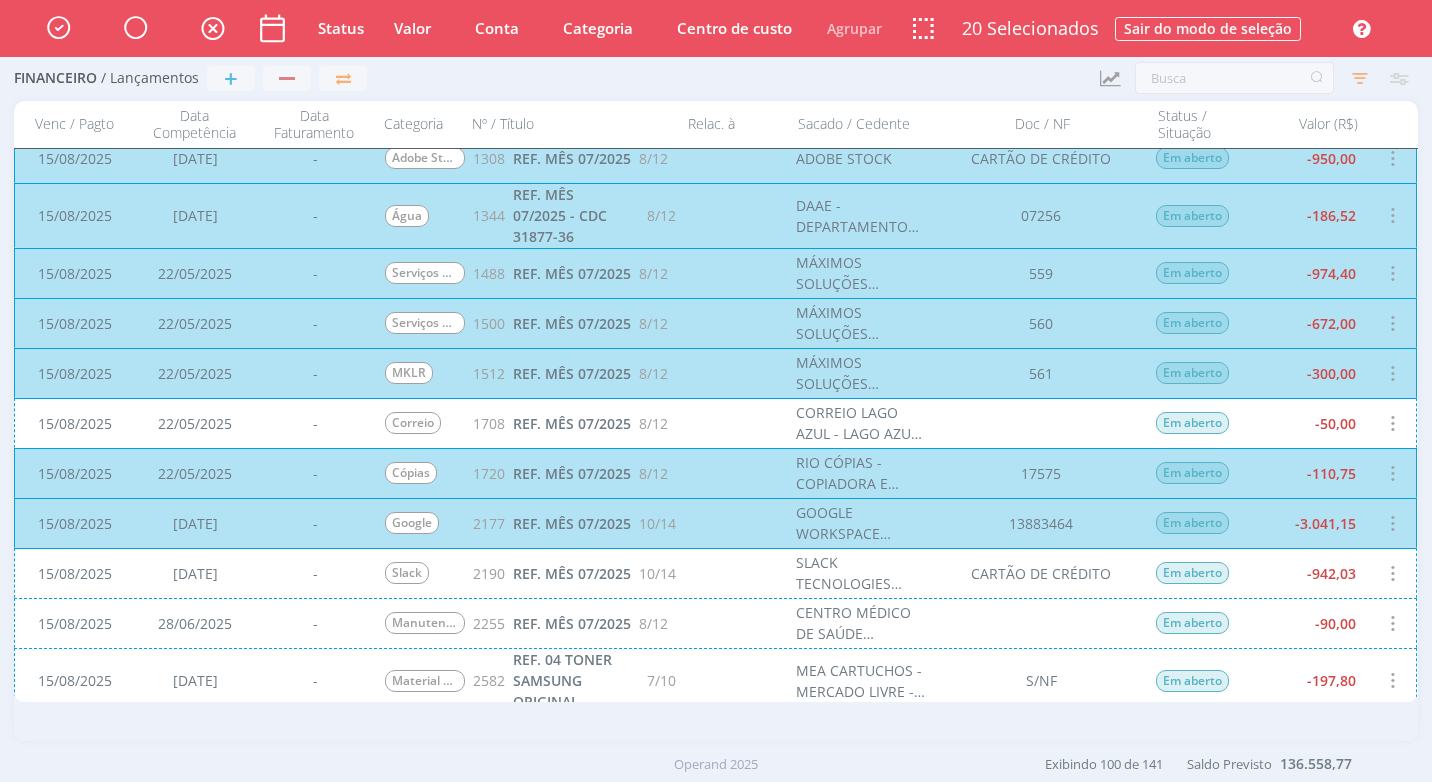 scroll, scrollTop: 2140, scrollLeft: 0, axis: vertical 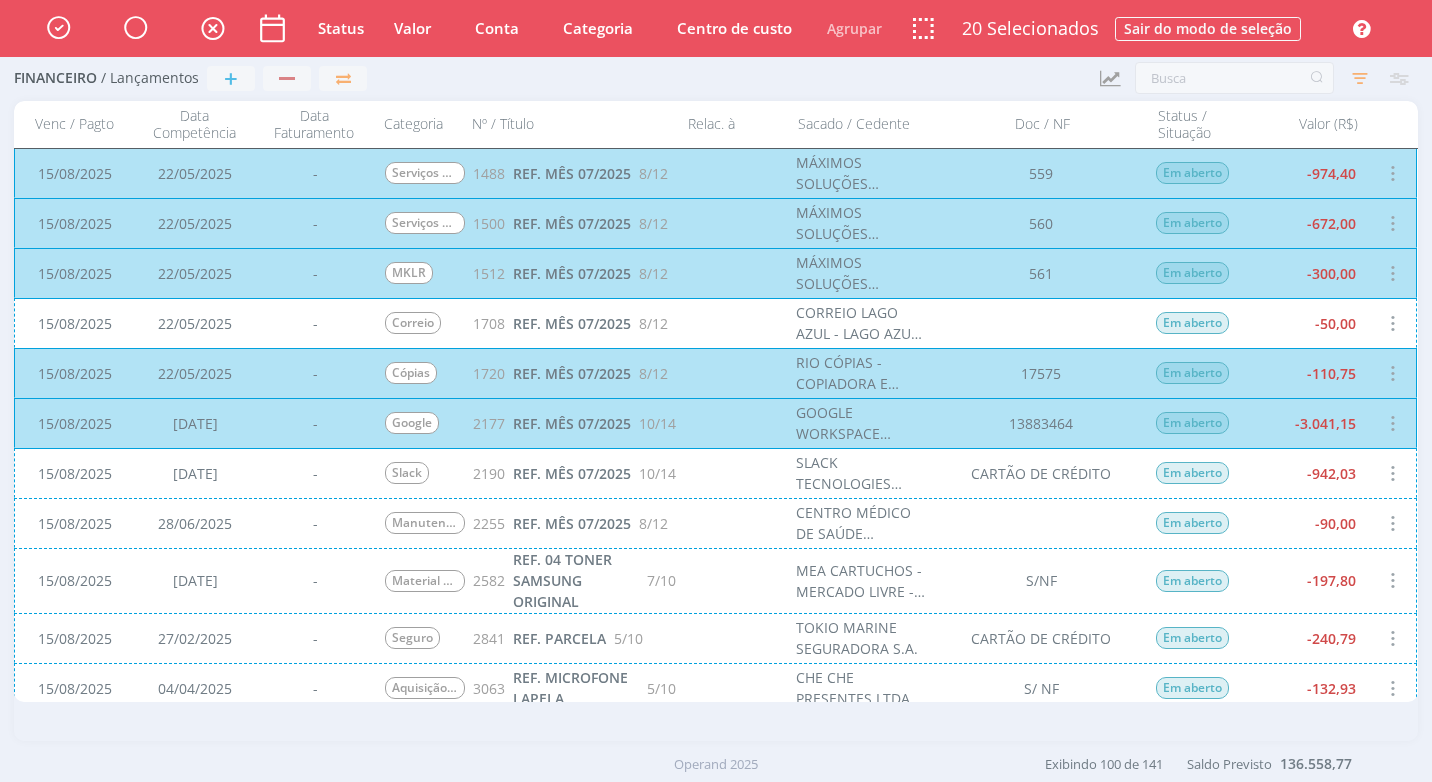 click on "[DATE]
[DATE] - Slack
2190
REF. MÊS 07/2025
10/14
SLACK TECNOLOGIES LIMITED
CARTÃO DE CRÉDITO
Em aberto
-942,03" at bounding box center [715, 473] 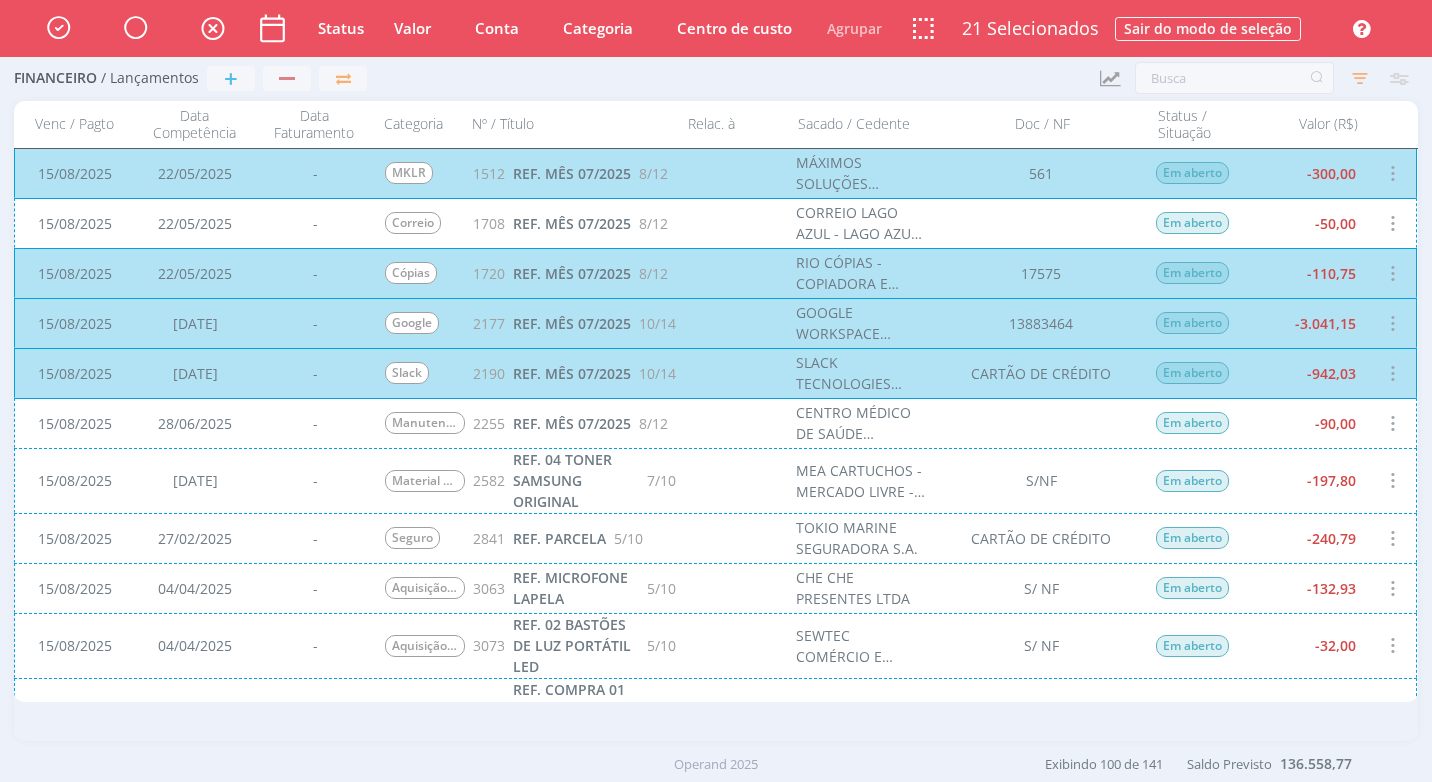 scroll, scrollTop: 2340, scrollLeft: 0, axis: vertical 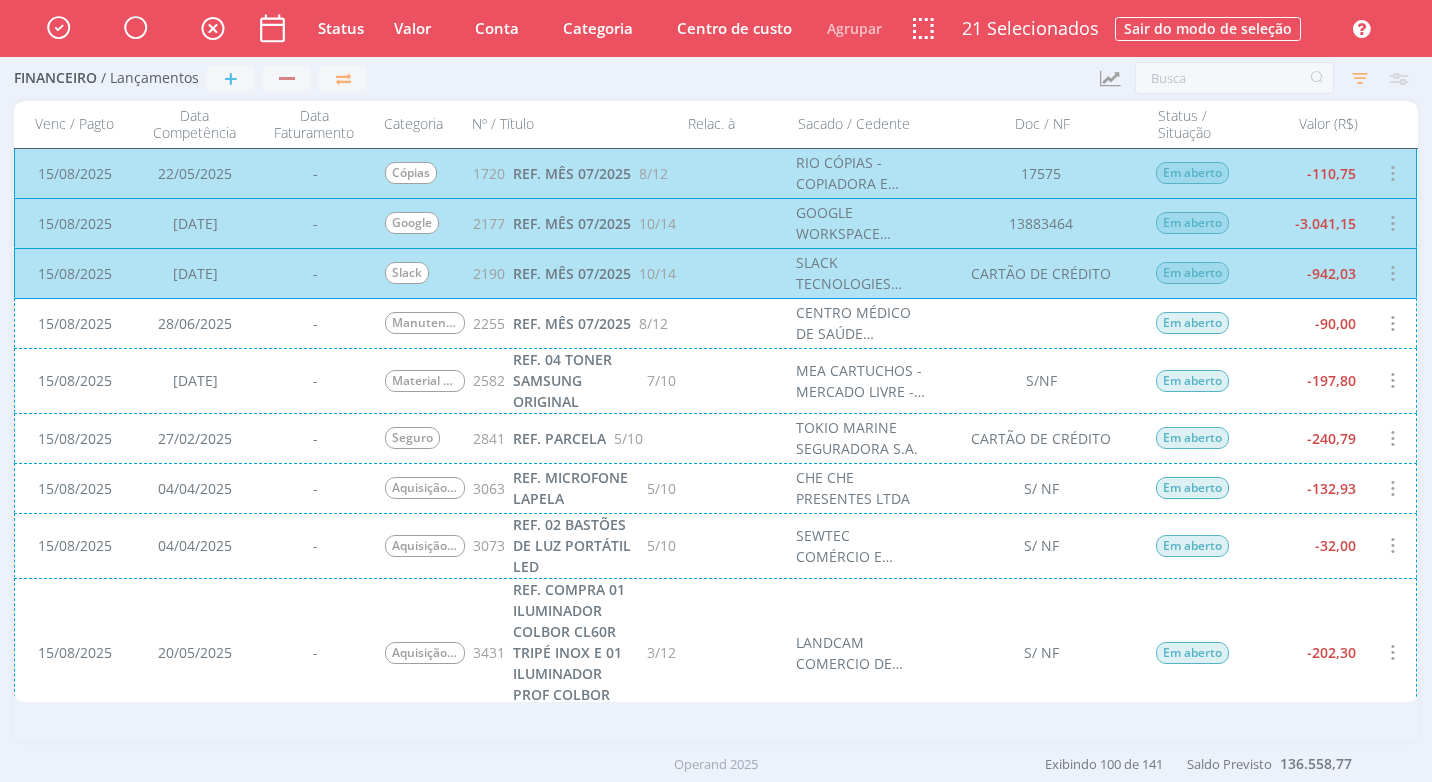 click on "[DATE]
[DATE] - Material de Escritório
2582
REF. 04 TONER SAMSUNG ORIGINAL
7/10
MEA CARTUCHOS - MERCADO LIVRE - [FIRST] [LAST]
S/NF
Em aberto
-197,80" at bounding box center (715, 380) 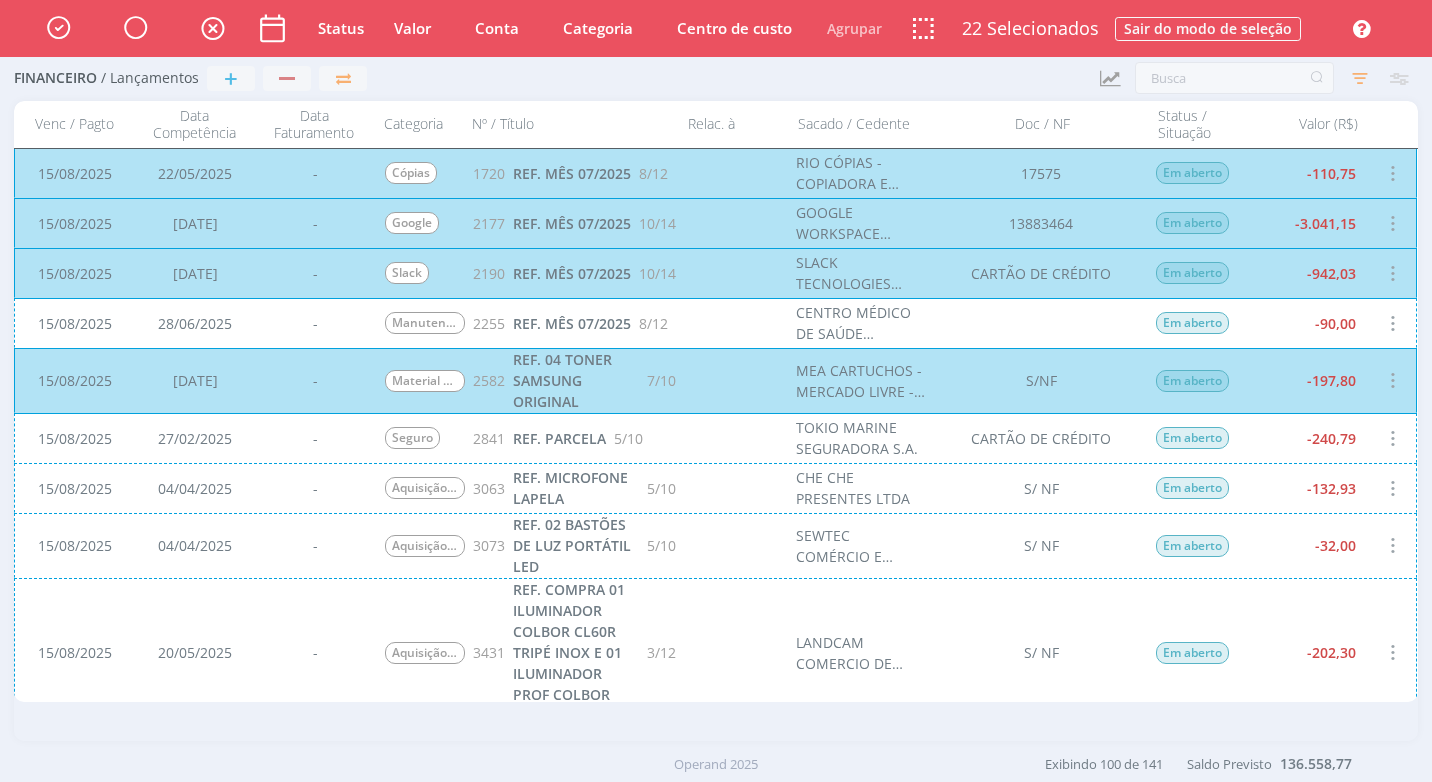 click on "[DATE]
[DATE] - Seguro
2841
REF. PARCELA
5/10
TOKIO MARINE SEGURADORA S.A.
CARTÃO DE CRÉDITO
Em aberto
-240,79" at bounding box center [715, 438] 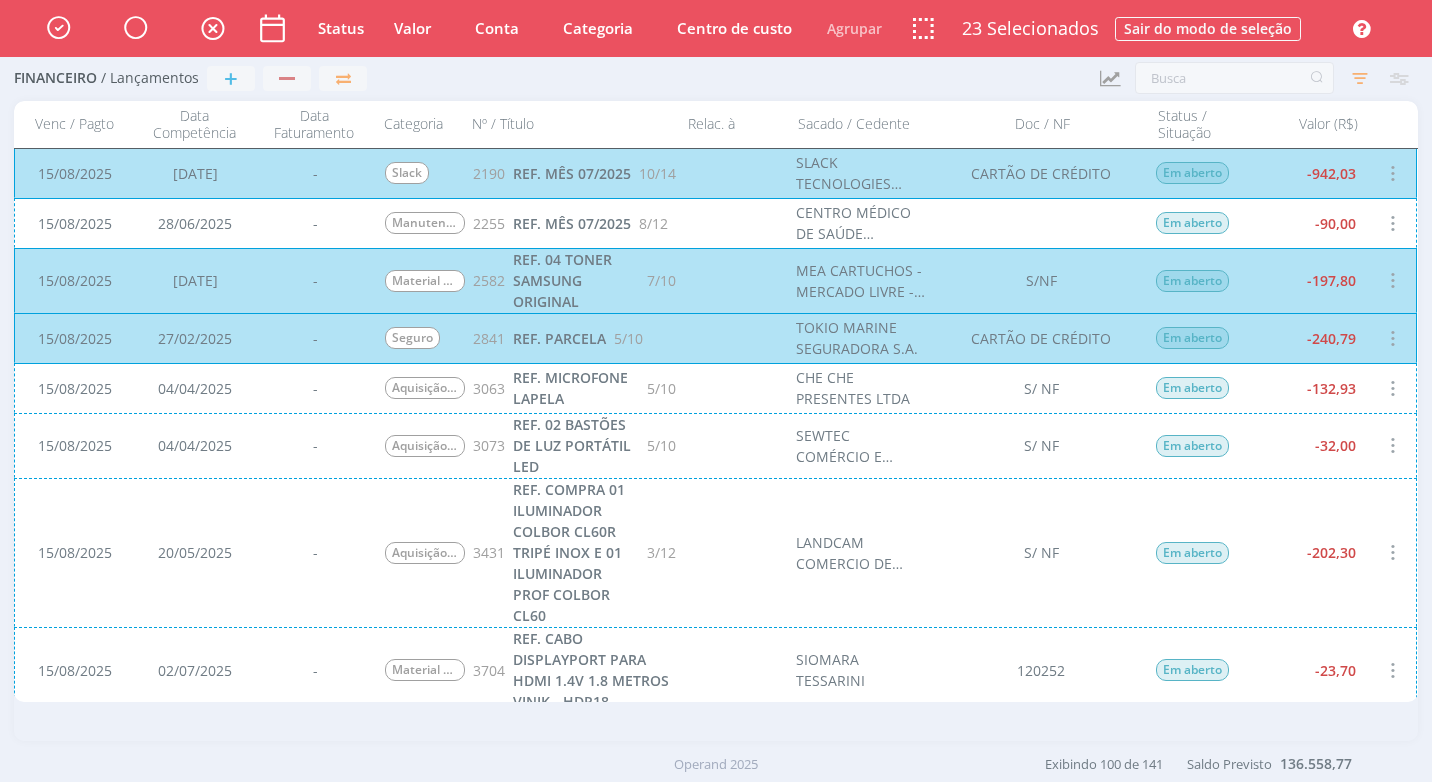 scroll, scrollTop: 2540, scrollLeft: 0, axis: vertical 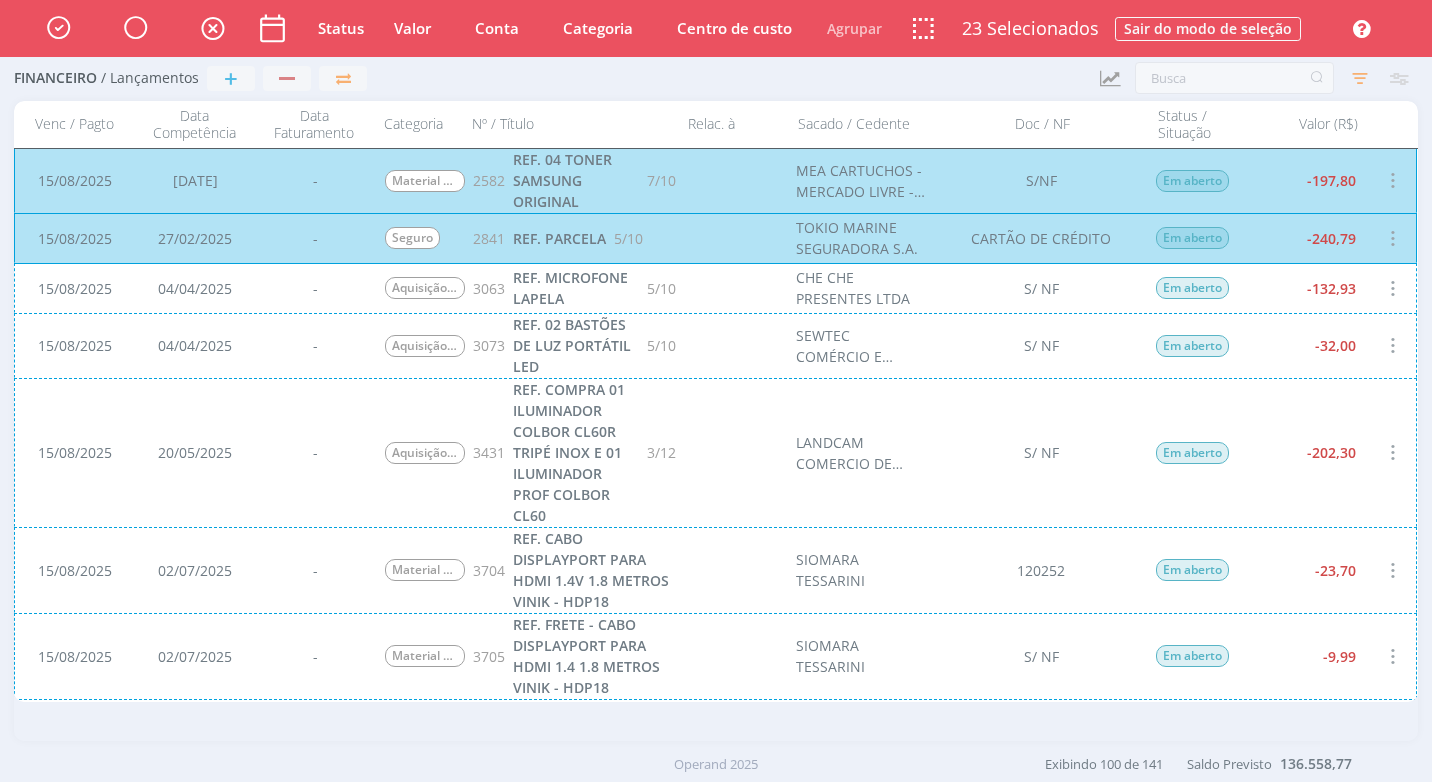click on "15/08/2025
04/04/2025 - Aquisição de Equipamentos
3063
REF. MICROFONE LAPELA
5/10
CHE CHE PRESENTES LTDA
S/ NF
Em aberto
-132,93" at bounding box center [715, 288] 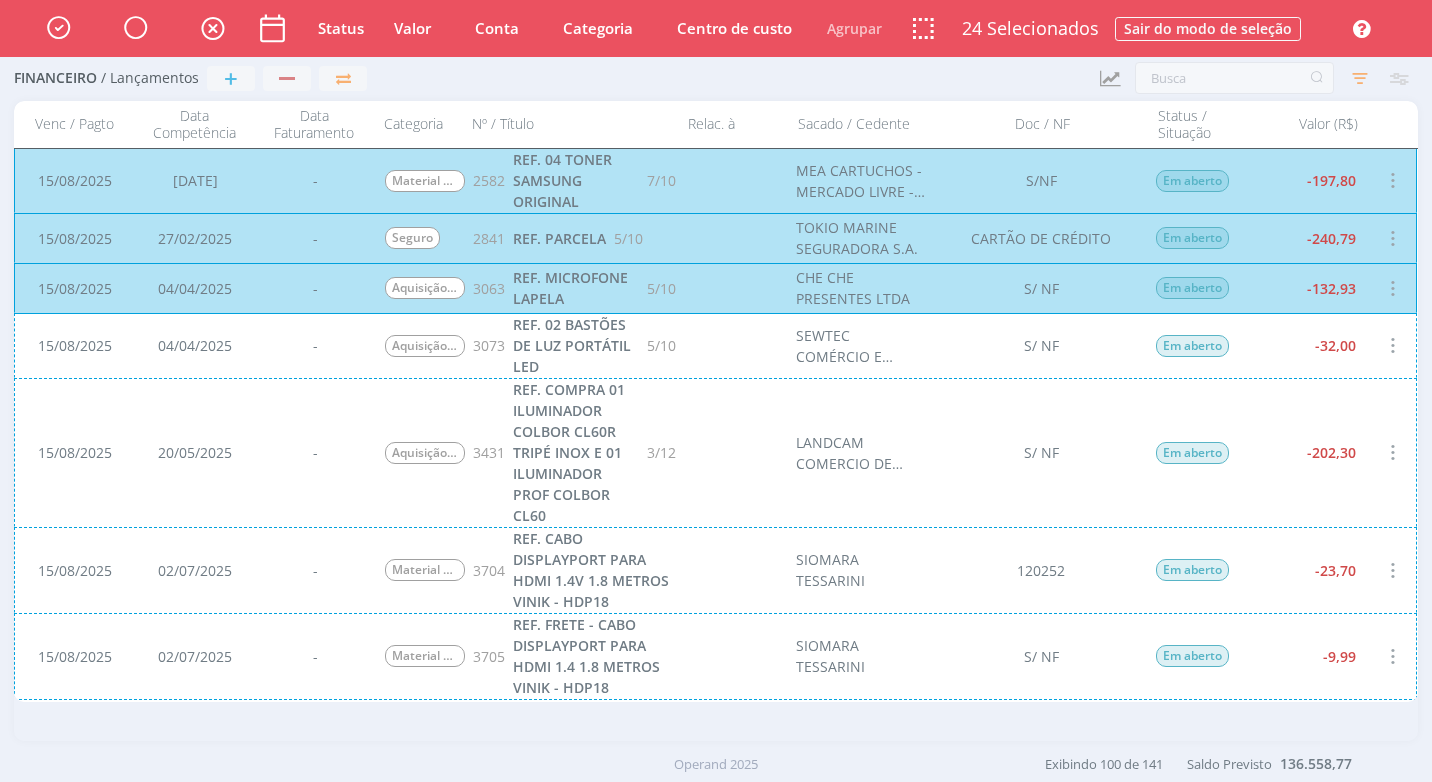 click on "15/08/2025
04/04/2025 - Aquisição de Equipamentos
3073
REF. 02 BASTÕES DE LUZ PORTÁTIL LED
5/10
SEWTEC COMÉRCIO E INTERMEDIAÇÕES LTDA
S/ NF
Em aberto
-32,00" at bounding box center (715, 345) 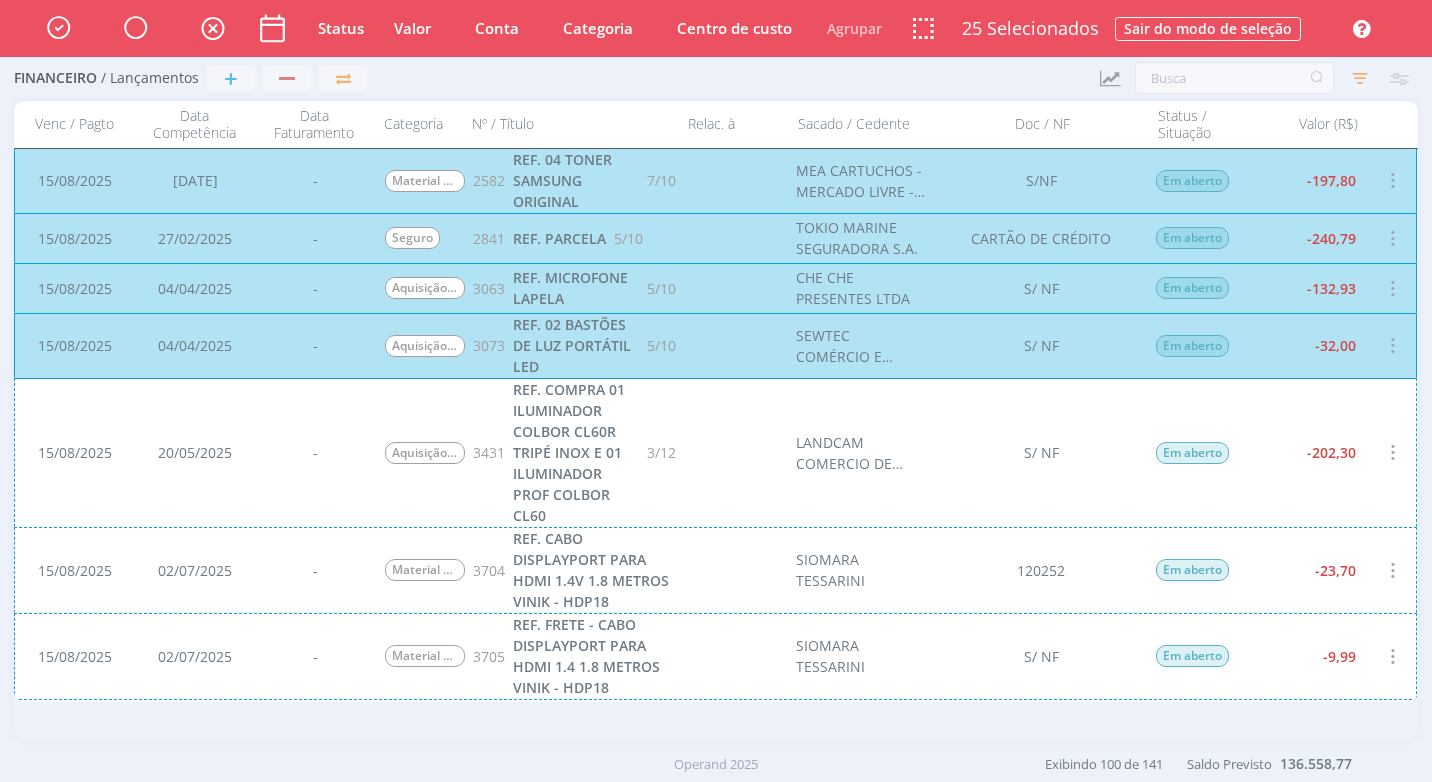 click on "15/08/2025
20/05/2025 - Aquisição de Equipamentos
3431
REF. COMPRA  01 ILUMINADOR COLBOR CL60R TRIPÉ INOX E 01 ILUMINADOR PROF COLBOR  CL60
3/12
LANDCAM COMERCIO DE CAMERAS E EQUIPAMENTOS AUDIOVISUAIS LTDA
S/ NF
Em aberto
-202,30" at bounding box center [715, 452] 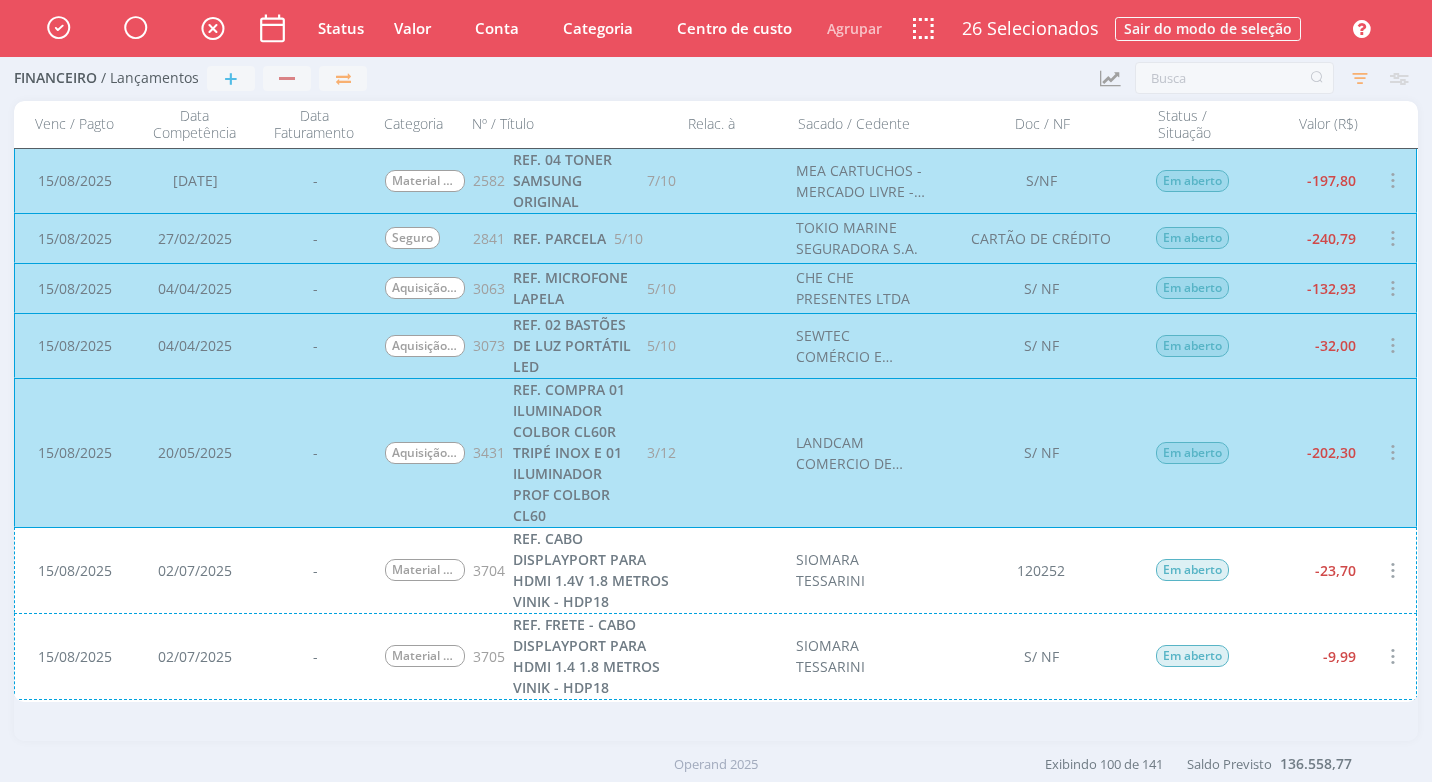 click on "15/08/2025
20/05/2025 - Aquisição de Equipamentos
3431
REF. COMPRA  01 ILUMINADOR COLBOR CL60R TRIPÉ INOX E 01 ILUMINADOR PROF COLBOR  CL60
3/12
LANDCAM COMERCIO DE CAMERAS E EQUIPAMENTOS AUDIOVISUAIS LTDA
S/ NF
Em aberto
-202,30" at bounding box center [715, 452] 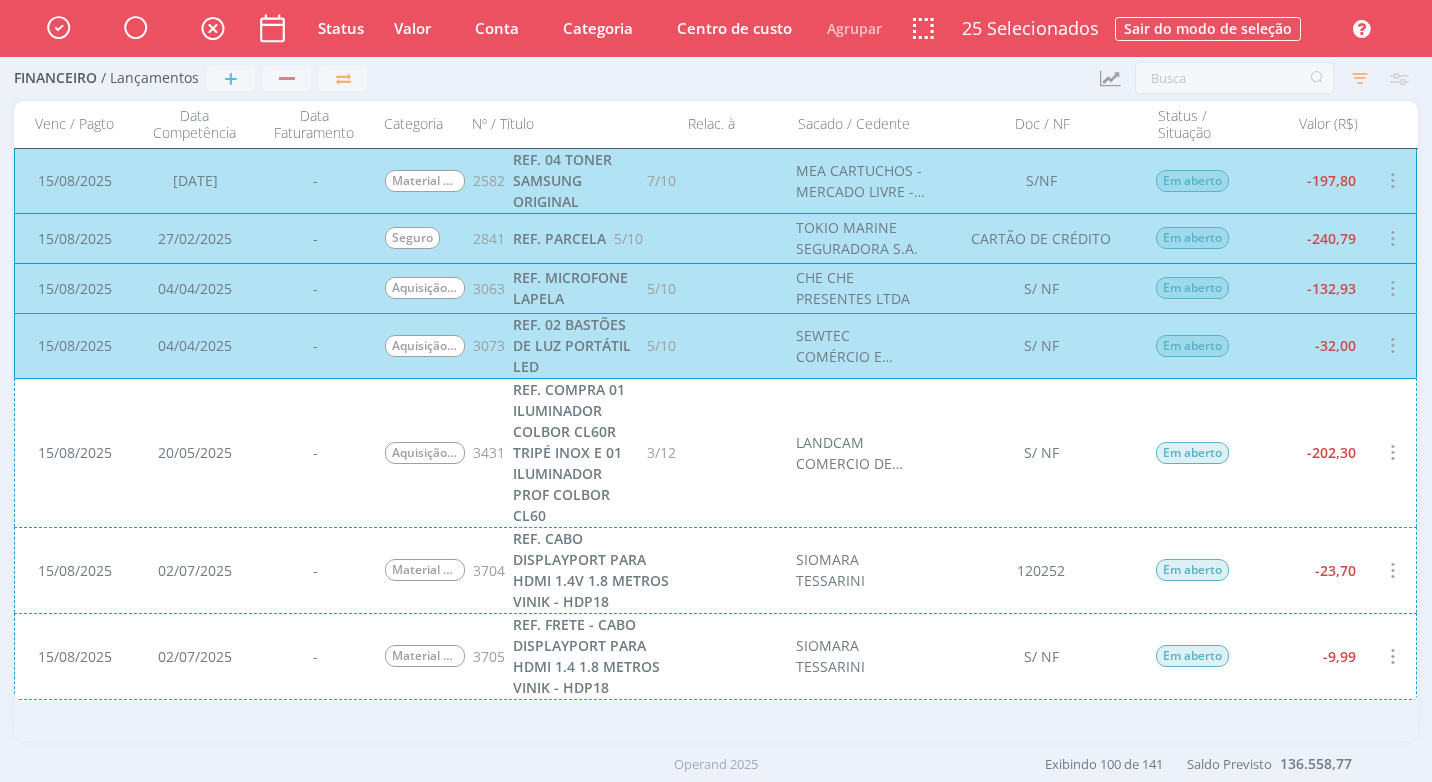 click on "15/08/2025
20/05/2025 - Aquisição de Equipamentos
3431
REF. COMPRA  01 ILUMINADOR COLBOR CL60R TRIPÉ INOX E 01 ILUMINADOR PROF COLBOR  CL60
3/12
LANDCAM COMERCIO DE CAMERAS E EQUIPAMENTOS AUDIOVISUAIS LTDA
S/ NF
Em aberto
-202,30" at bounding box center (715, 452) 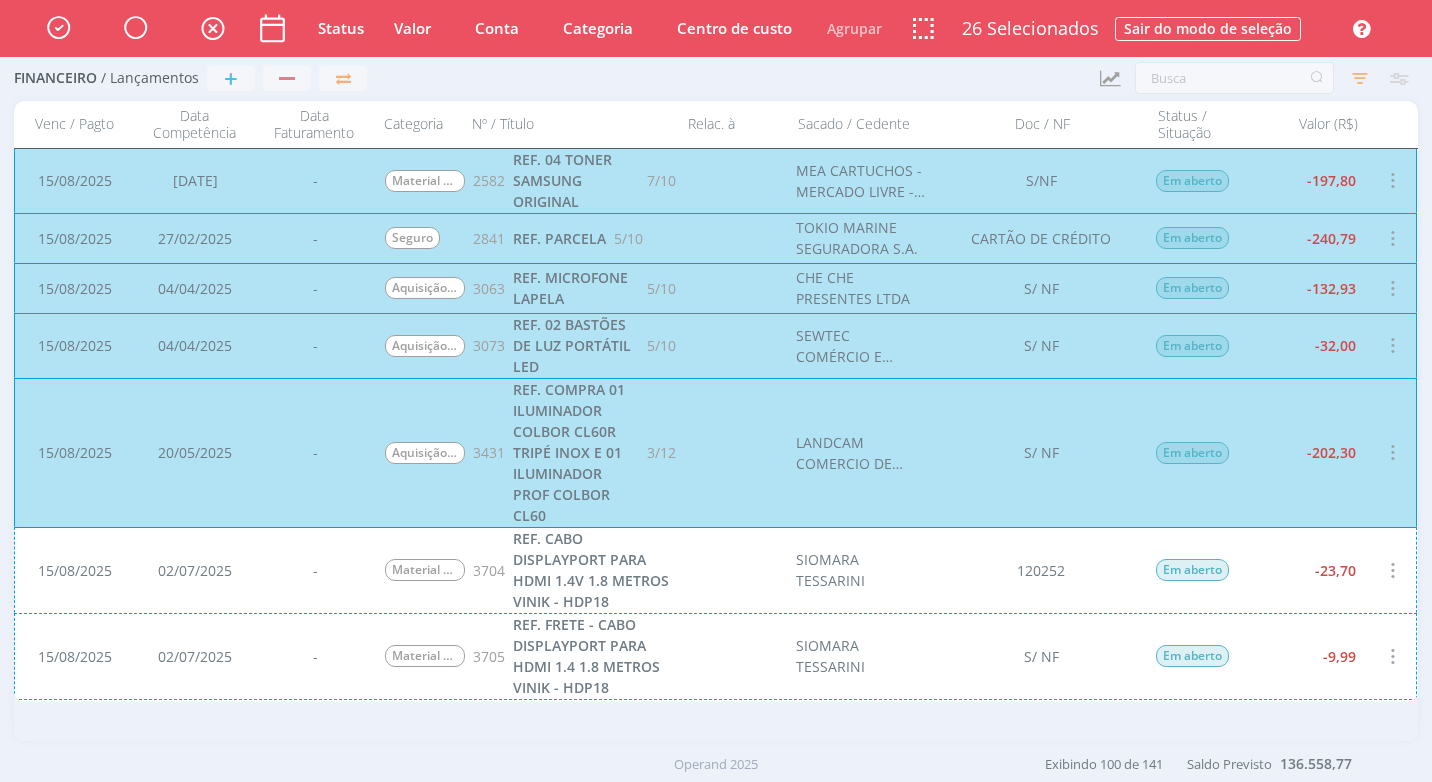 scroll, scrollTop: 2740, scrollLeft: 0, axis: vertical 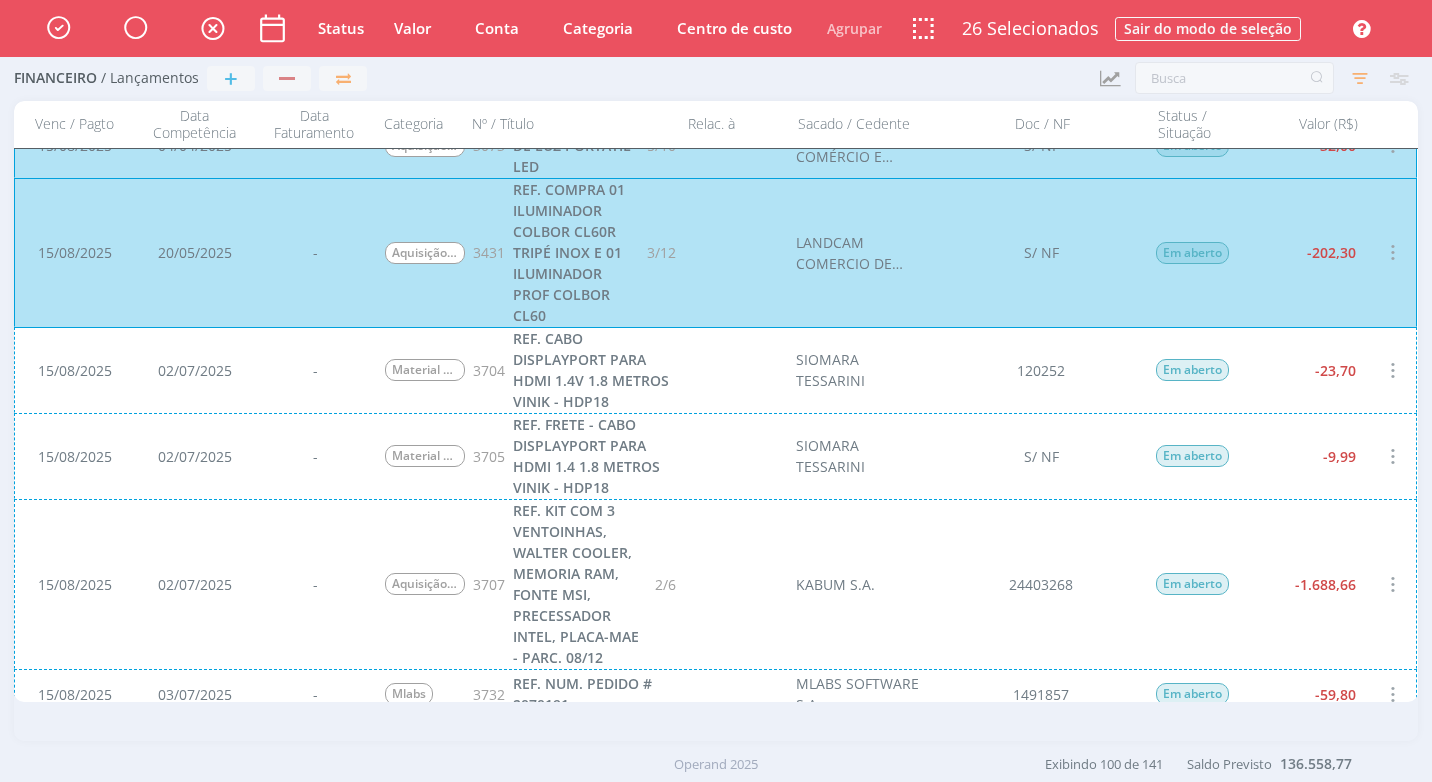 click on "[DATE]
[DATE] - Material de Escritório
3704
REF. CABO DISPLAYPORT PARA HDMI 1.4V 1.8 METROS VINIK - HDP18
[FIRST] [LAST]
120252
Em aberto
-23,70" at bounding box center [715, 370] 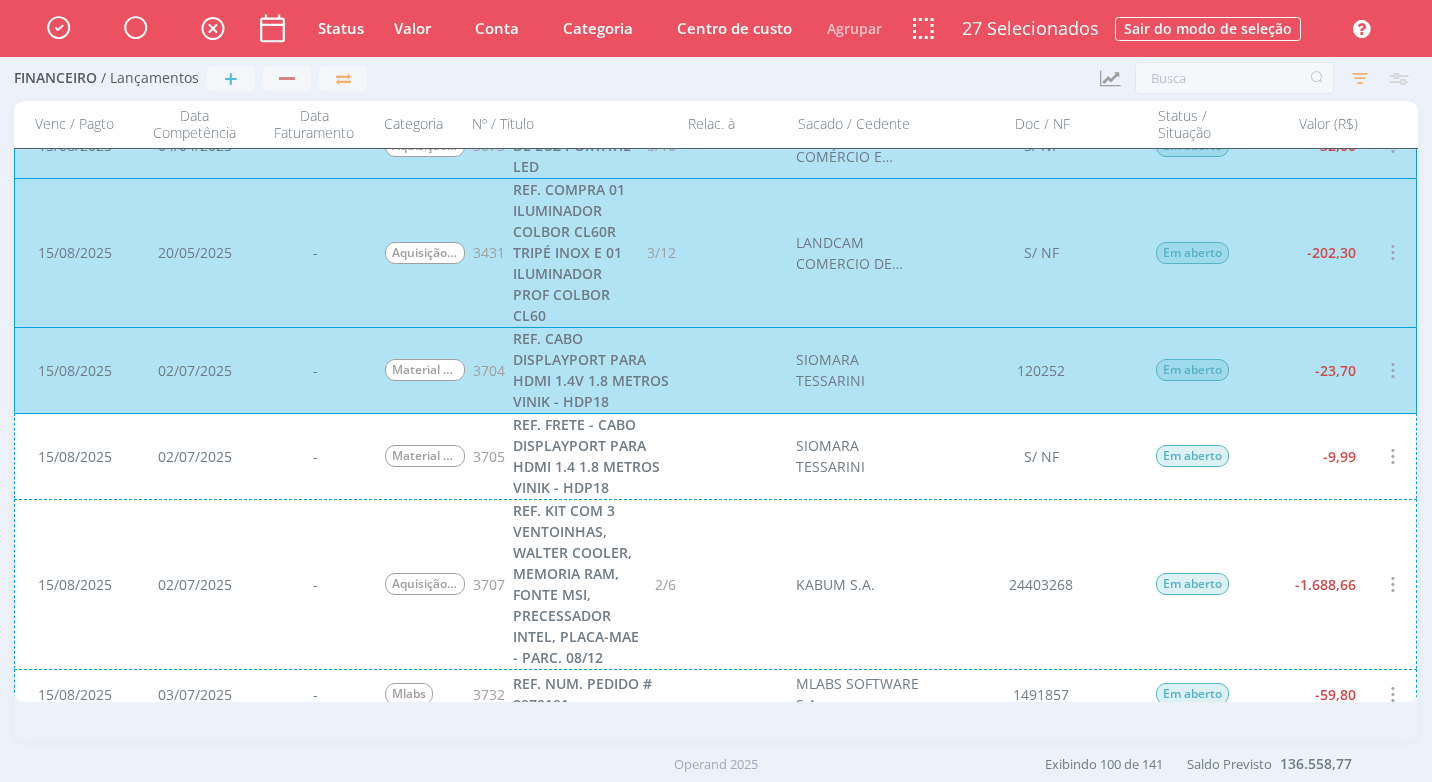 click on "15/08/2025
02/07/2025 - Material de Escritório
3705
REF. FRETE - CABO DISPLAYPORT PARA HDMI 1.4 1.8 METROS VINIK - HDP18
SIOMARA TESSARINI
S/ NF
Em aberto
-9,99" at bounding box center (715, 456) 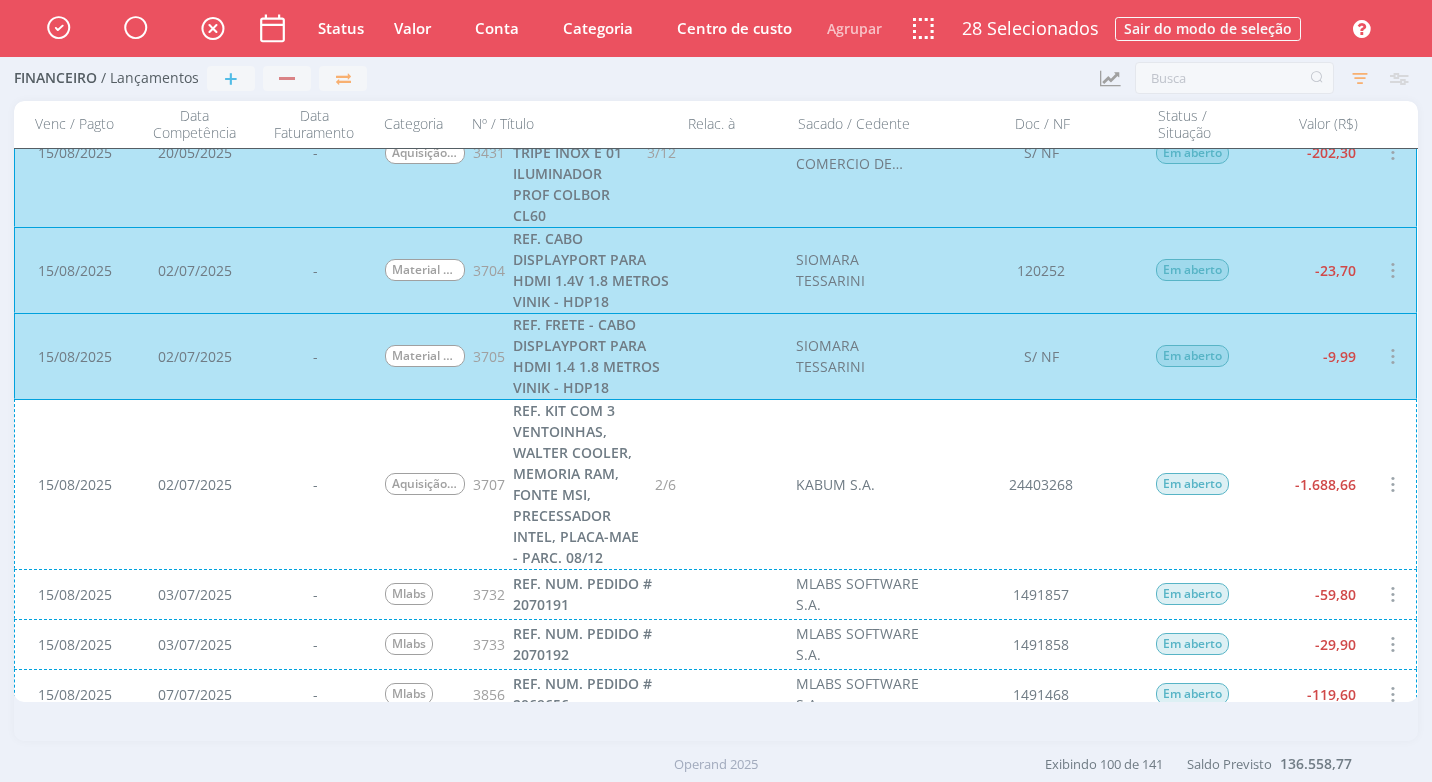 scroll, scrollTop: 2940, scrollLeft: 0, axis: vertical 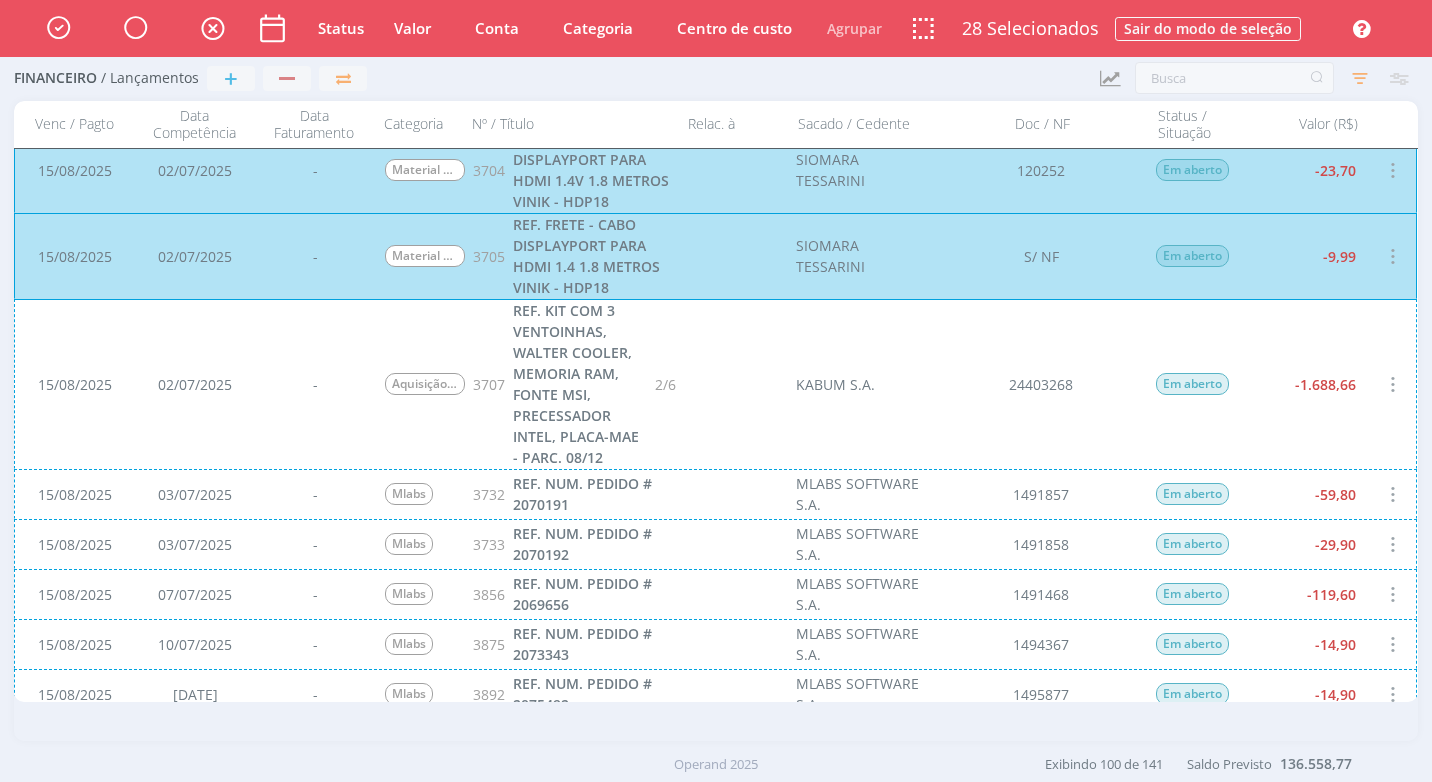 click on "[DATE]
[DATE] - Aquisição de Equipamentos
3707
REF. KIT COM 3 VENTOINHAS, WALTER COOLER, MEMORIA RAM, FONTE MSI, PRECESSADOR INTEL, PLACA-MAE - PARC. 08/12
2/6
KABUM S.A.
24403268
Em aberto
-1.688,66" at bounding box center (715, 384) 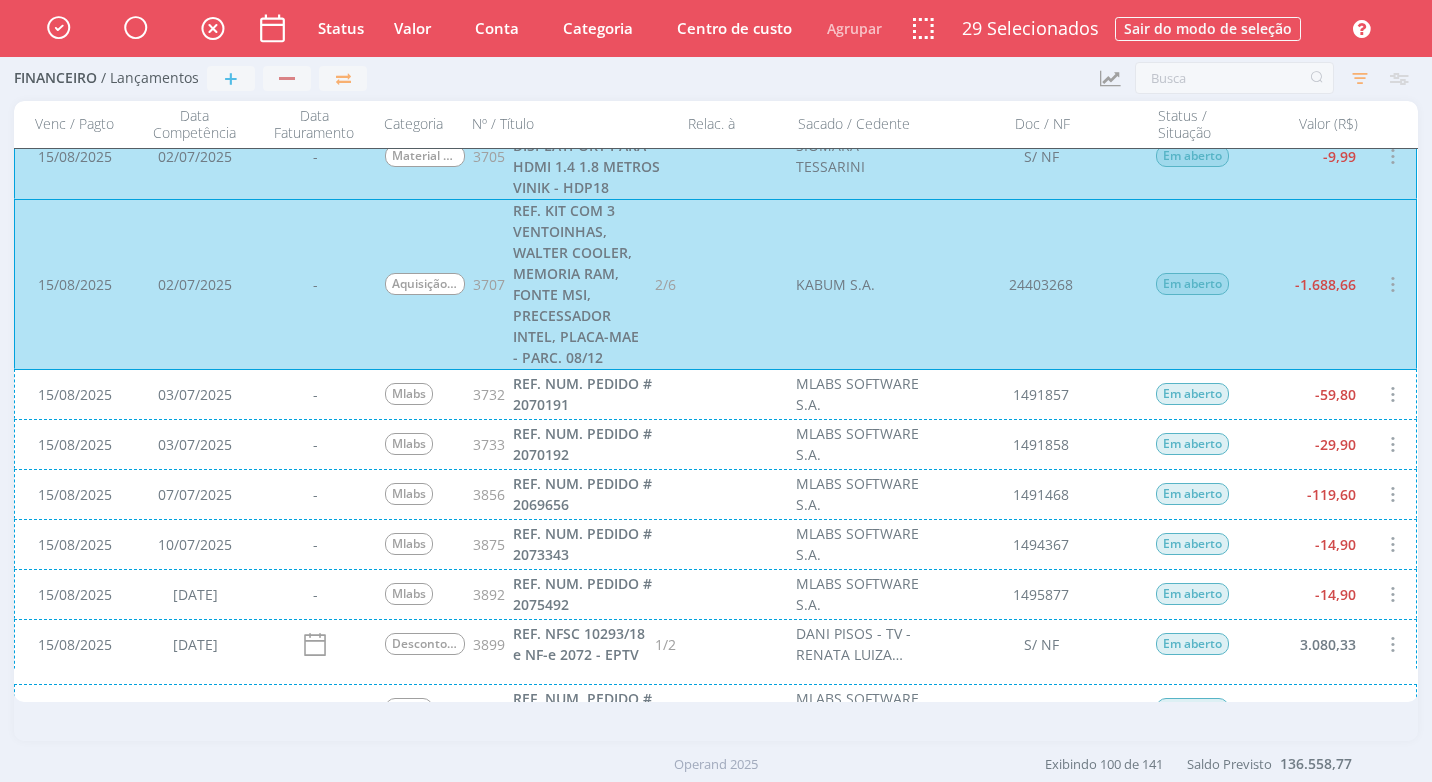 scroll, scrollTop: 3140, scrollLeft: 0, axis: vertical 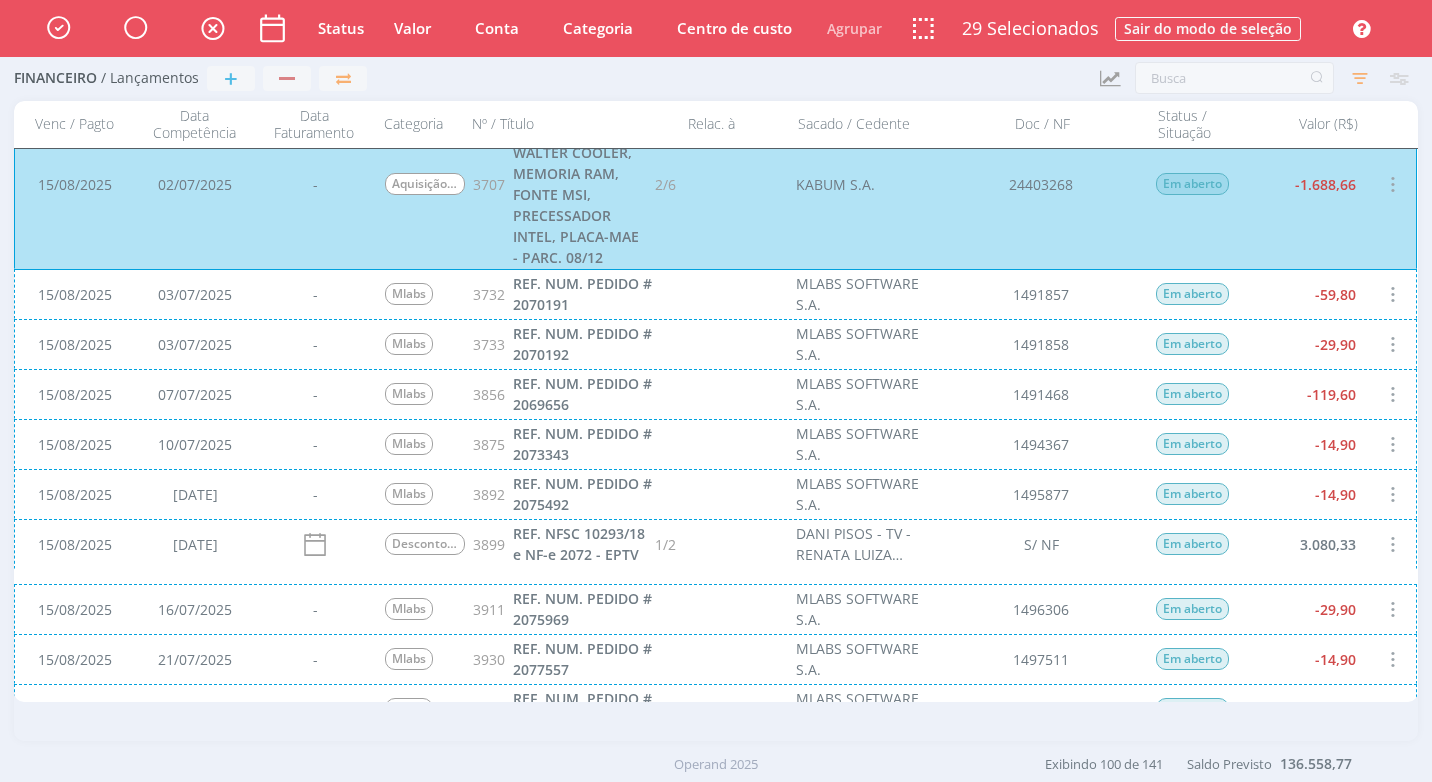 click on "15/08/2025
03/07/2025 - Mlabs
3732
REF. NUM. PEDIDO # 2070191
MLABS SOFTWARE S.A.
1491857
Em aberto
-59,80" at bounding box center (715, 294) 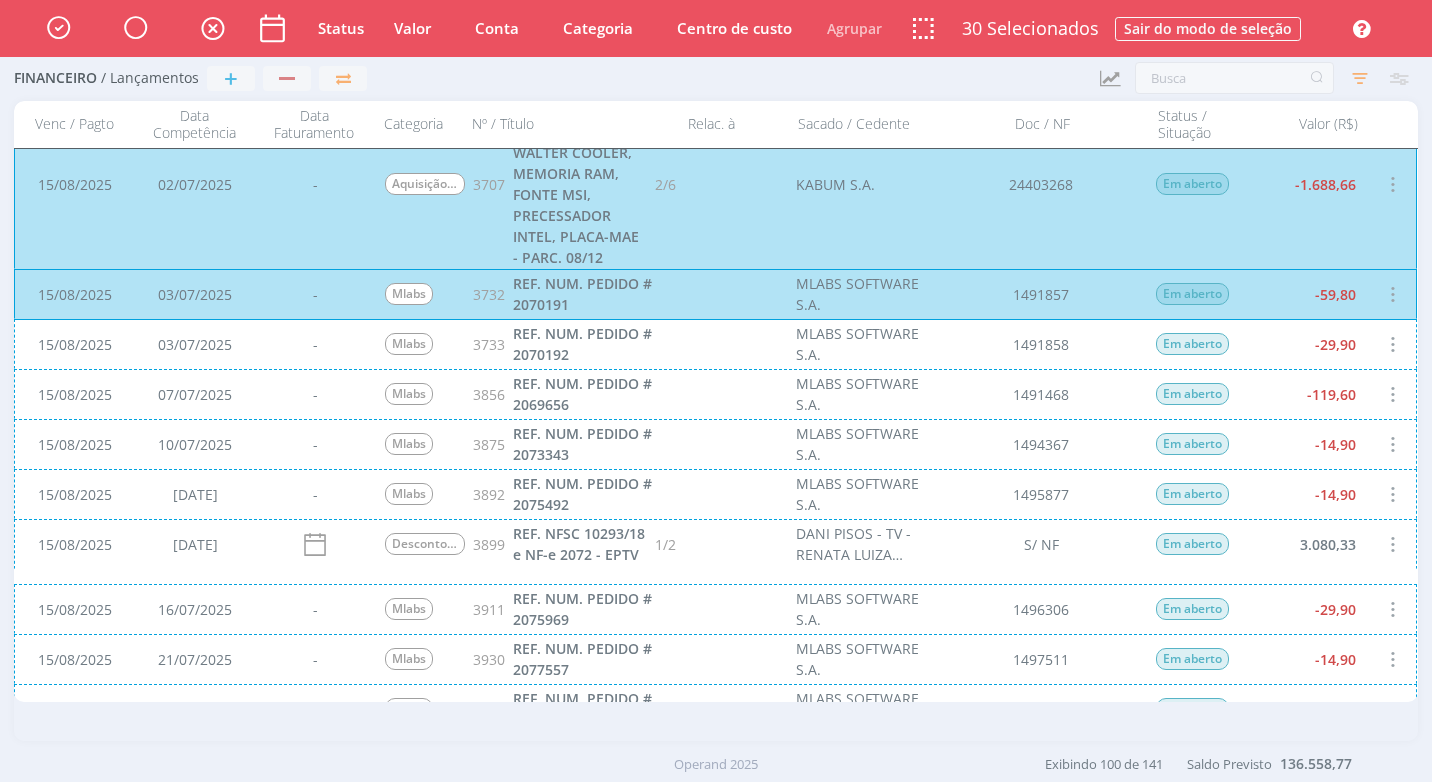 click on "15/08/2025
03/07/2025 - Mlabs
3733
REF. NUM. PEDIDO # 2070192
MLABS SOFTWARE S.A.
1491858
Em aberto
-29,90" at bounding box center [715, 344] 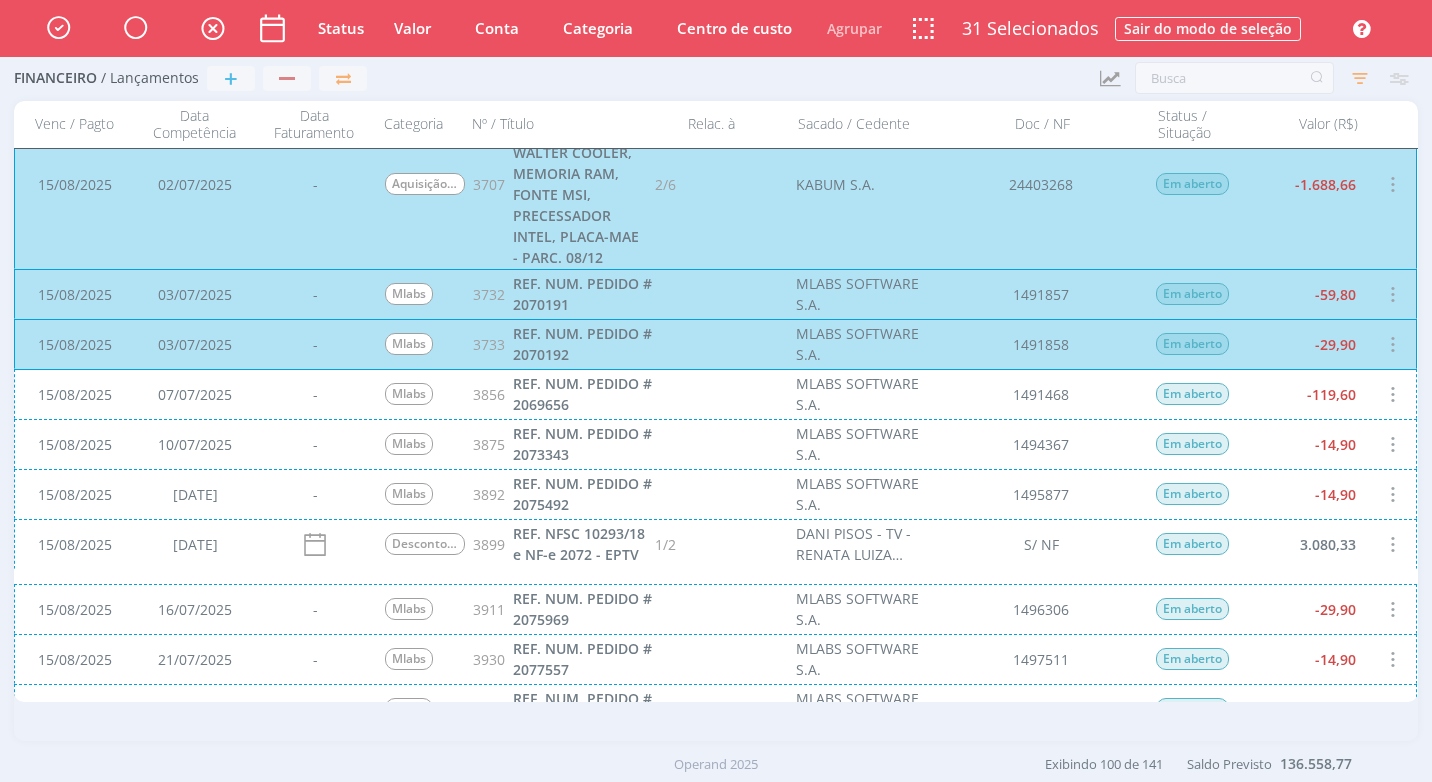 click on "[DATE]
[DATE] - Mlabs
3856
REF. NUM. PEDIDO # 2069656
MLABS SOFTWARE S.A.
1491468
Em aberto
-119,60" at bounding box center [715, 394] 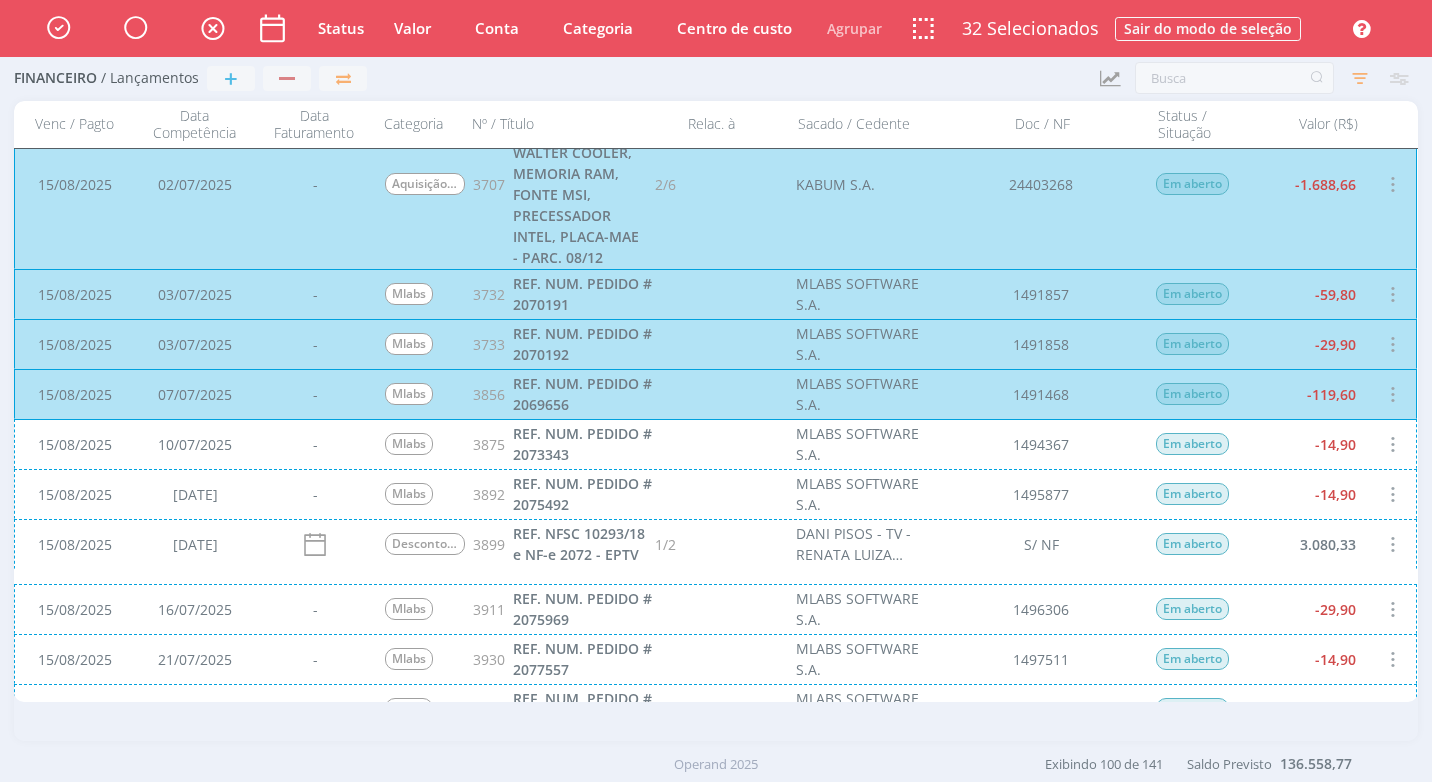 click on "[DATE]
[DATE] - Mlabs
3875
REF. NUM. PEDIDO # 2073343
MLABS SOFTWARE S.A.
1494367
Em aberto
-14,90" at bounding box center [715, 444] 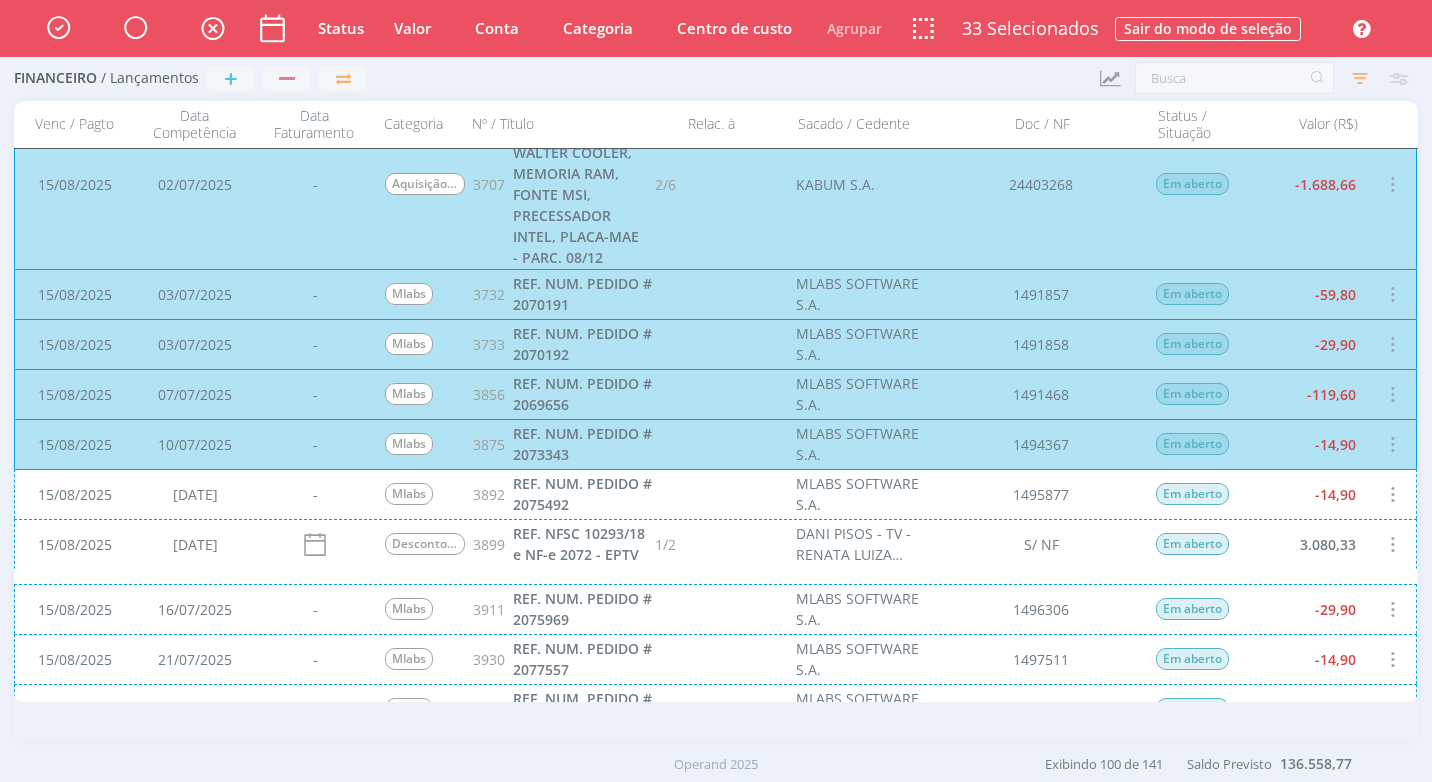 click on "15/08/2025
15/07/2025 - Mlabs
3892
REF. NUM. PEDIDO # 2075492
MLABS SOFTWARE S.A.
1495877
Em aberto
-14,90" at bounding box center [715, 494] 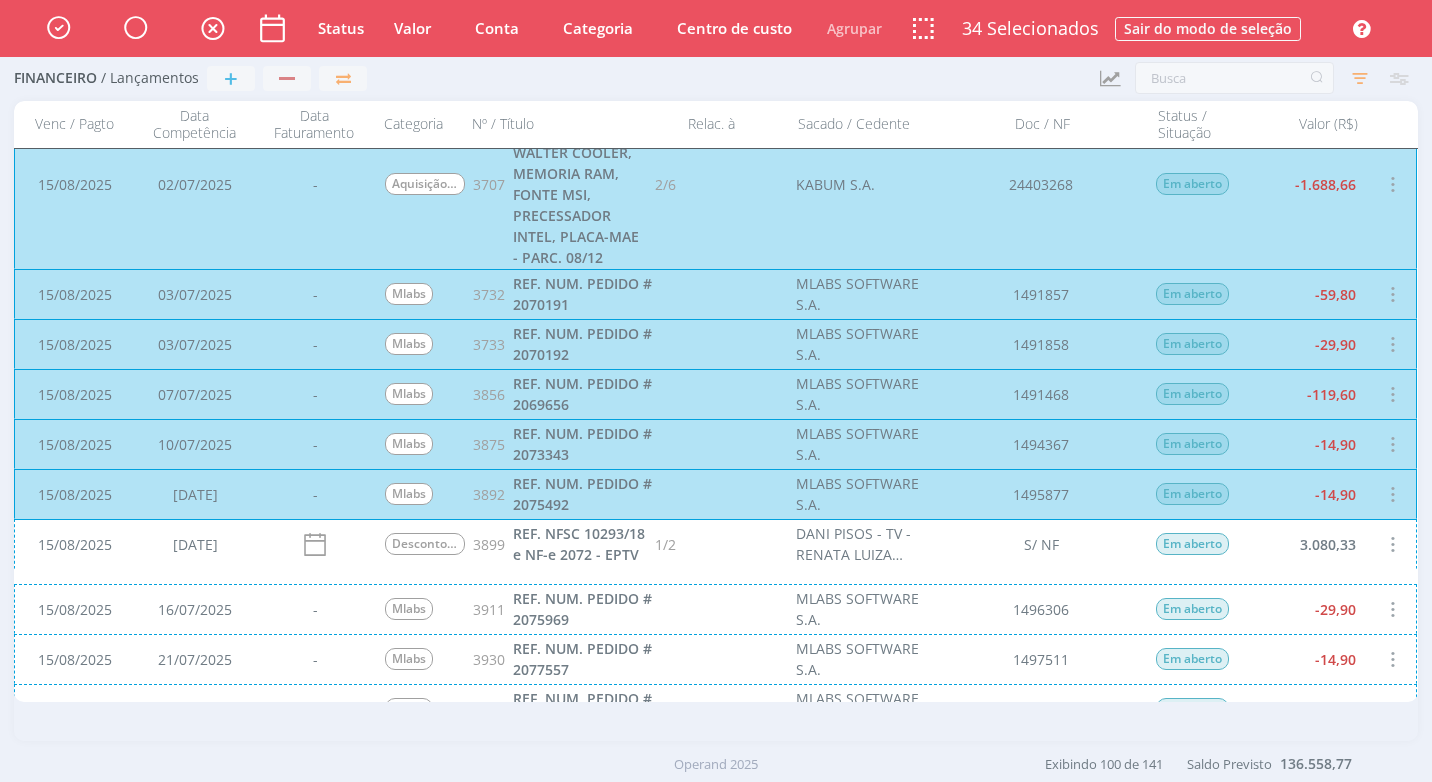 scroll, scrollTop: 3340, scrollLeft: 0, axis: vertical 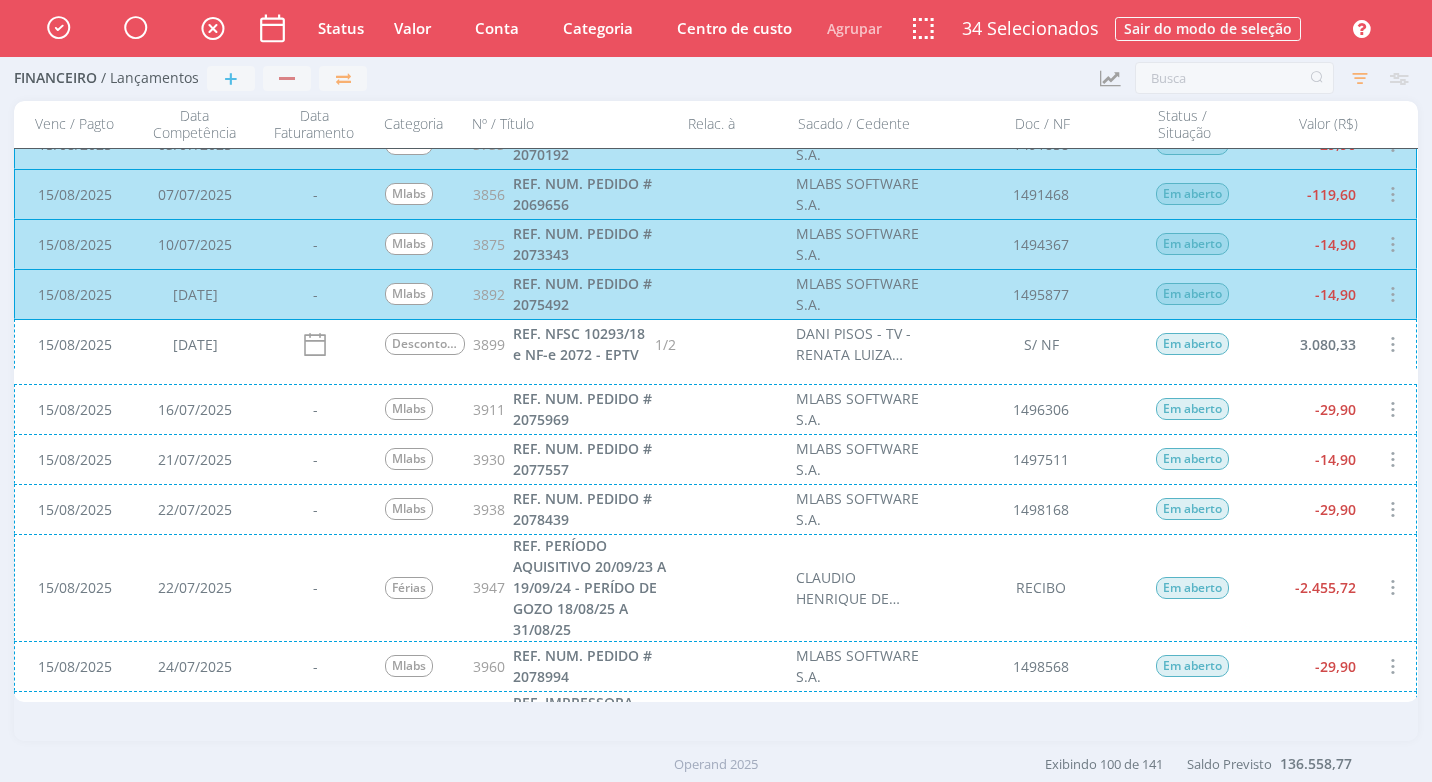 click on "[DATE]
[DATE] - Mlabs
3911
REF. NUM. PEDIDO # 2075969
MLABS SOFTWARE S.A.
1496306
Em aberto
-29,90" at bounding box center [715, 409] 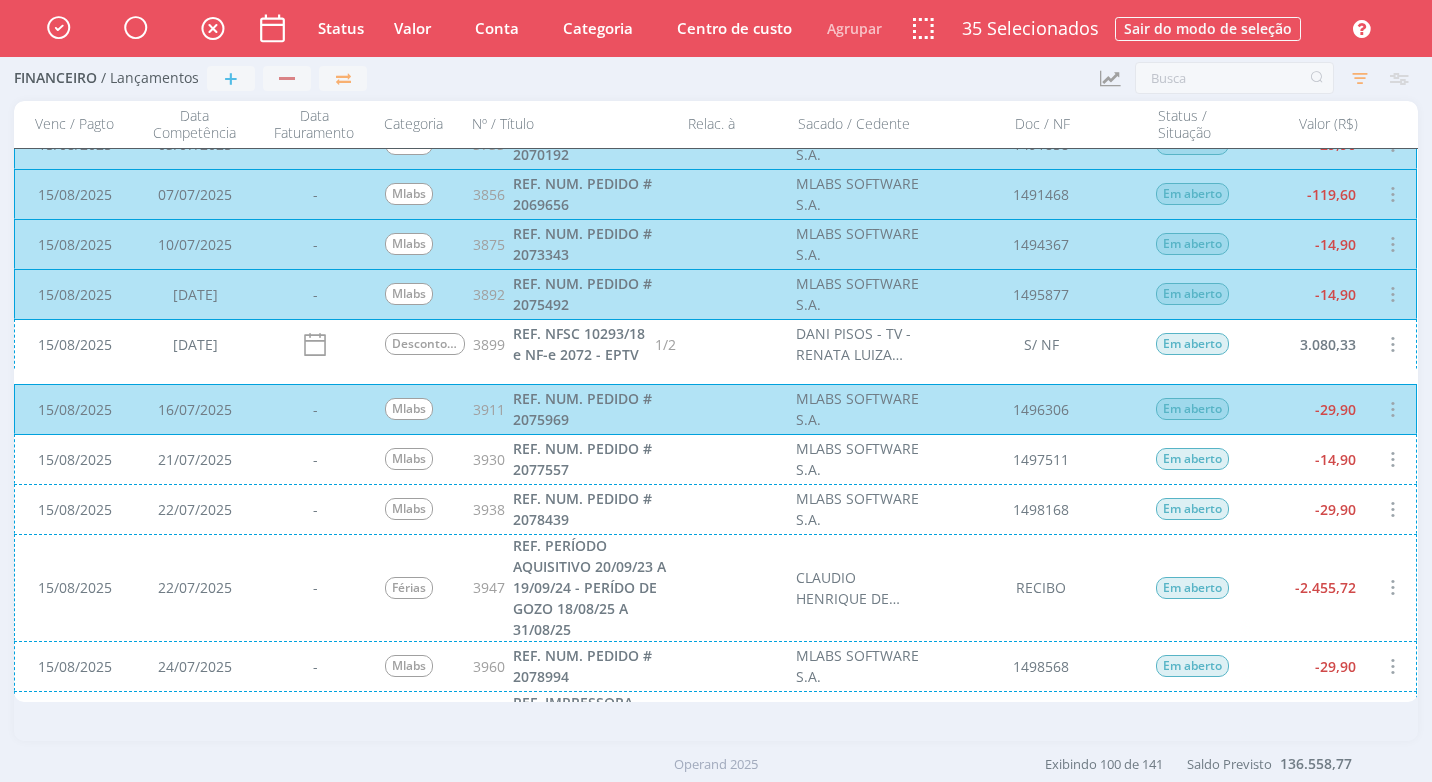 click on "[DATE]
[DATE] - Mlabs
3930
REF. NUM. PEDIDO # 2077557
MLABS SOFTWARE S.A.
1497511
Em aberto
-14,90" at bounding box center [715, 459] 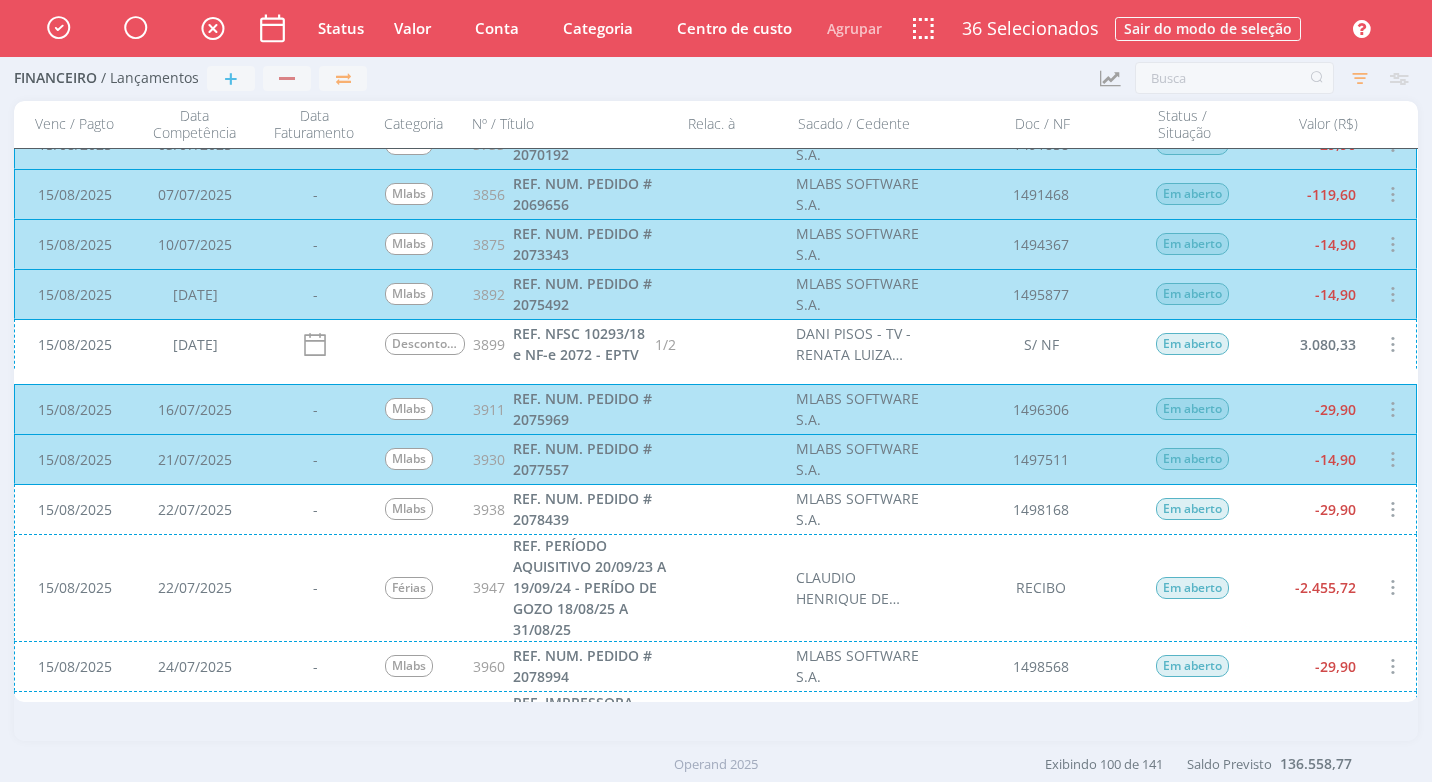 click on "15/08/2025
22/07/2025 - Mlabs
3938
REF. NUM. PEDIDO # 2078439
MLABS SOFTWARE S.A.
1498168
Em aberto
-29,90" at bounding box center [715, 509] 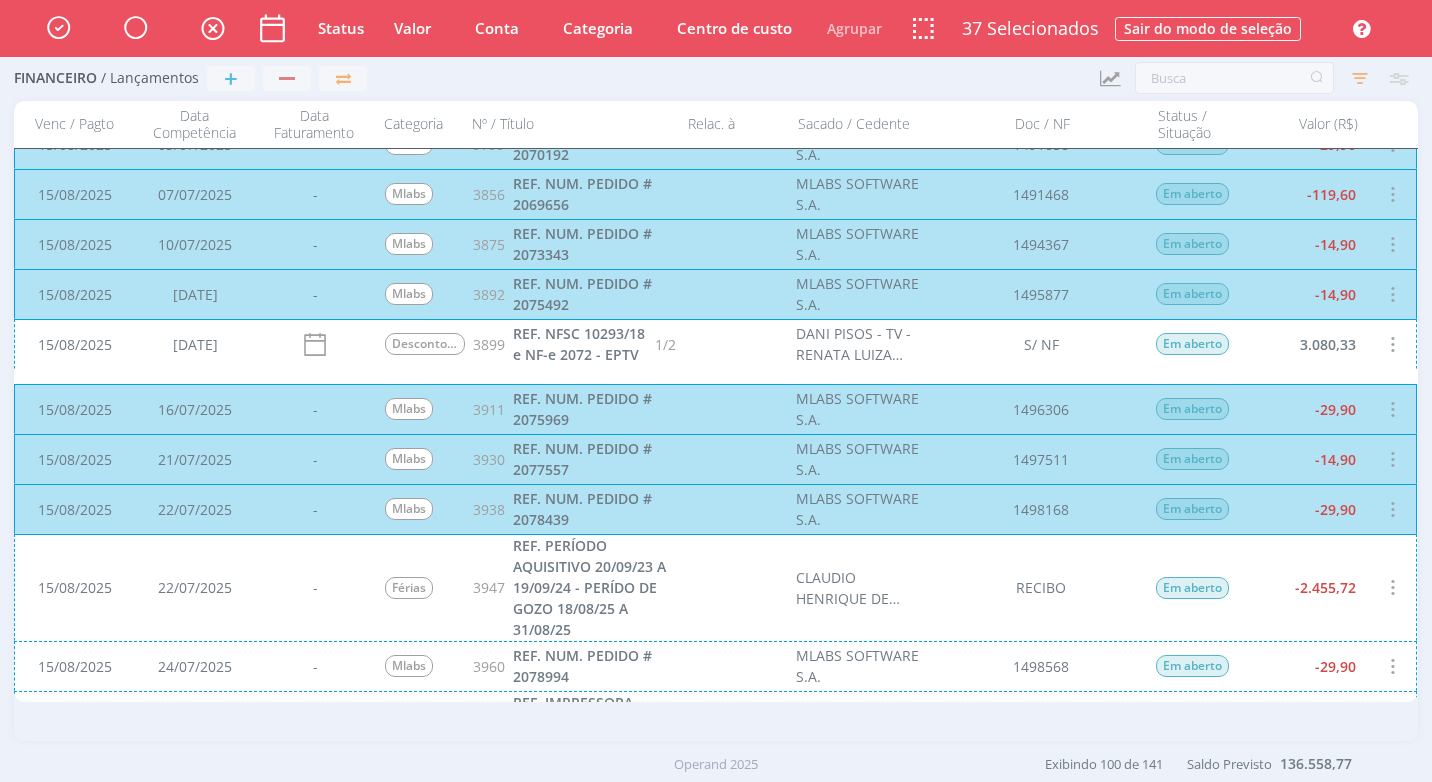 scroll, scrollTop: 3540, scrollLeft: 0, axis: vertical 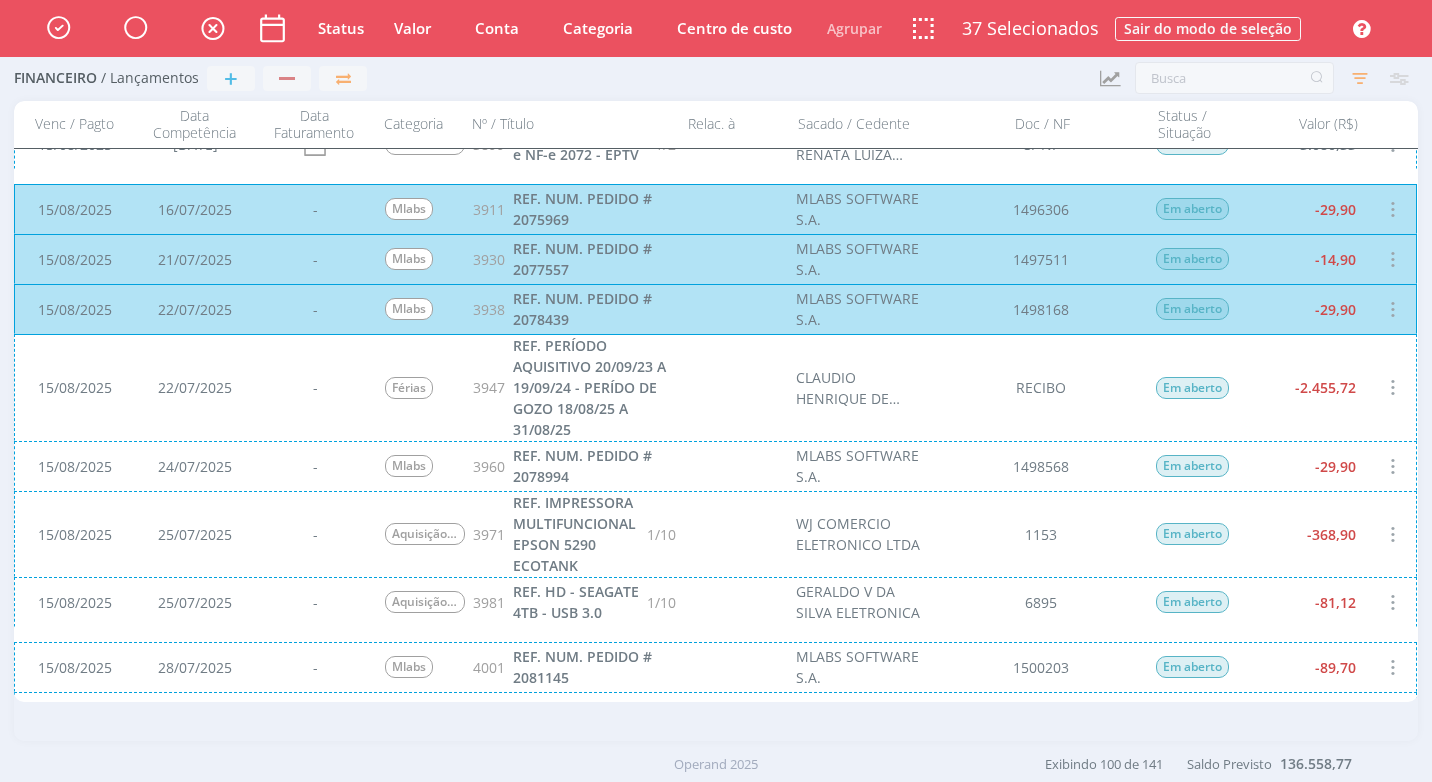 click on "[DATE]
[DATE] - Mlabs
3960
REF. NUM. PEDIDO # 2078994
MLABS SOFTWARE S.A.
1498568
Em aberto
-29,90" at bounding box center [715, 466] 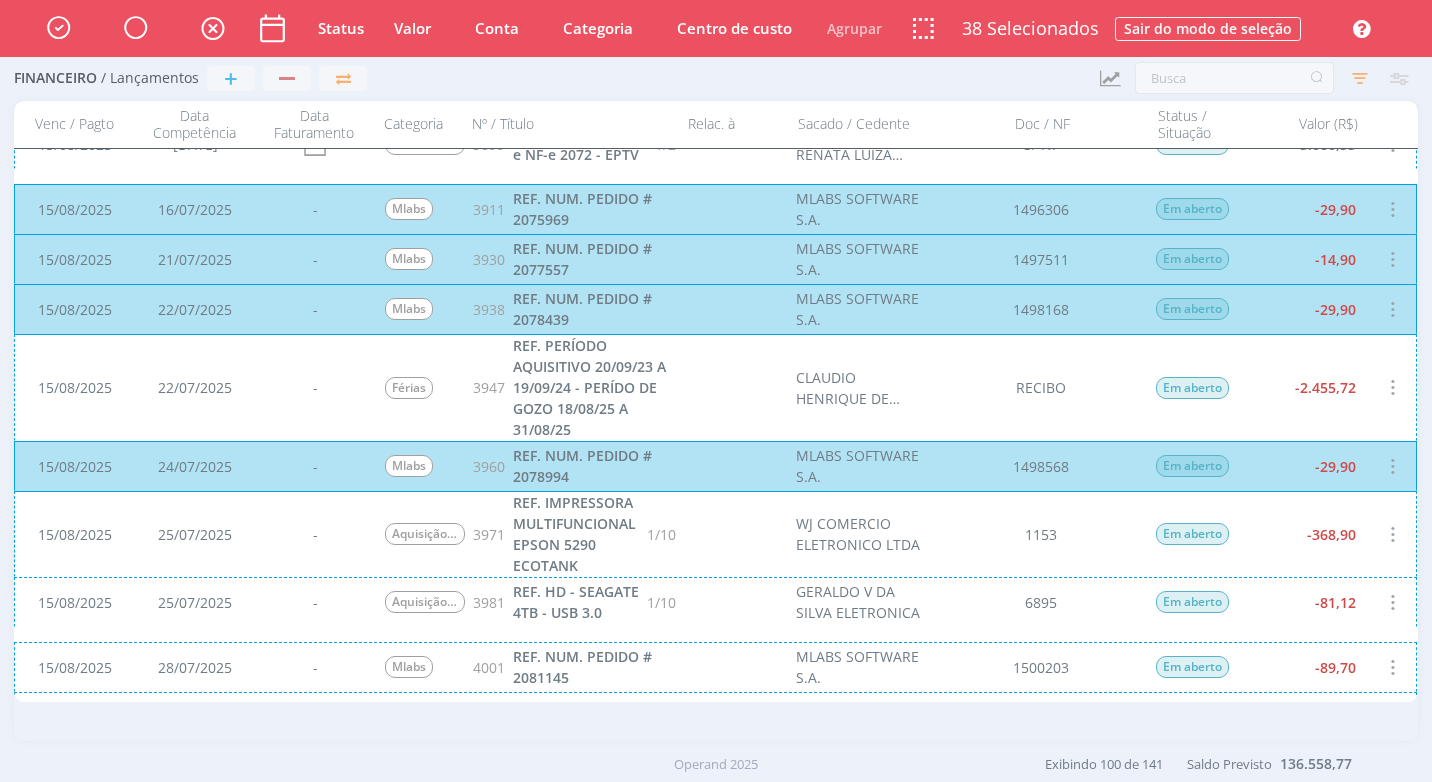 click on "15/08/2025
25/07/2025 - Aquisição de Equipamentos
3971
REF. IMPRESSORA MULTIFUNCIONAL EPSON 5290 ECOTANK
1/10
WJ COMERCIO ELETRONICO LTDA
1153
Em aberto
-368,90" at bounding box center (715, 534) 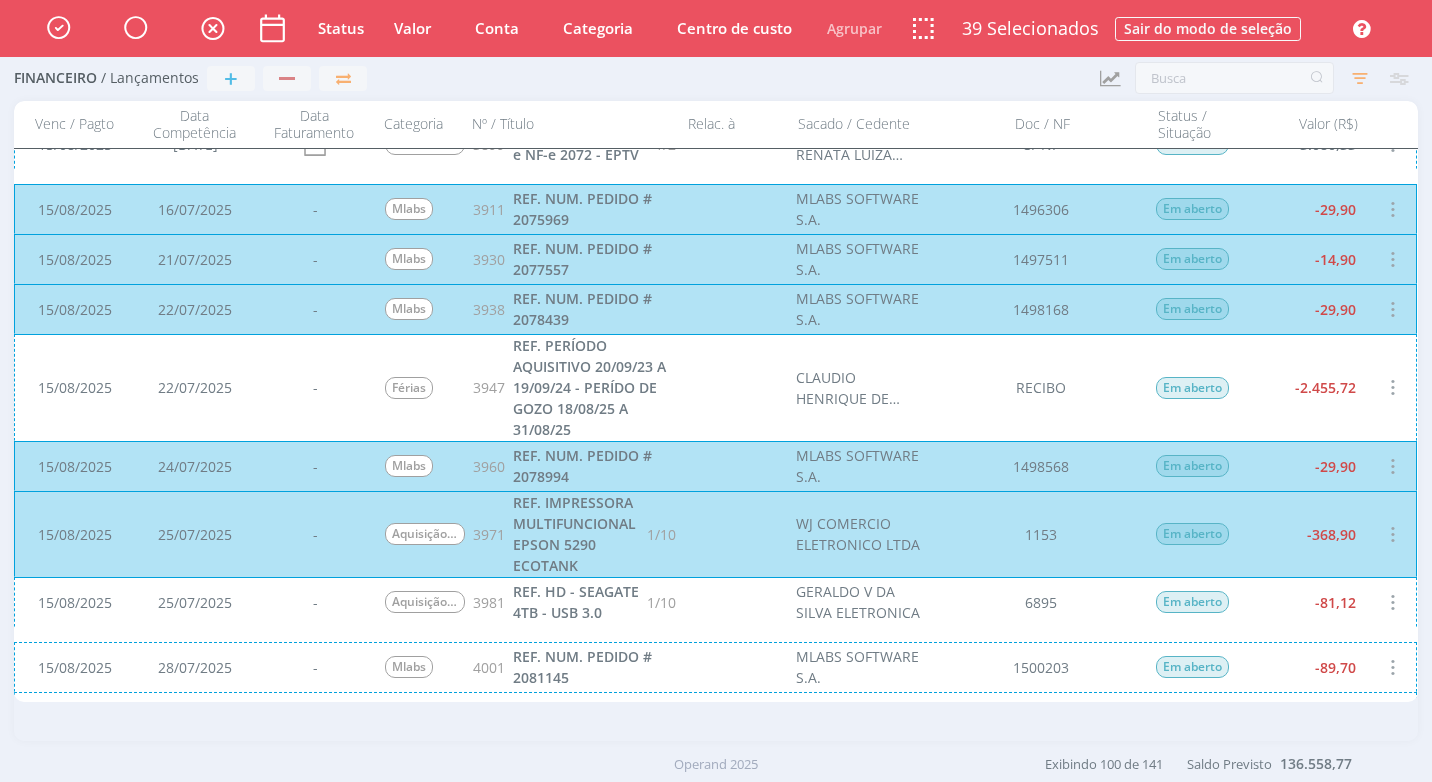 scroll, scrollTop: 3740, scrollLeft: 0, axis: vertical 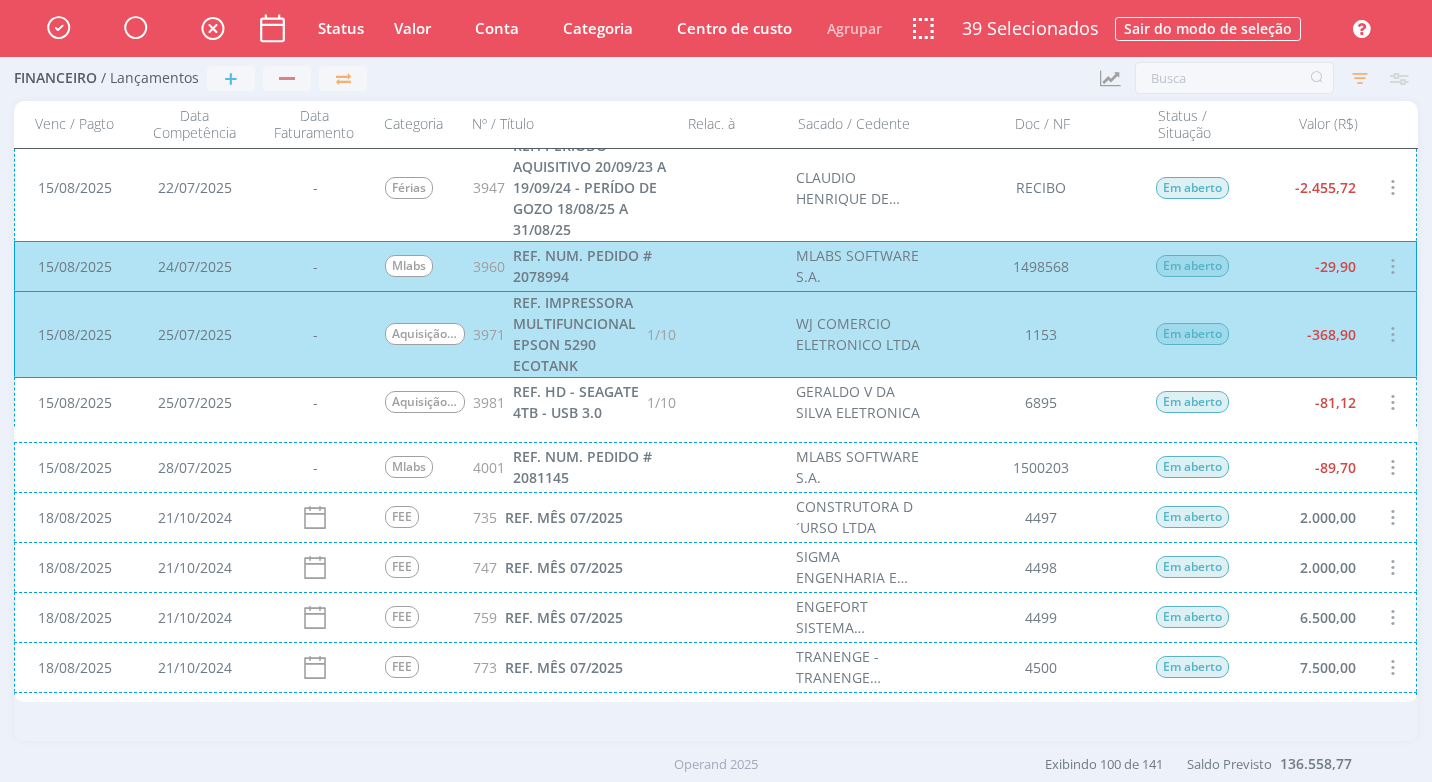 click on "[DATE]
[DATE] - Aquisição de Equipamentos
3981
REF. HD - SEAGATE 4TB - USB 3.0
1/10
[FIRST] [LAST] ELETRONICA
6895
Em aberto
-81,12" at bounding box center [715, 402] 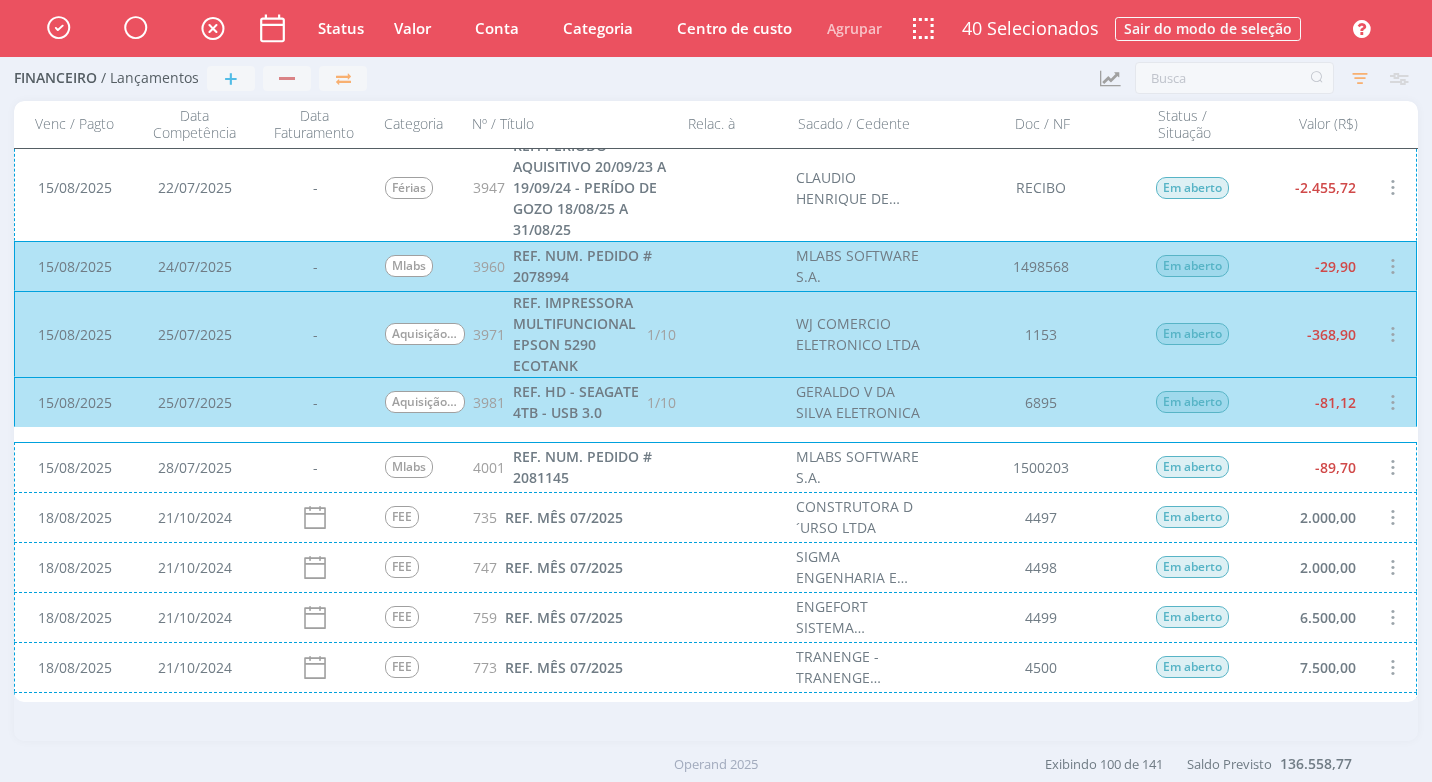 click on "[DATE]
[DATE] - Mlabs
4001
REF. NUM. PEDIDO # 2081145
MLABS SOFTWARE S.A.
1500203
Em aberto
-89,70" at bounding box center [715, 467] 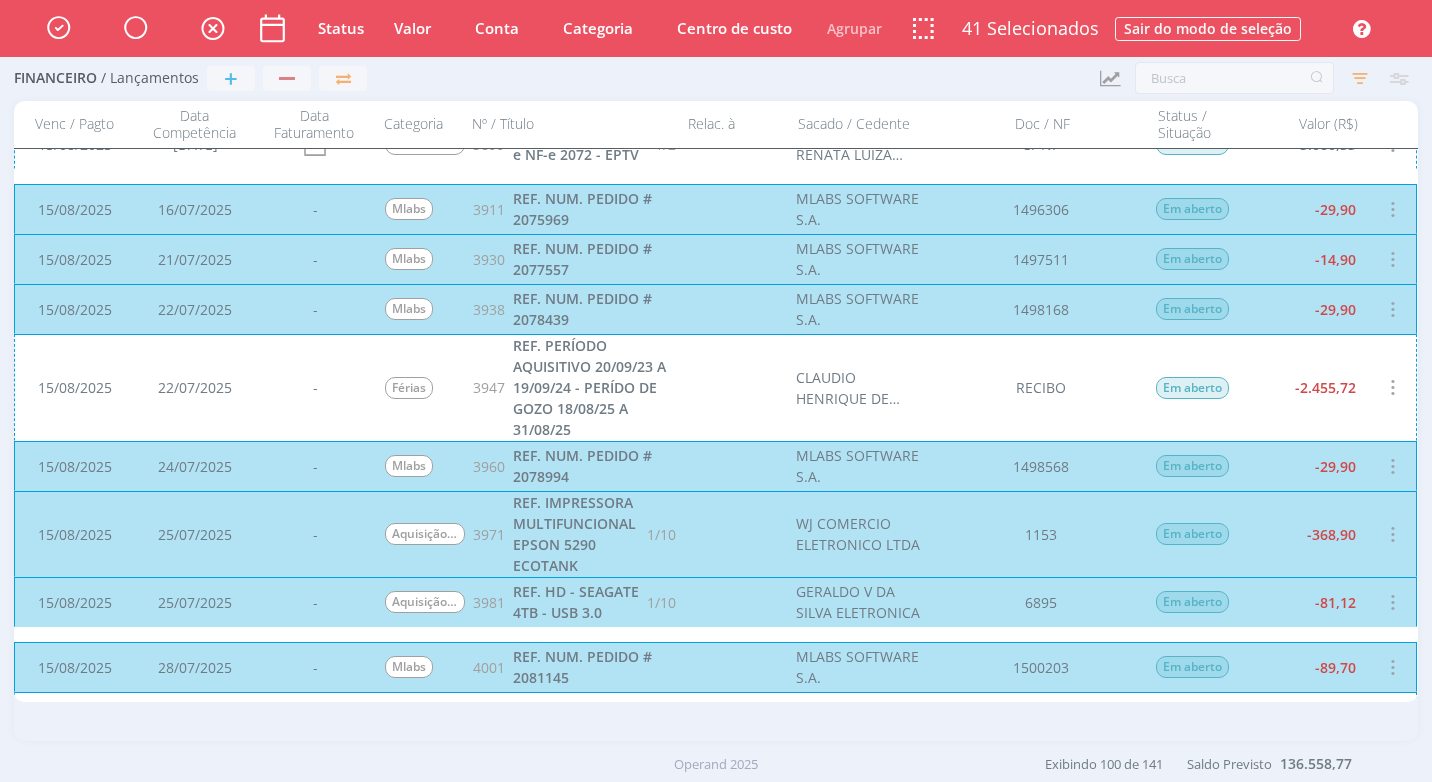 scroll, scrollTop: 3640, scrollLeft: 0, axis: vertical 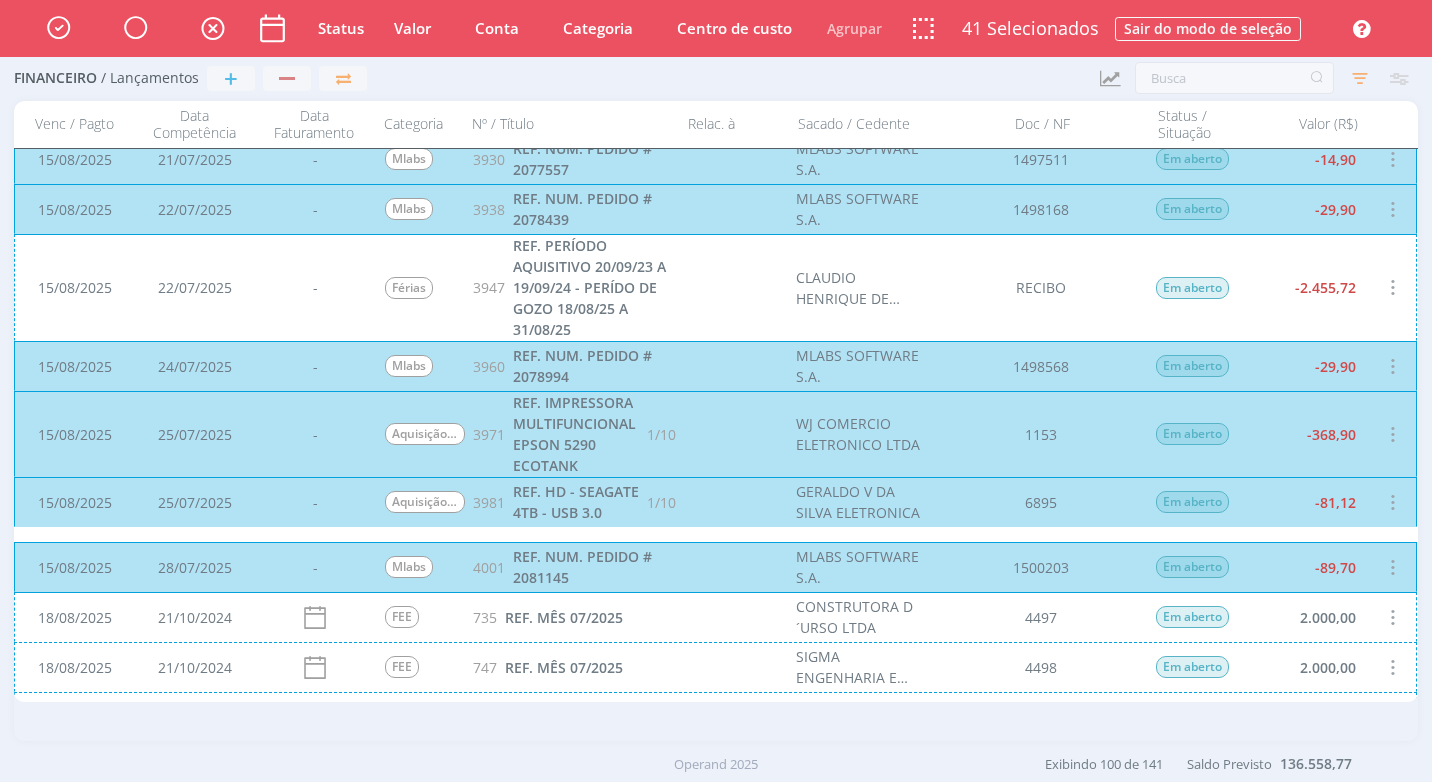 click on "15/08/2025
22/07/2025 - Férias
3947
REF. PERÍODO AQUISITIVO 20/09/23 A 19/09/24 - PERÍDO DE GOZO 18/08/25 A 31/08/25
CLAUDIO HENRIQUE DE MATTOS
RECIBO
Em aberto
-2.455,72" at bounding box center [715, 287] 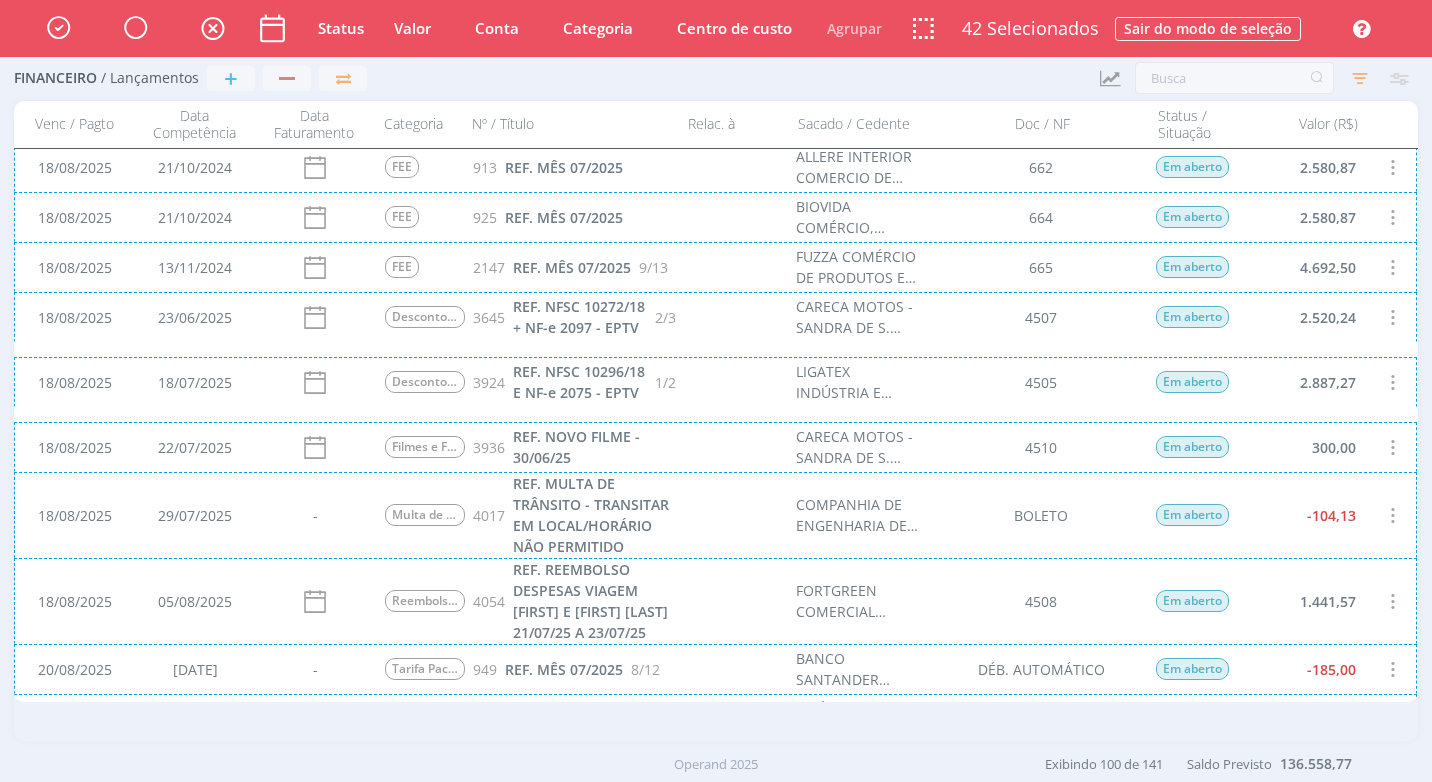 scroll, scrollTop: 4640, scrollLeft: 0, axis: vertical 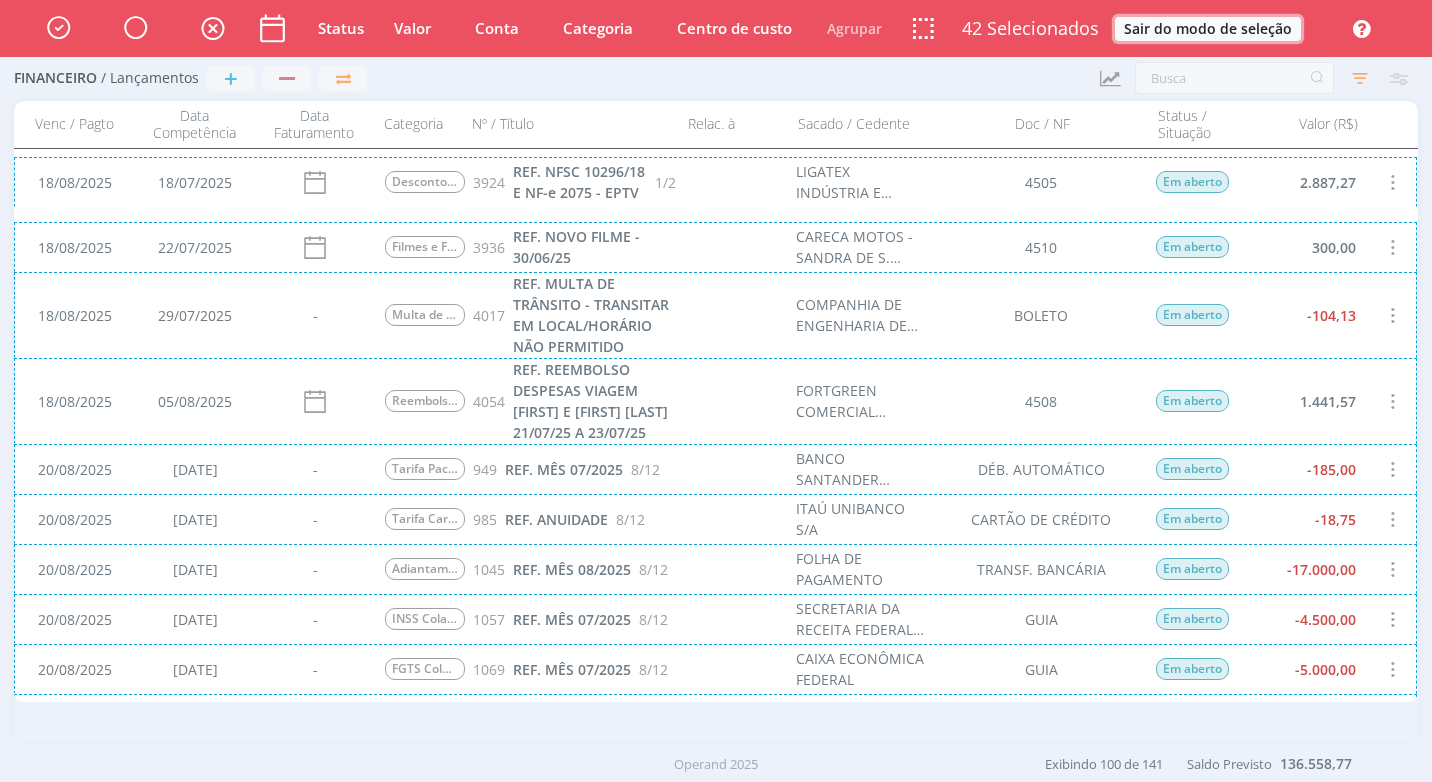 click on "Sair do modo de seleção" at bounding box center [1208, 29] 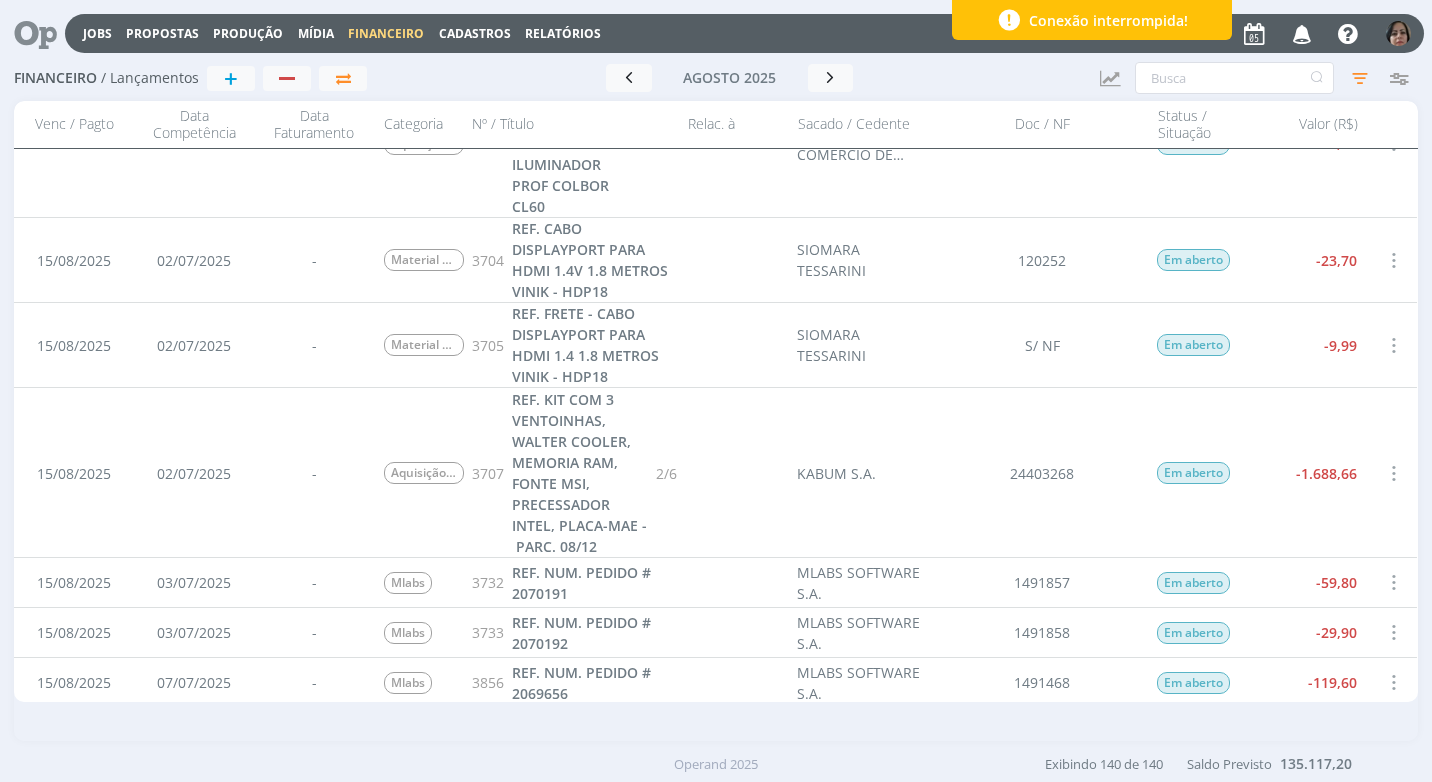scroll, scrollTop: 2646, scrollLeft: 0, axis: vertical 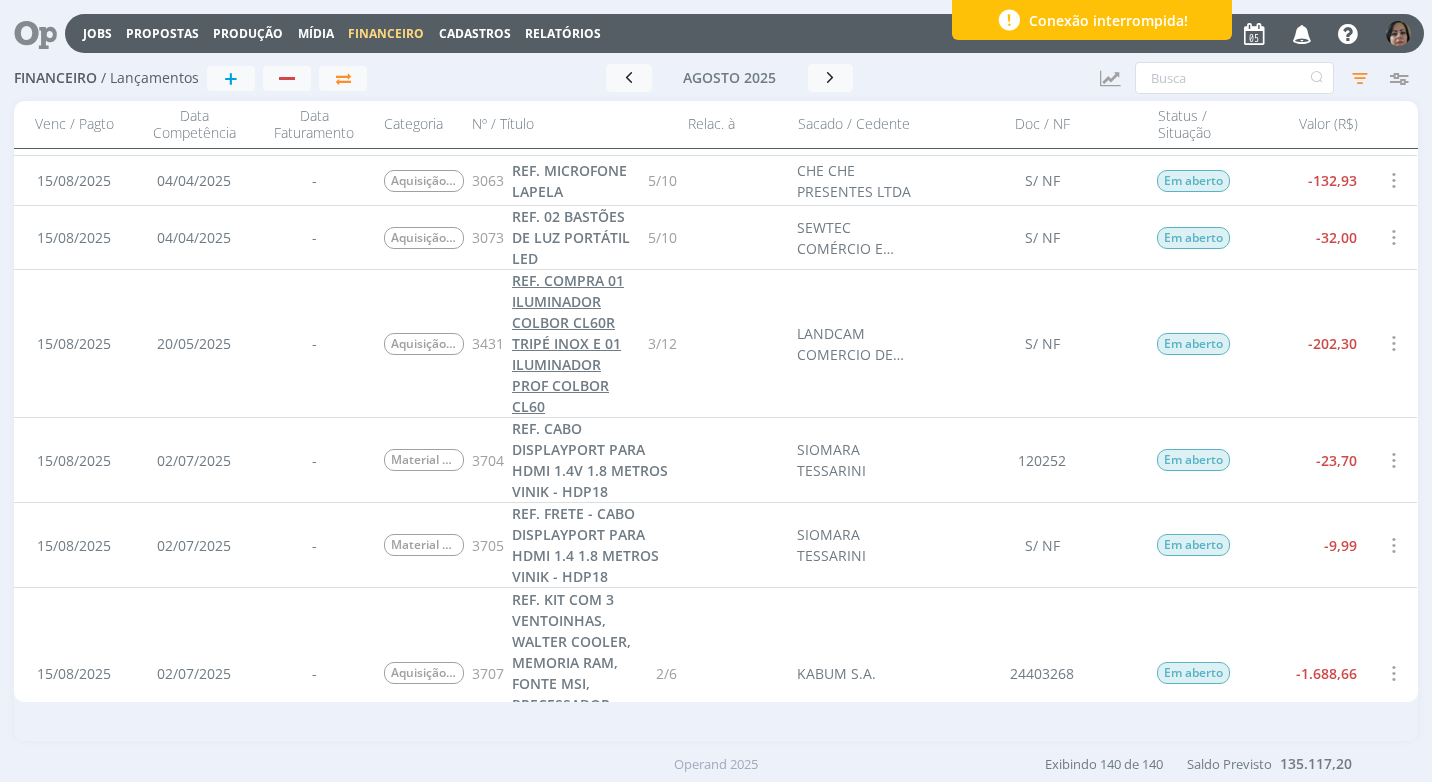 click on "REF. COMPRA  01 ILUMINADOR COLBOR CL60R TRIPÉ INOX E 01 ILUMINADOR PROF COLBOR  CL60" at bounding box center [568, 343] 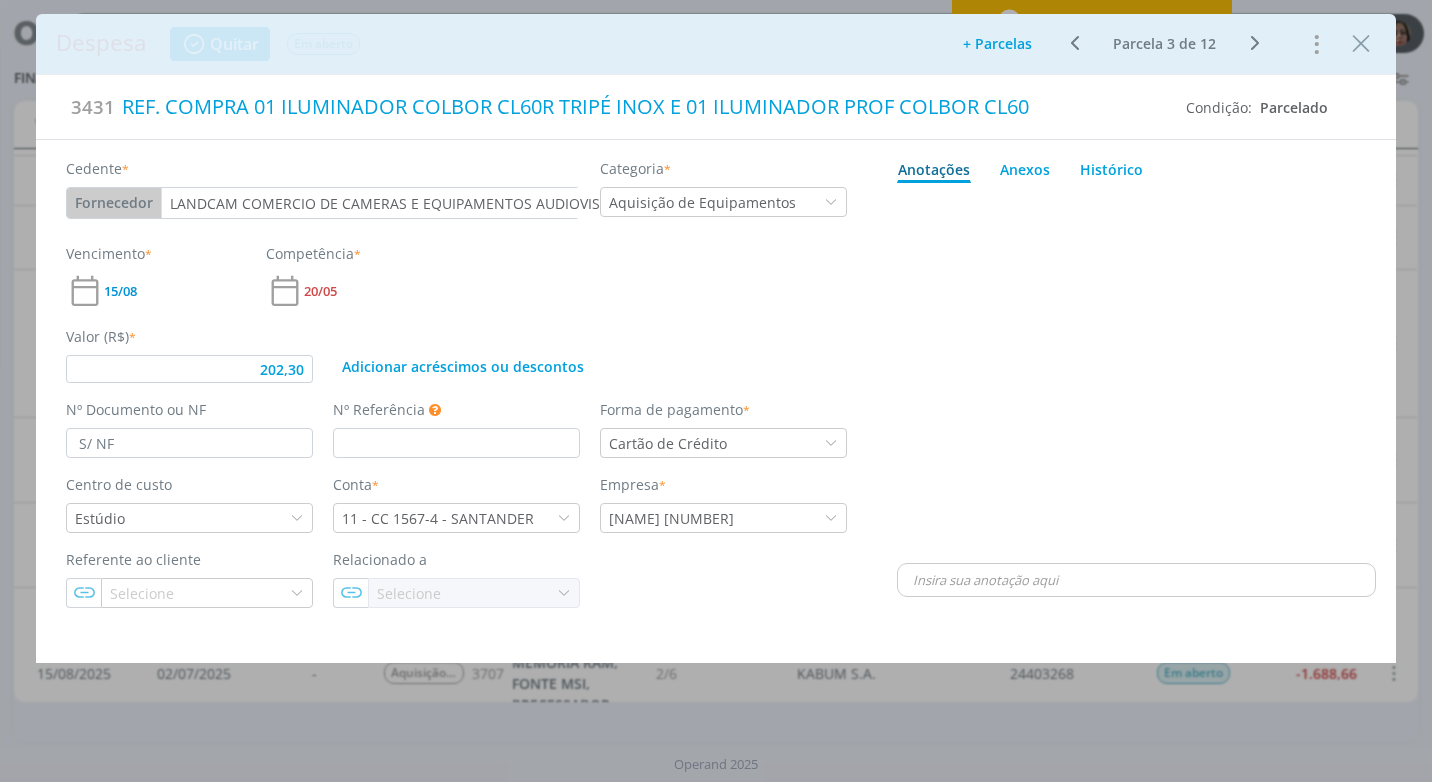 type on "202,30" 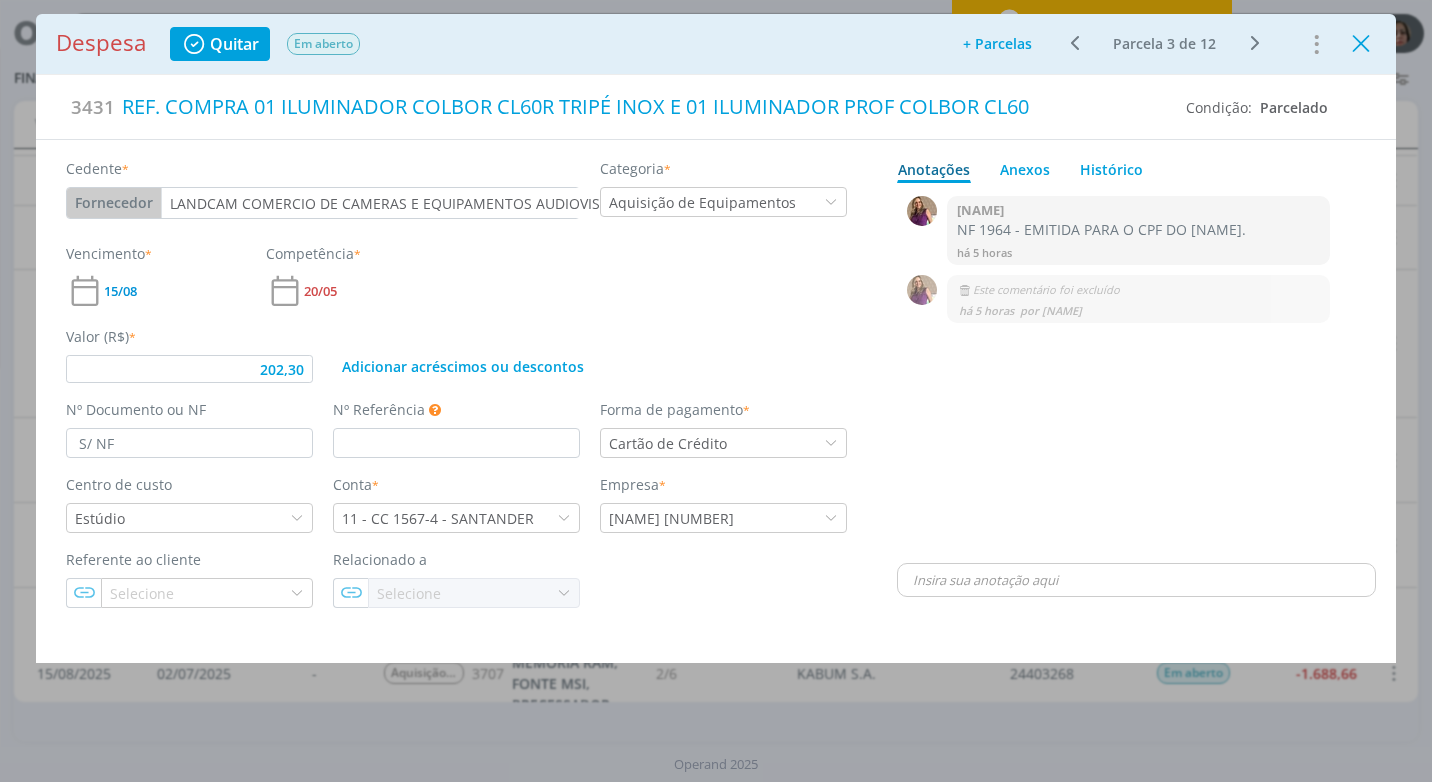 click at bounding box center (1361, 44) 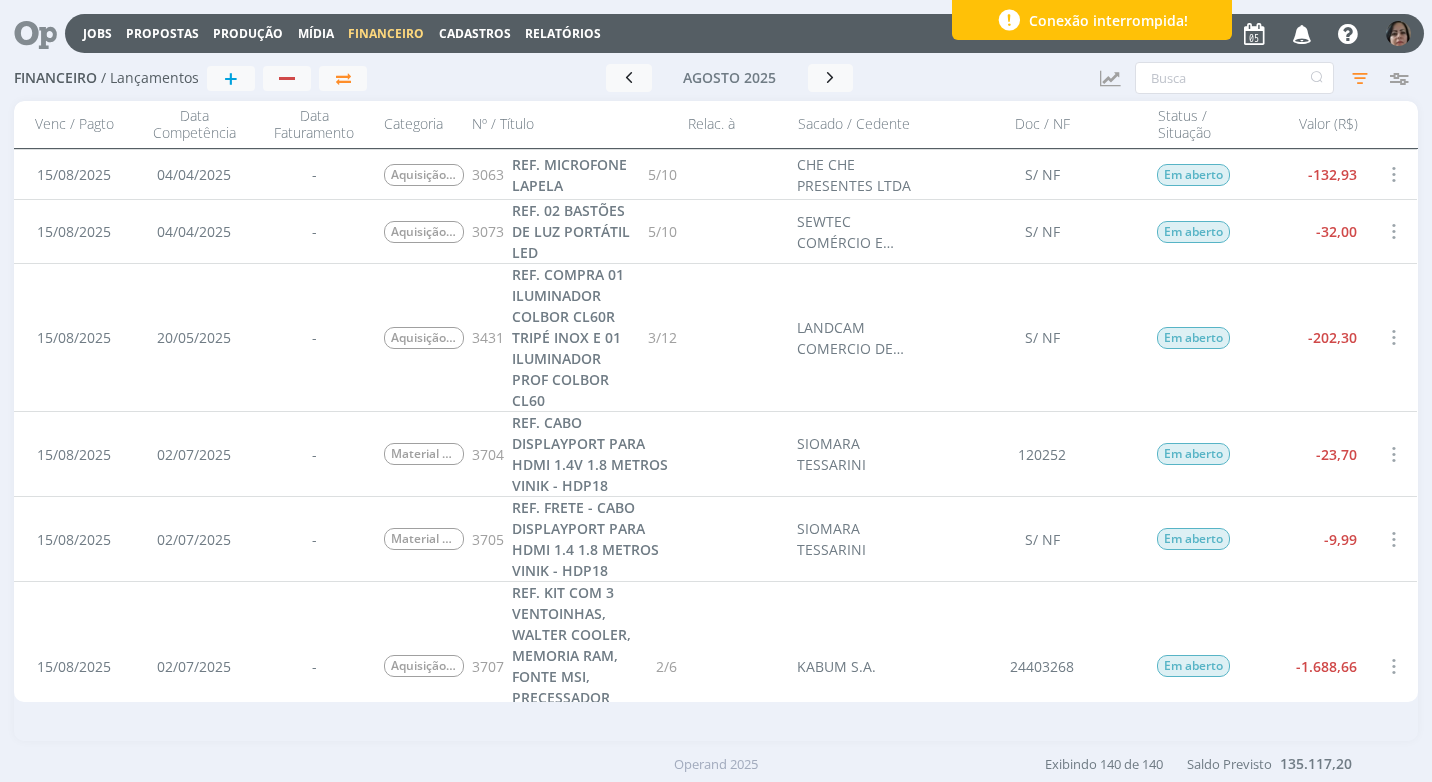 scroll, scrollTop: 2446, scrollLeft: 0, axis: vertical 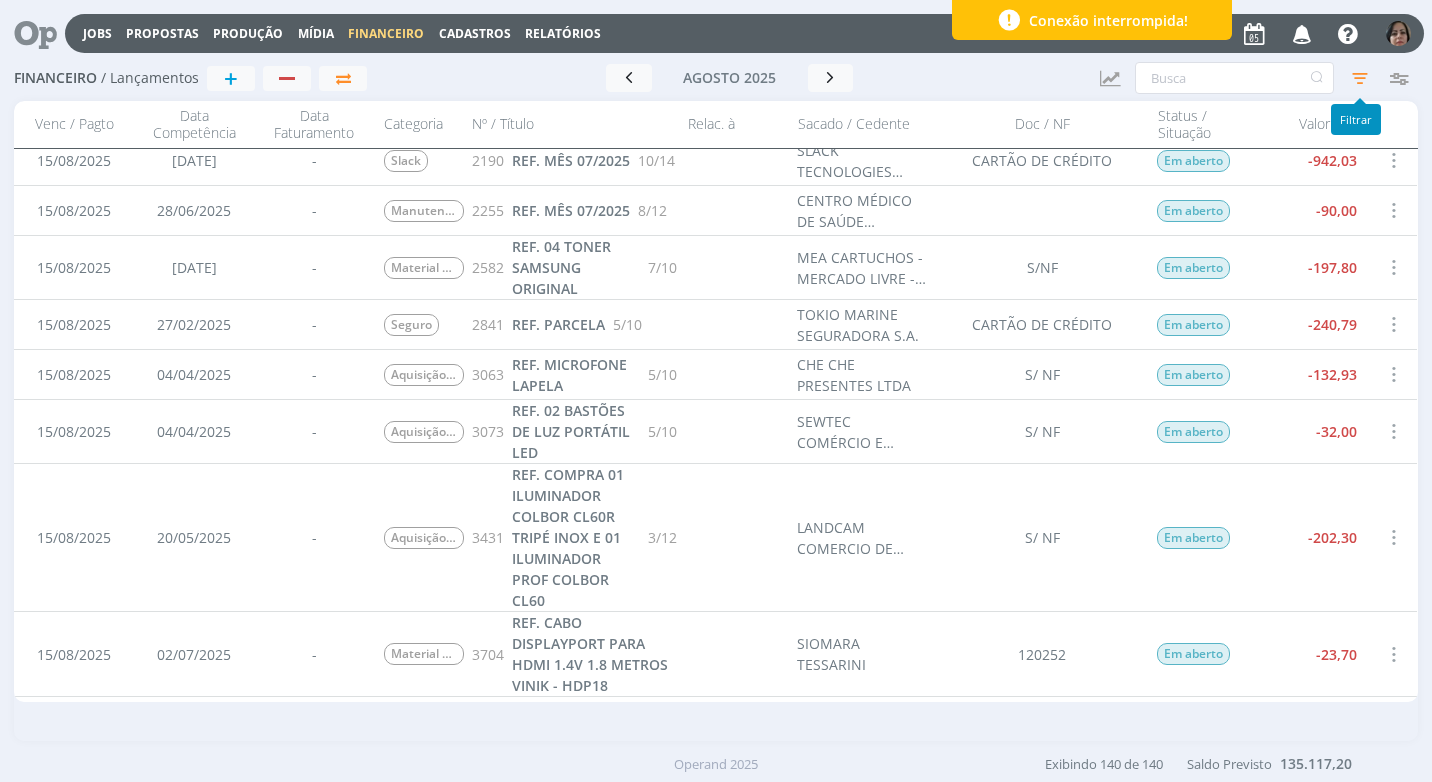 click at bounding box center (1360, 78) 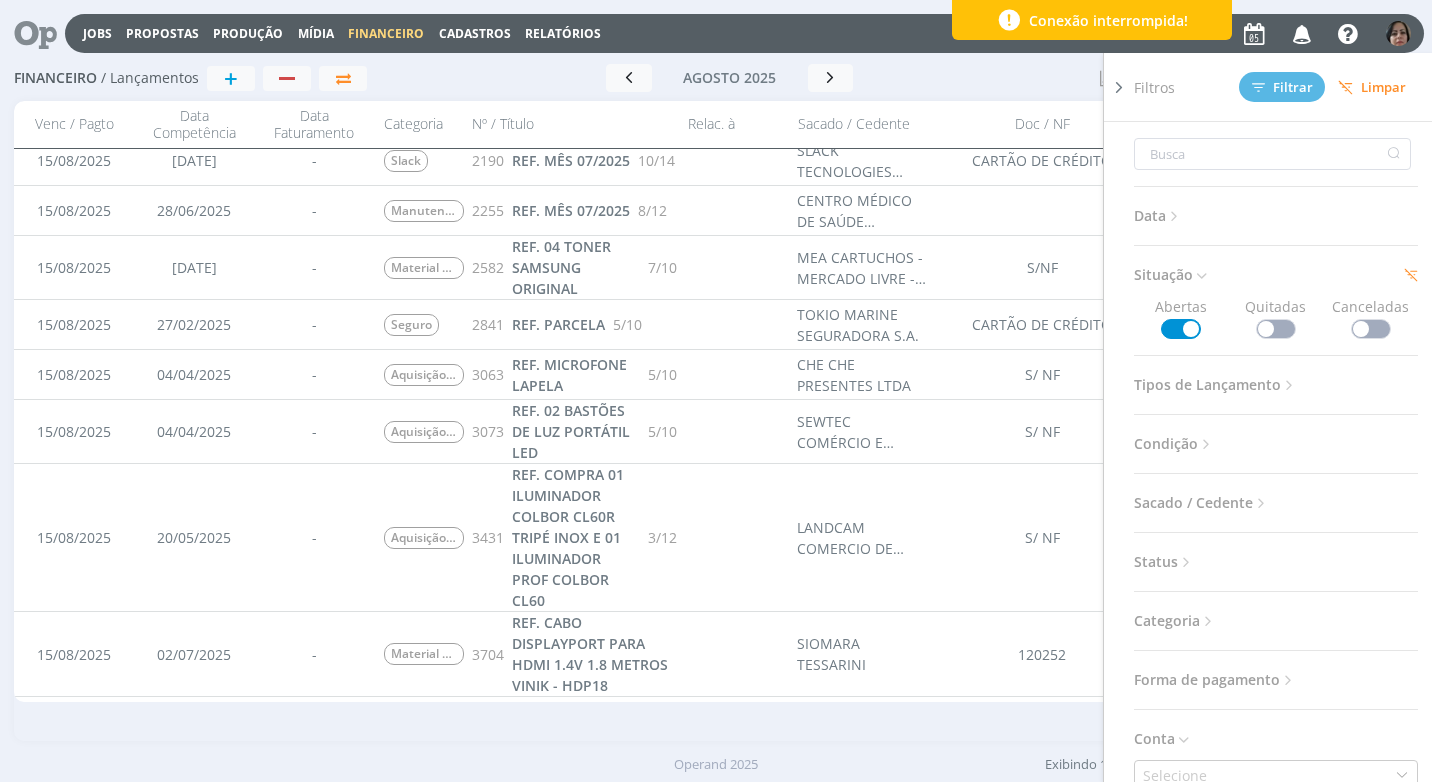click at bounding box center (1276, 329) 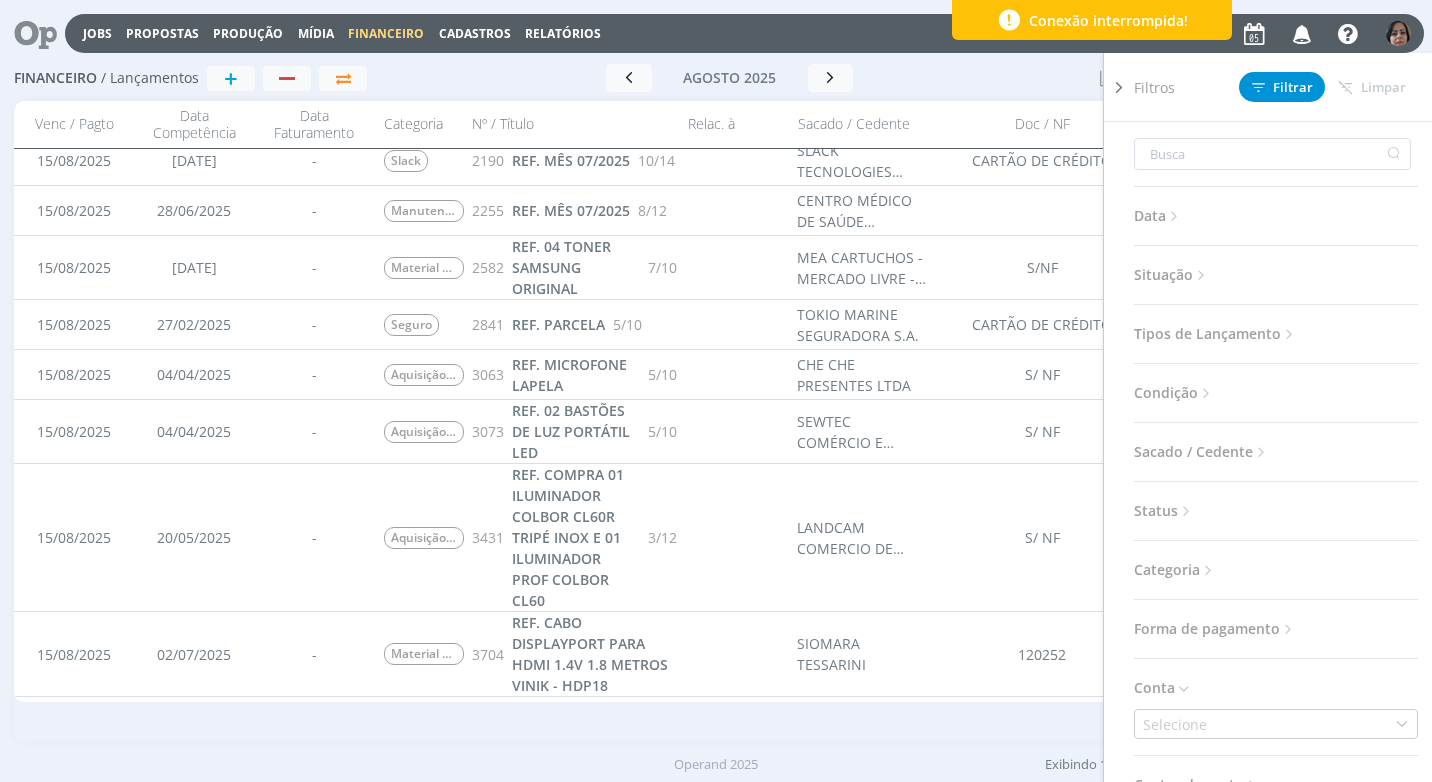 scroll, scrollTop: 0, scrollLeft: 0, axis: both 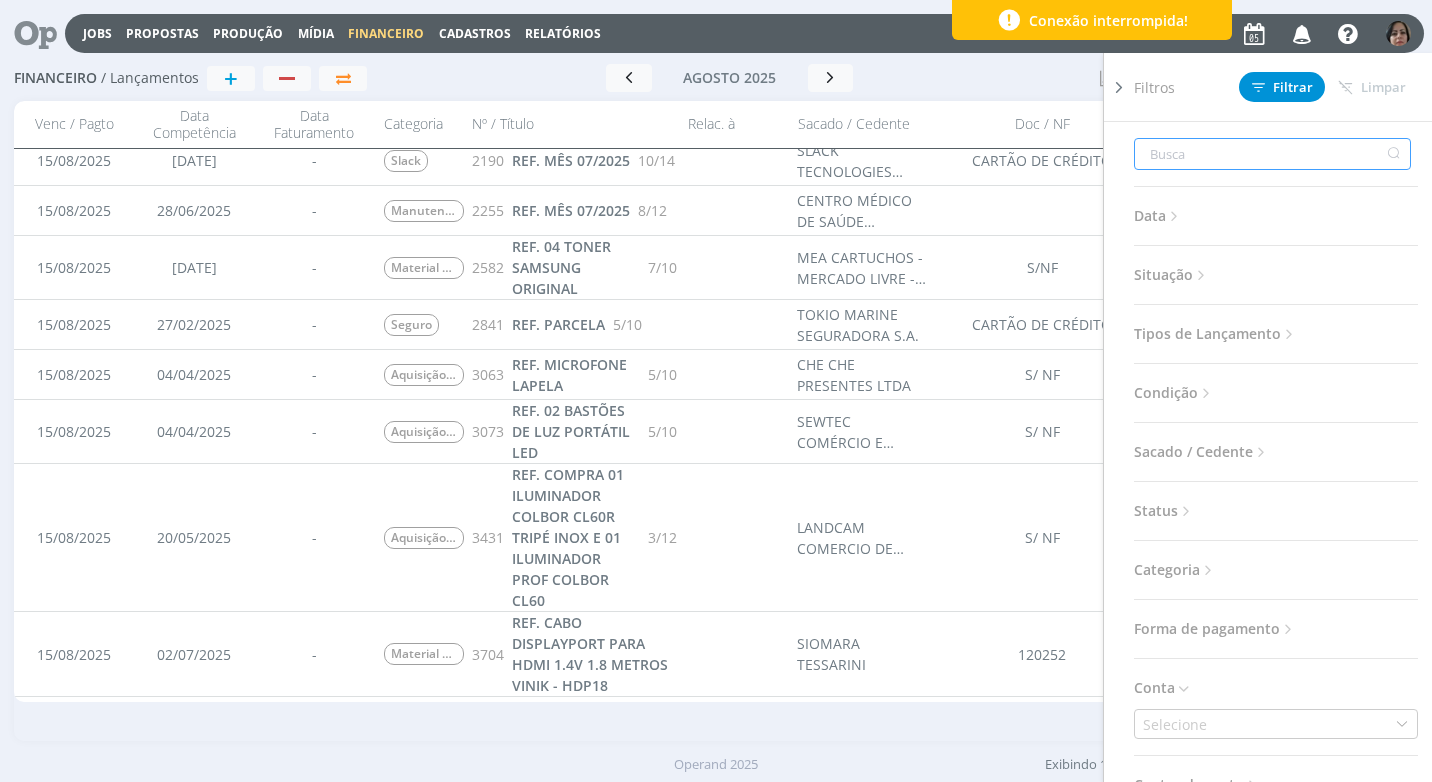 drag, startPoint x: 1151, startPoint y: 151, endPoint x: 1143, endPoint y: 168, distance: 18.788294 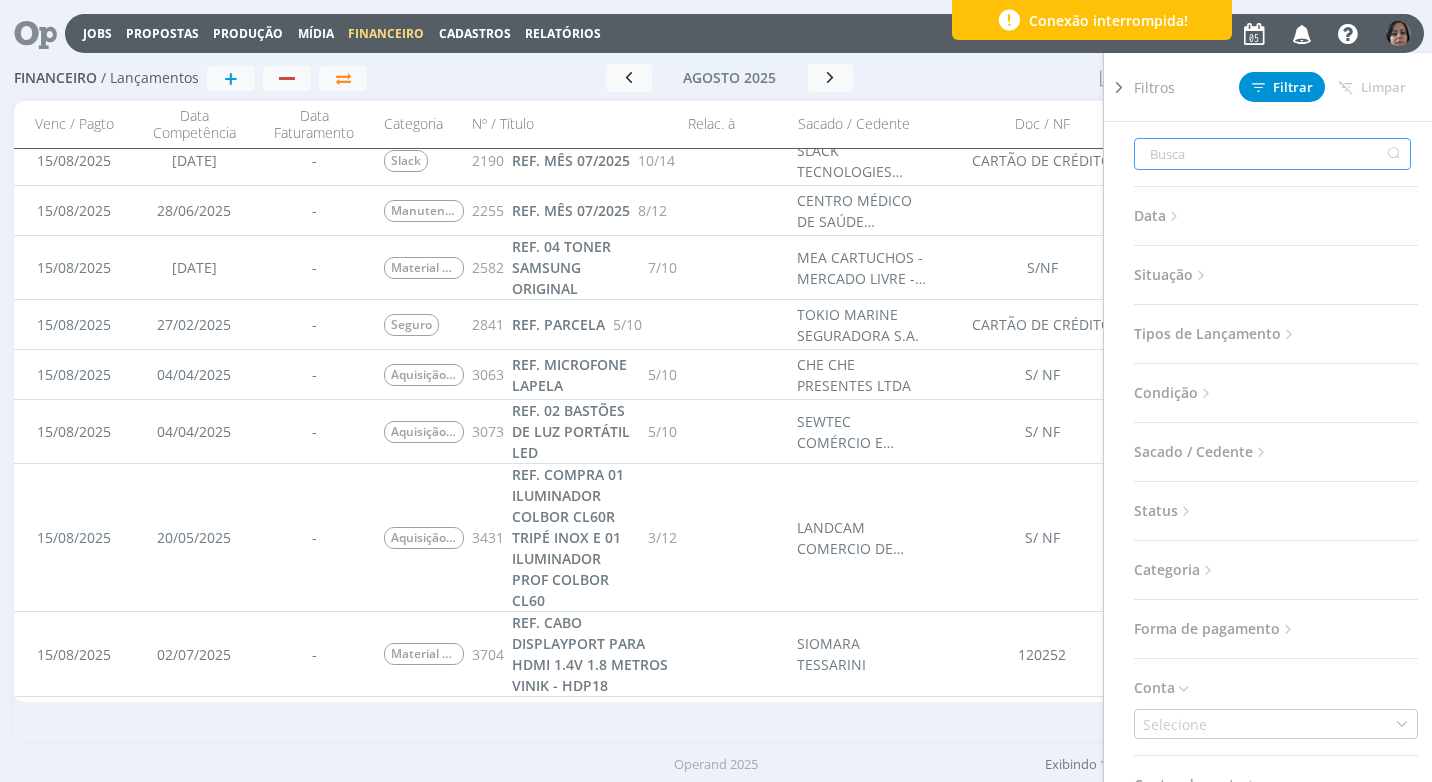 type on "m" 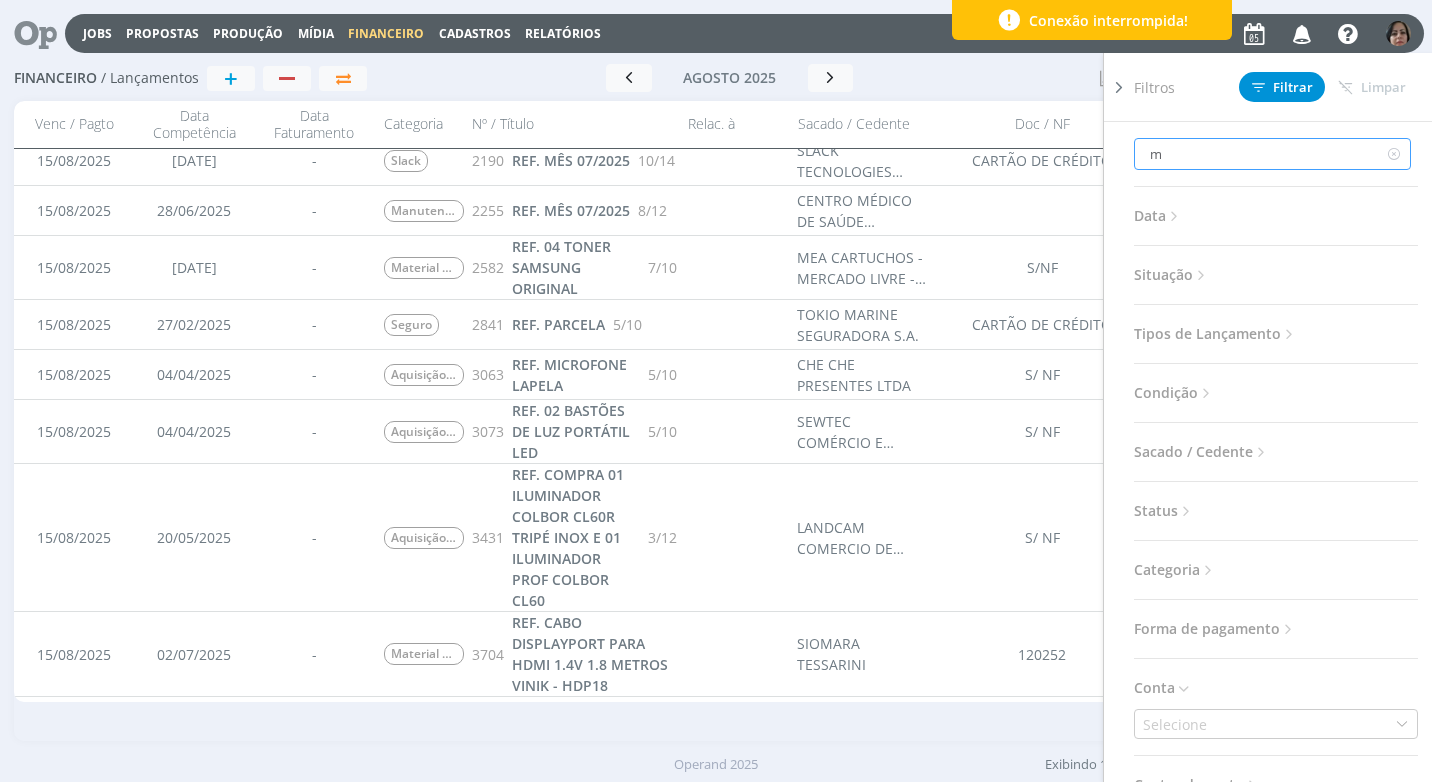 type on "ml" 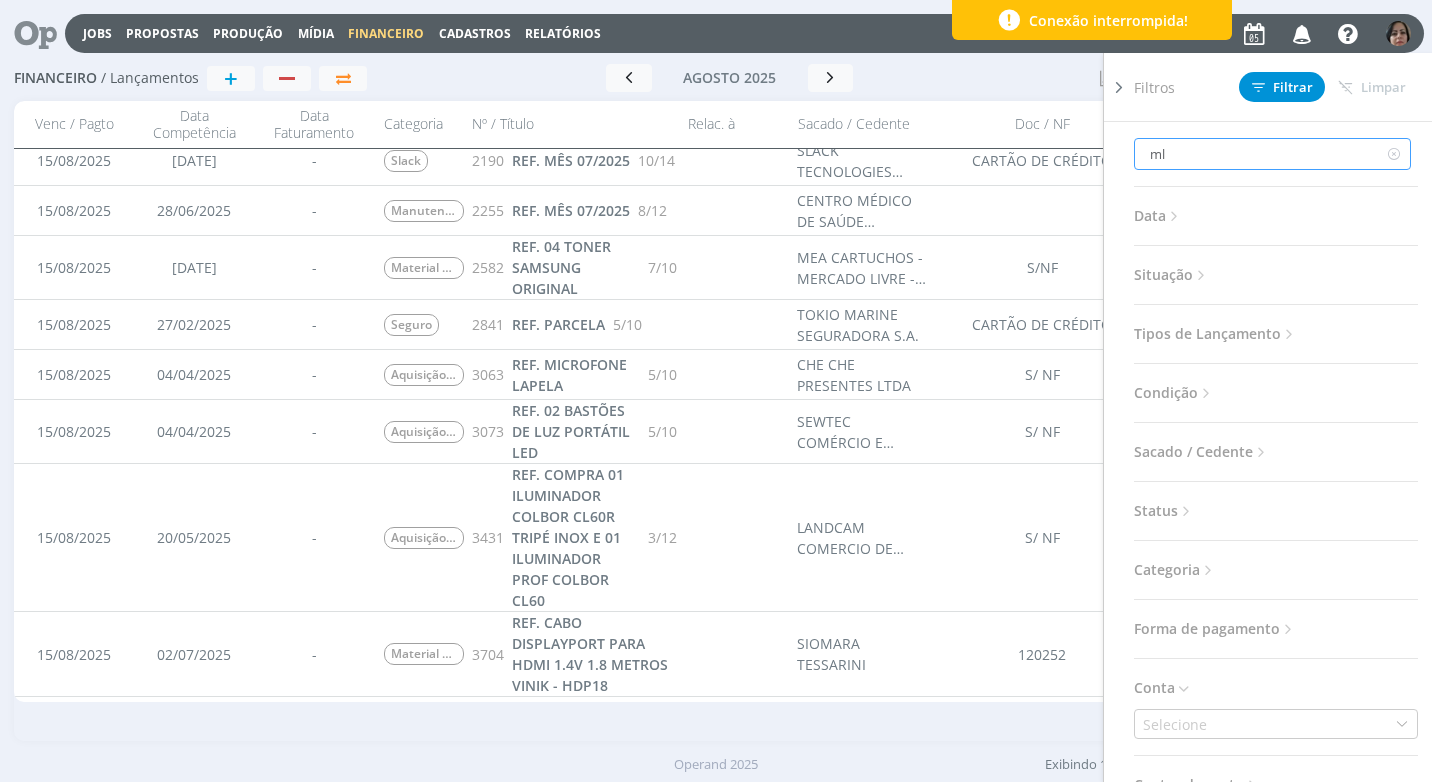 type on "mla" 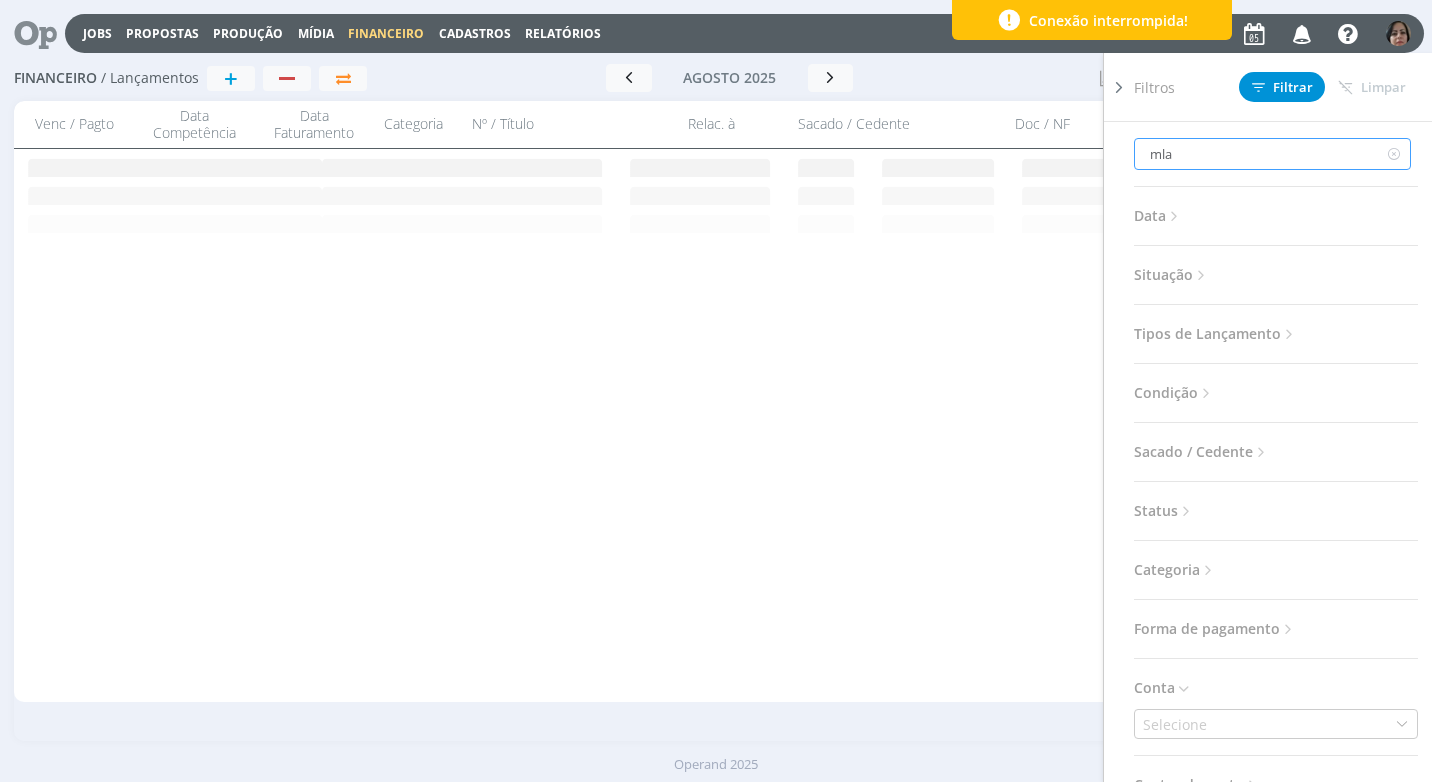 scroll, scrollTop: 0, scrollLeft: 0, axis: both 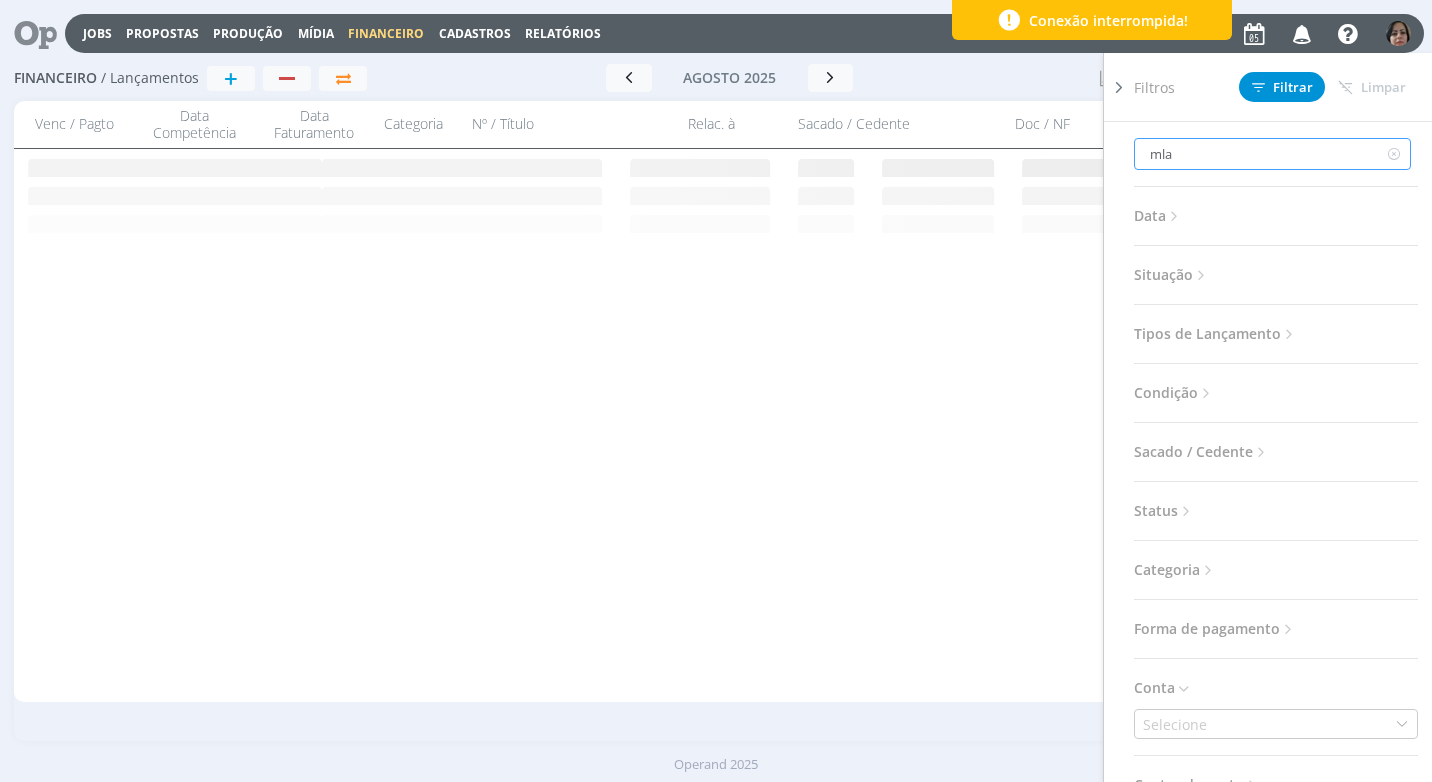 type on "mlab" 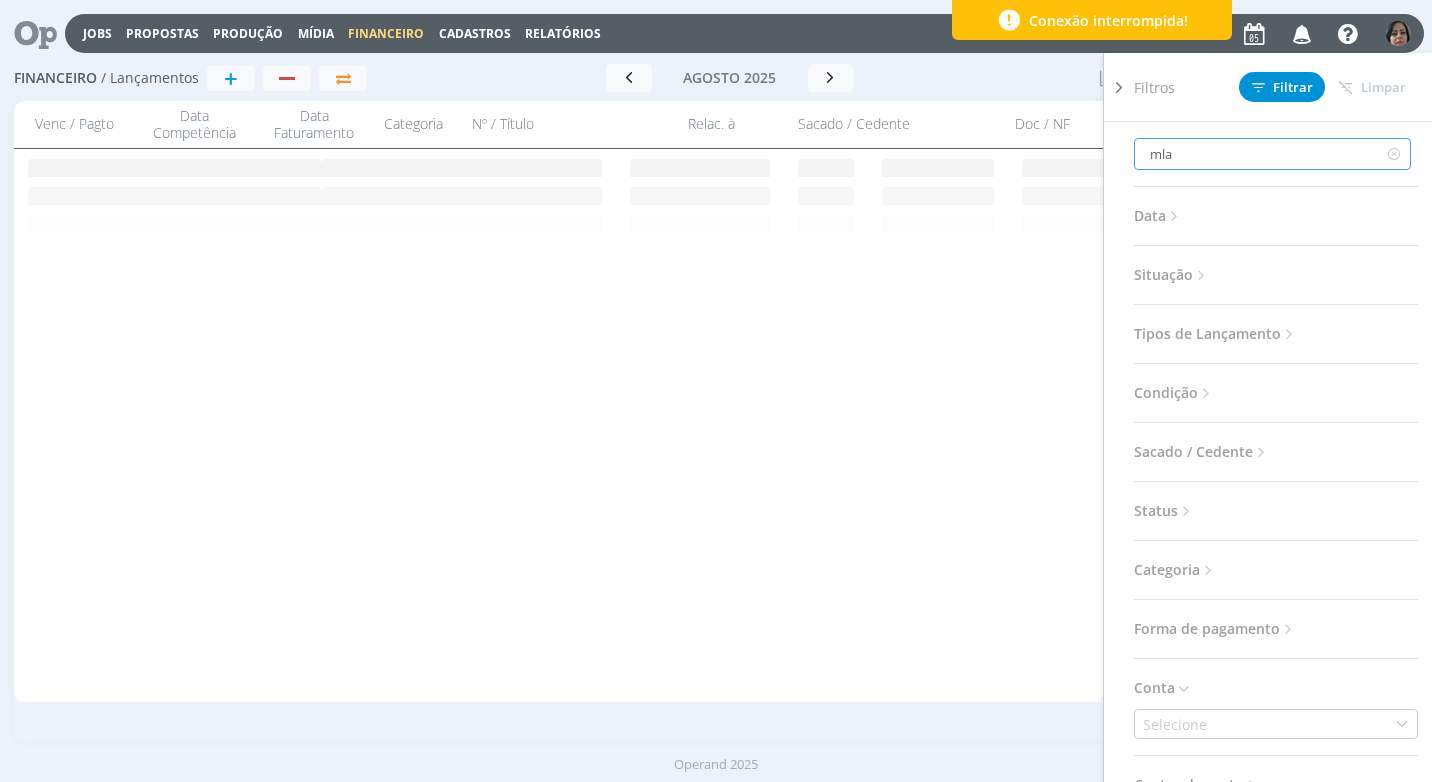 type on "mlab" 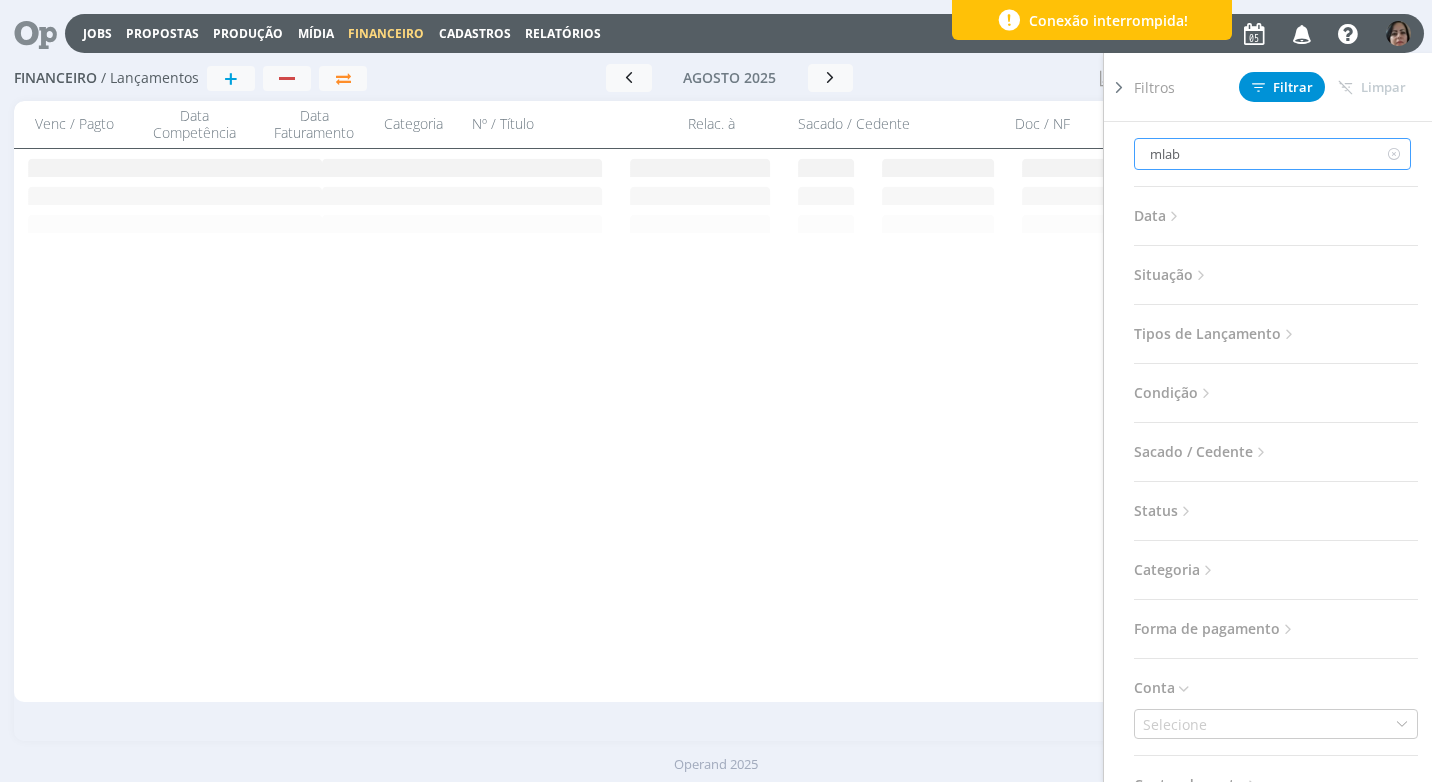 type on "mlabs" 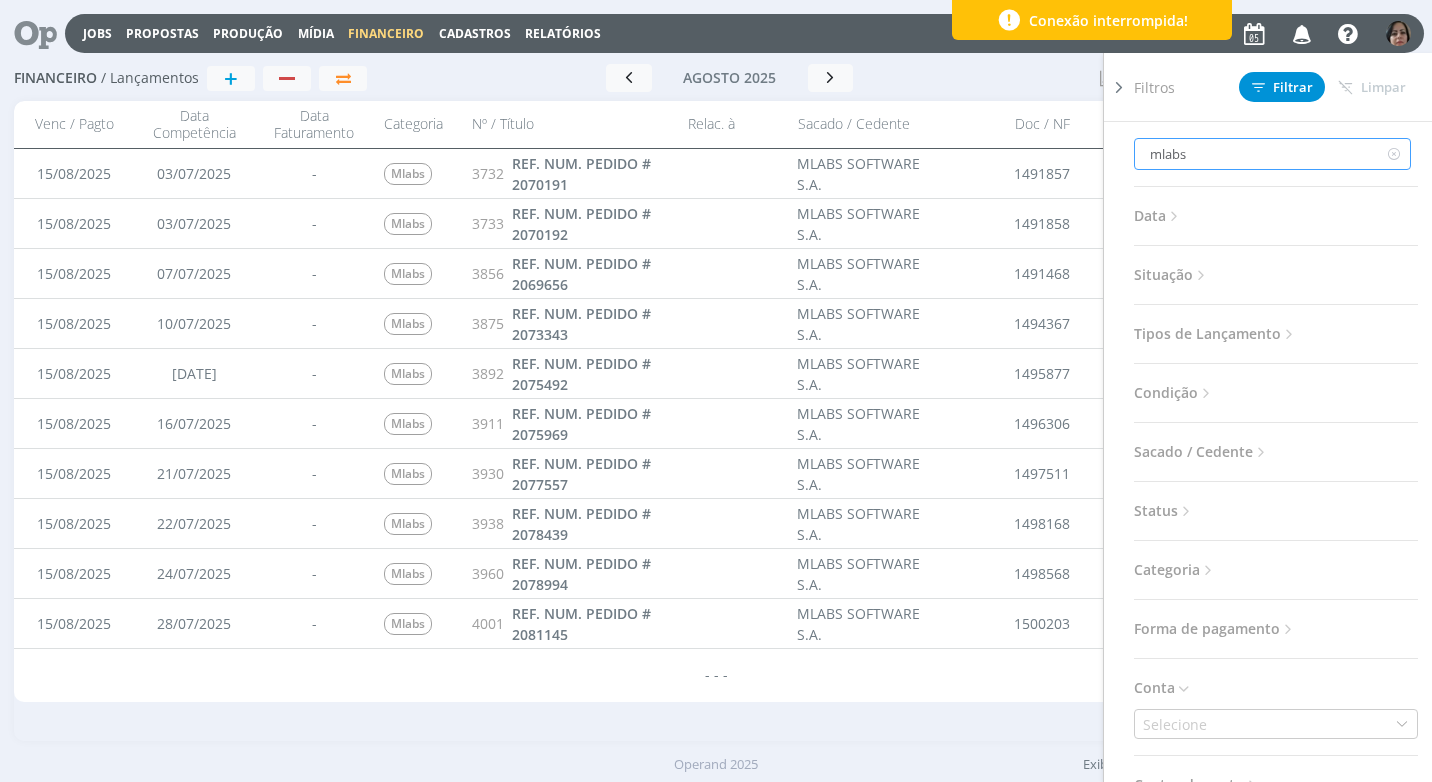 type on "mlabs" 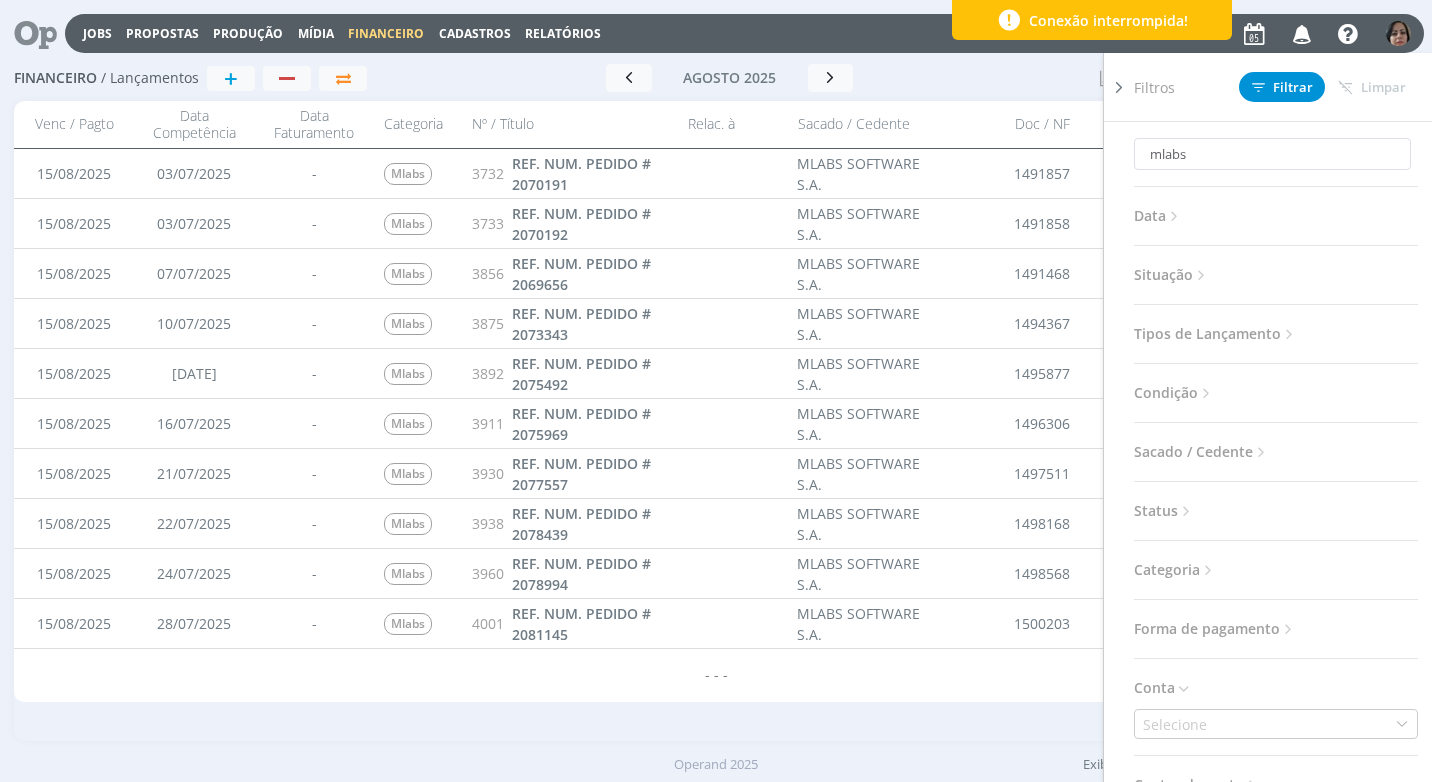 click on "Data" at bounding box center [1158, 216] 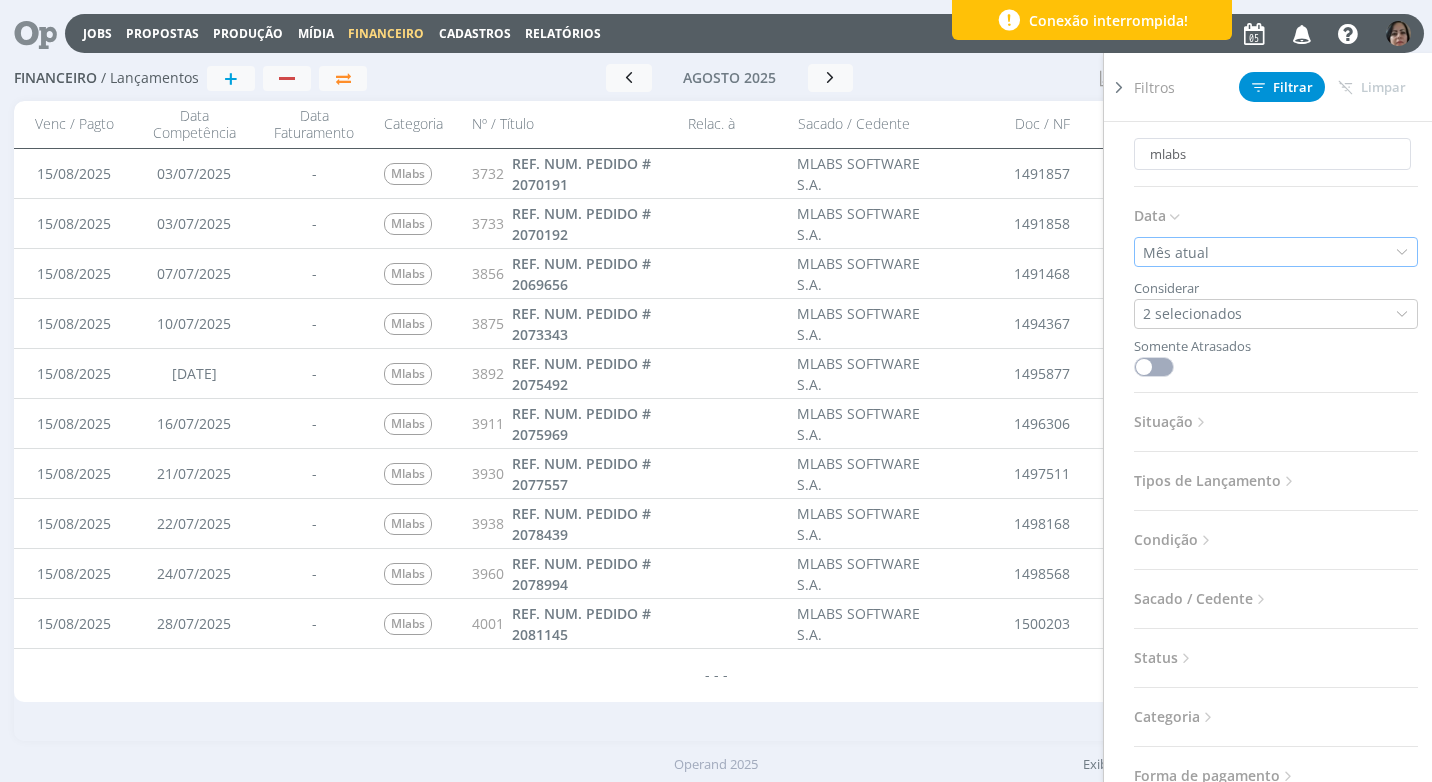 click at bounding box center [1402, 252] 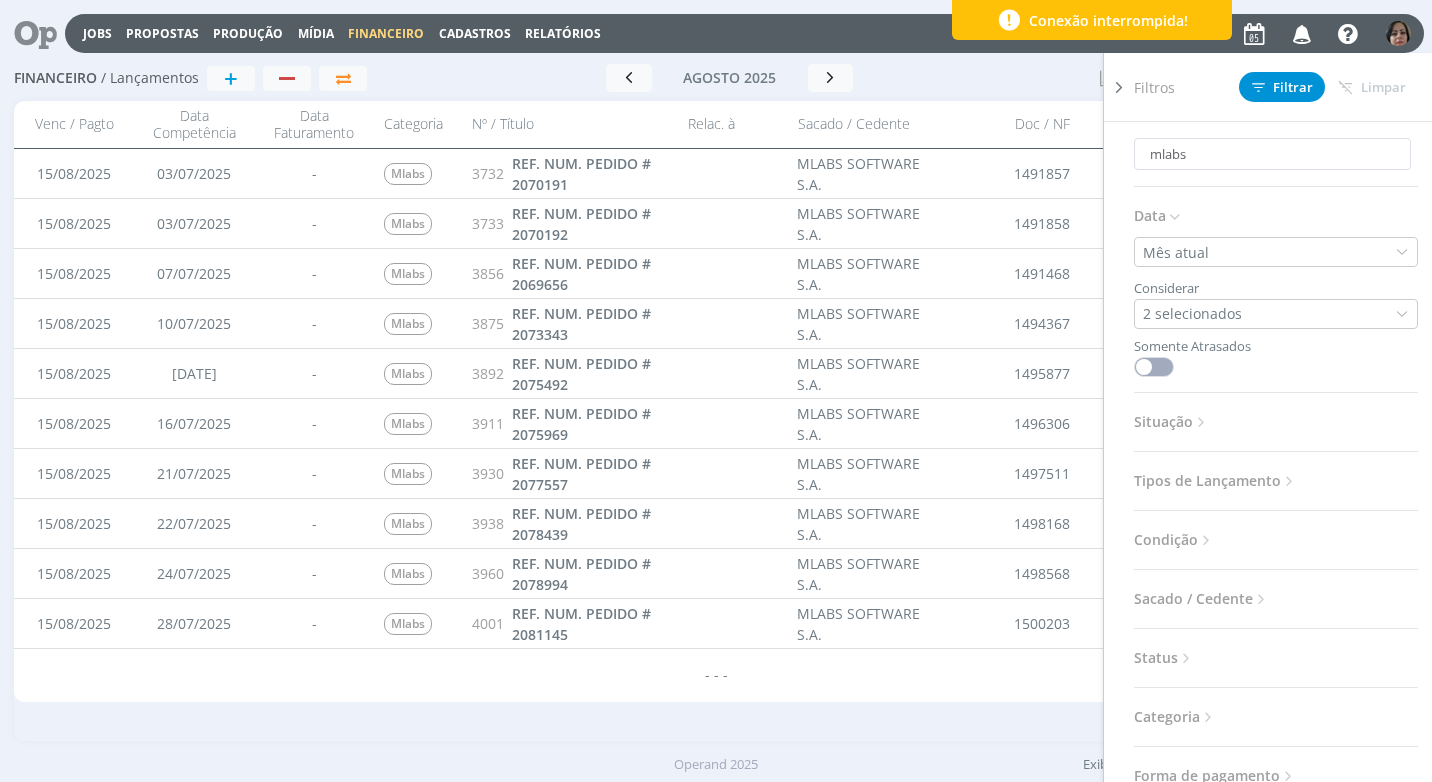 scroll, scrollTop: 0, scrollLeft: 0, axis: both 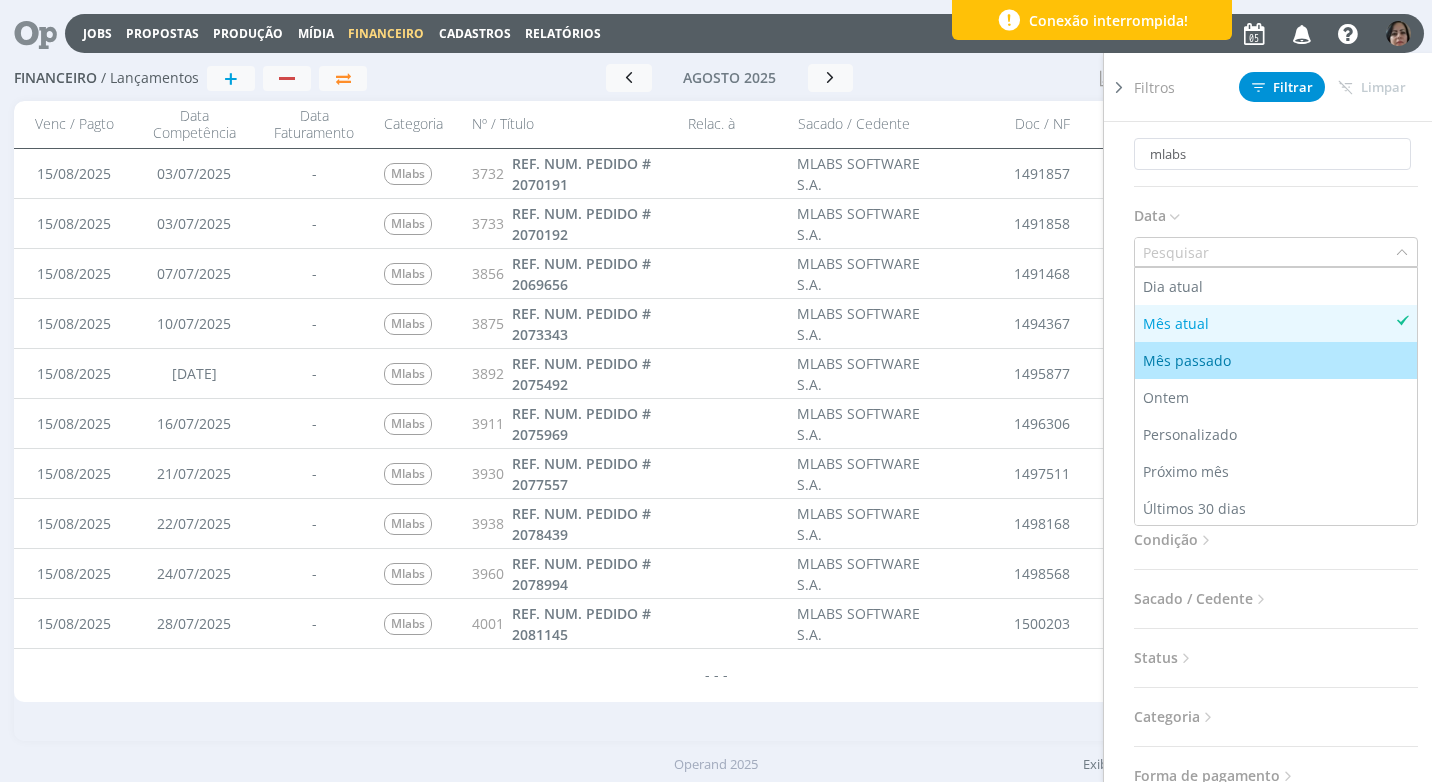 click on "Mês passado" at bounding box center [1276, 360] 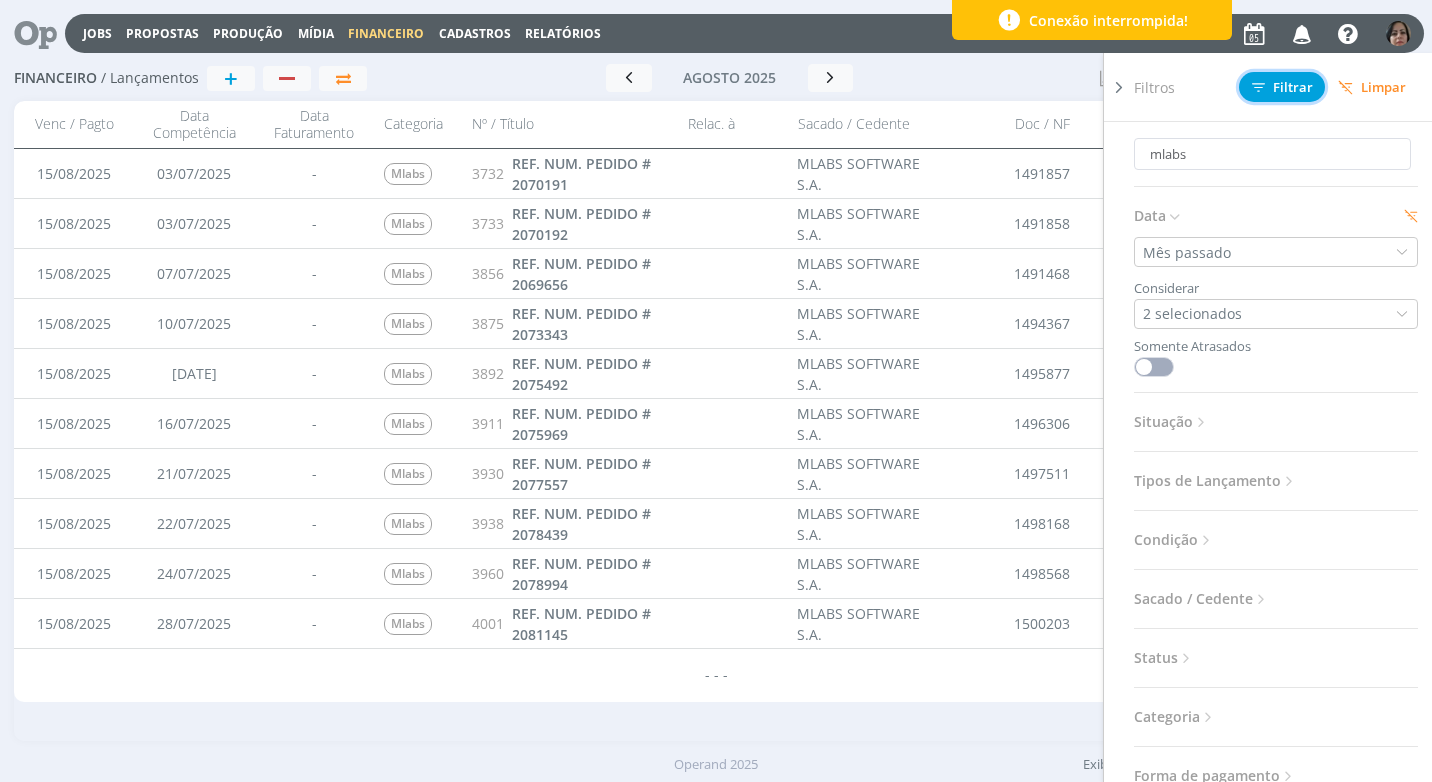 click on "Filtrar" at bounding box center [1282, 87] 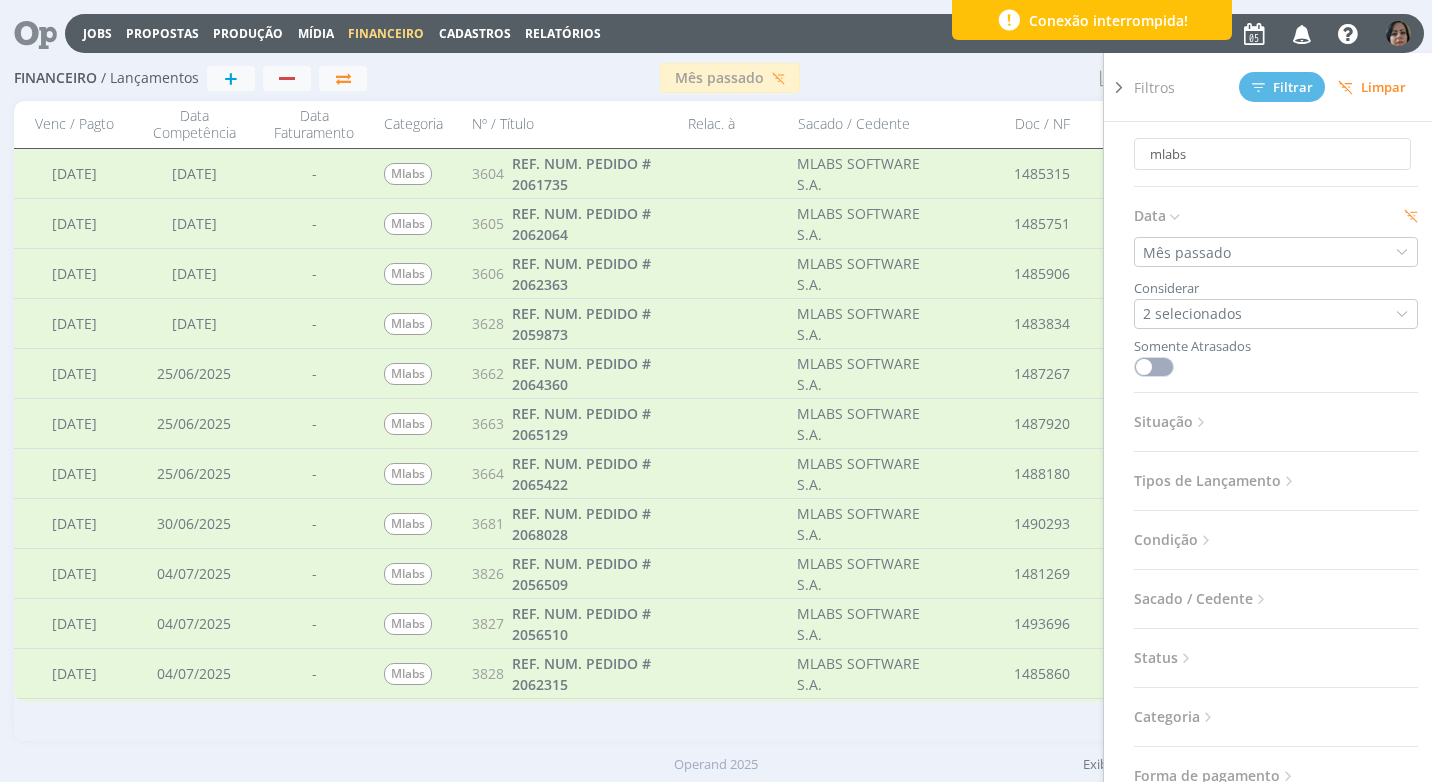 click at bounding box center (1119, 87) 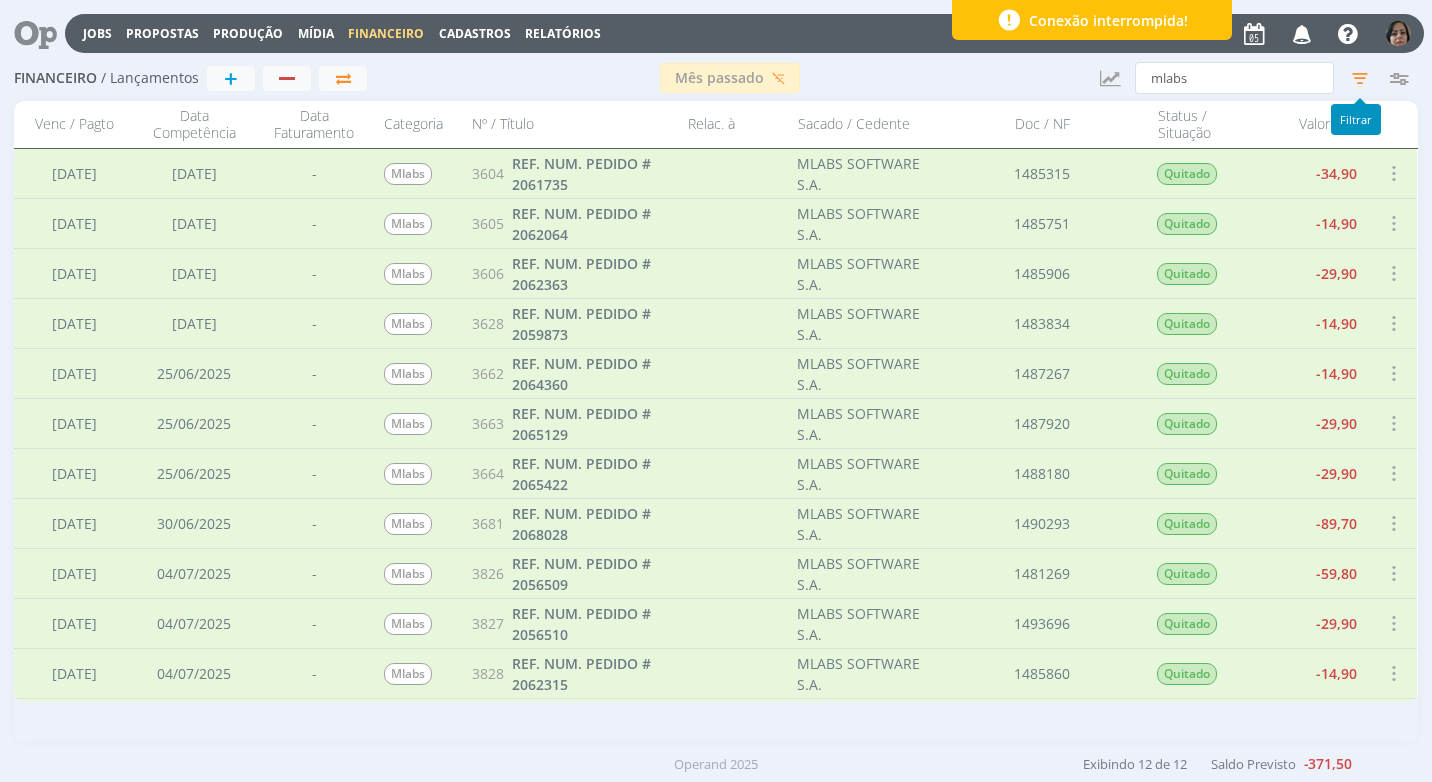 click at bounding box center [1360, 78] 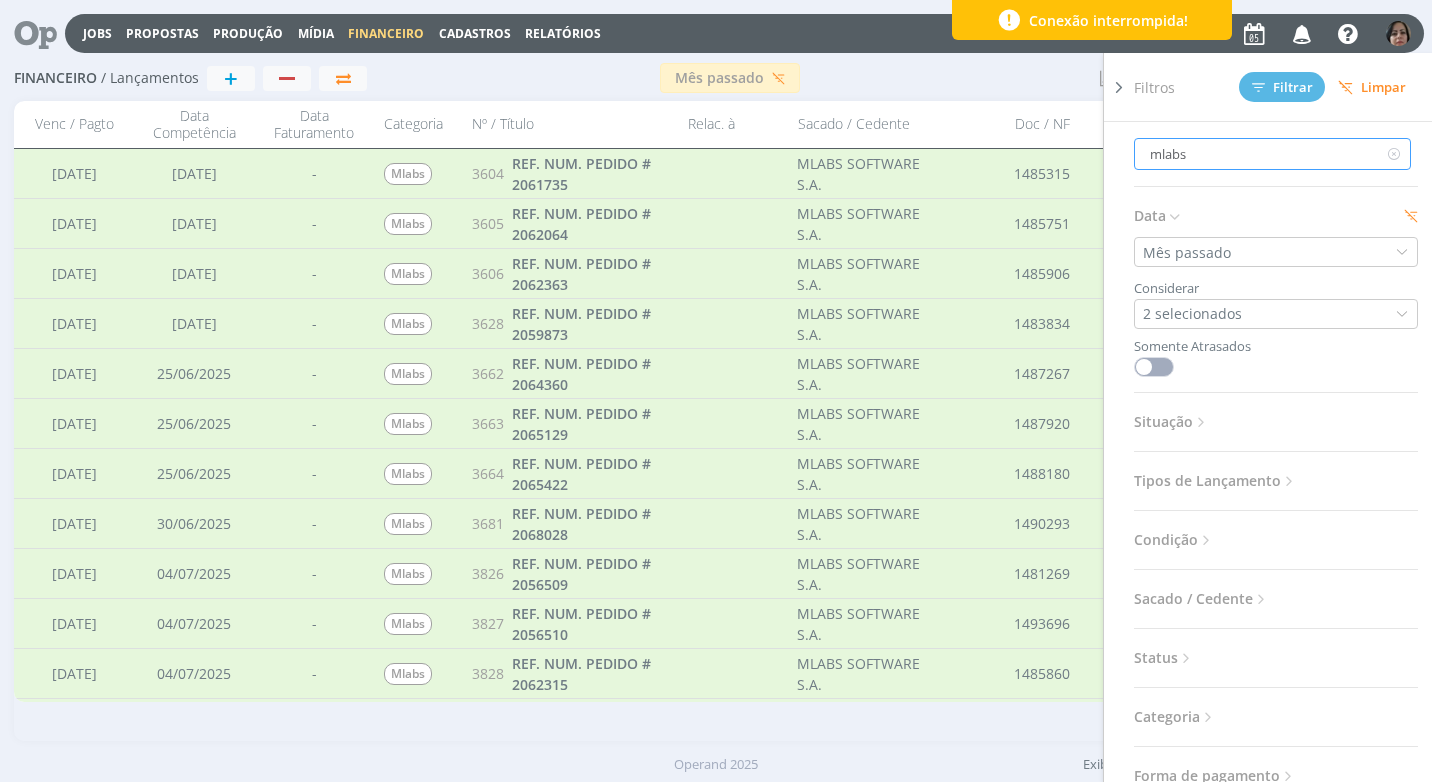 drag, startPoint x: 1214, startPoint y: 147, endPoint x: 1059, endPoint y: 136, distance: 155.38983 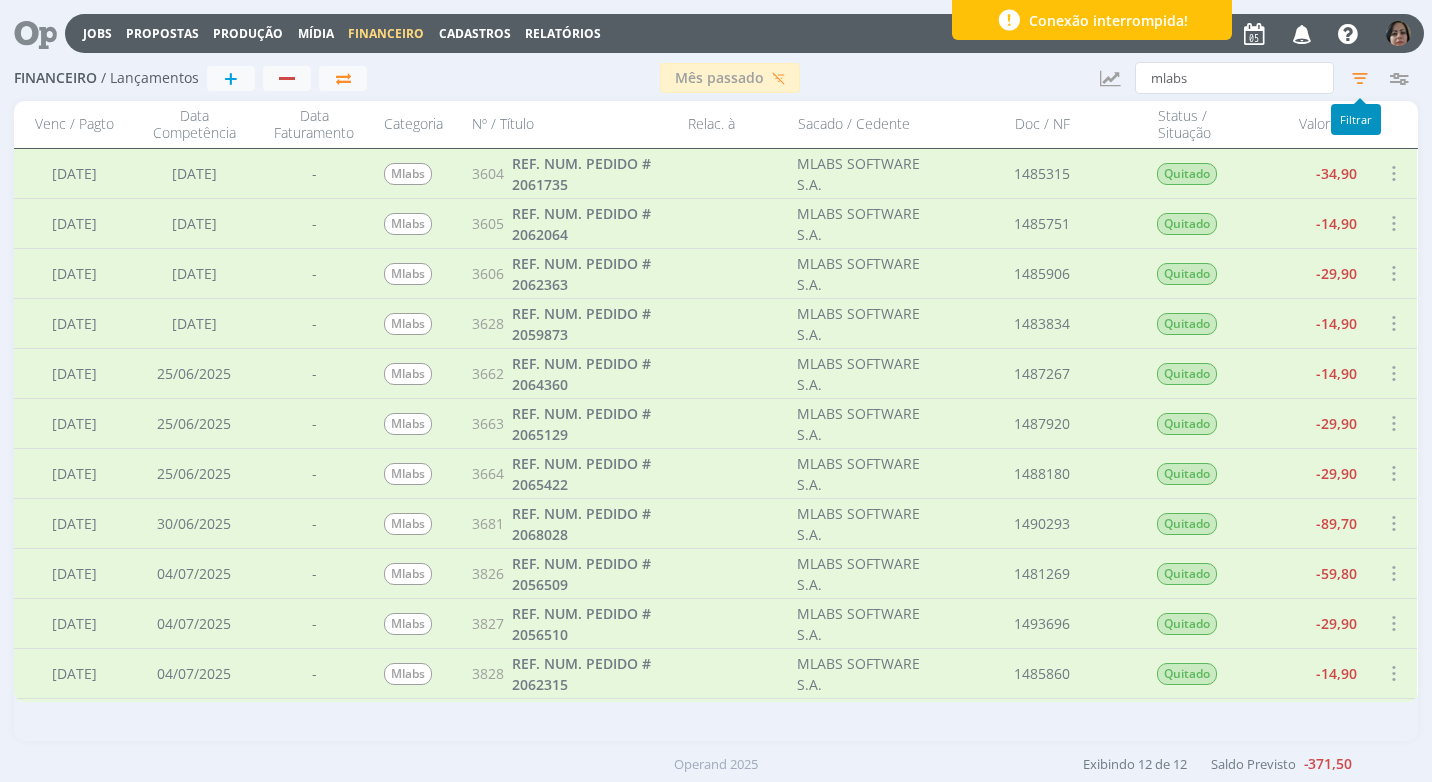 click at bounding box center (1360, 78) 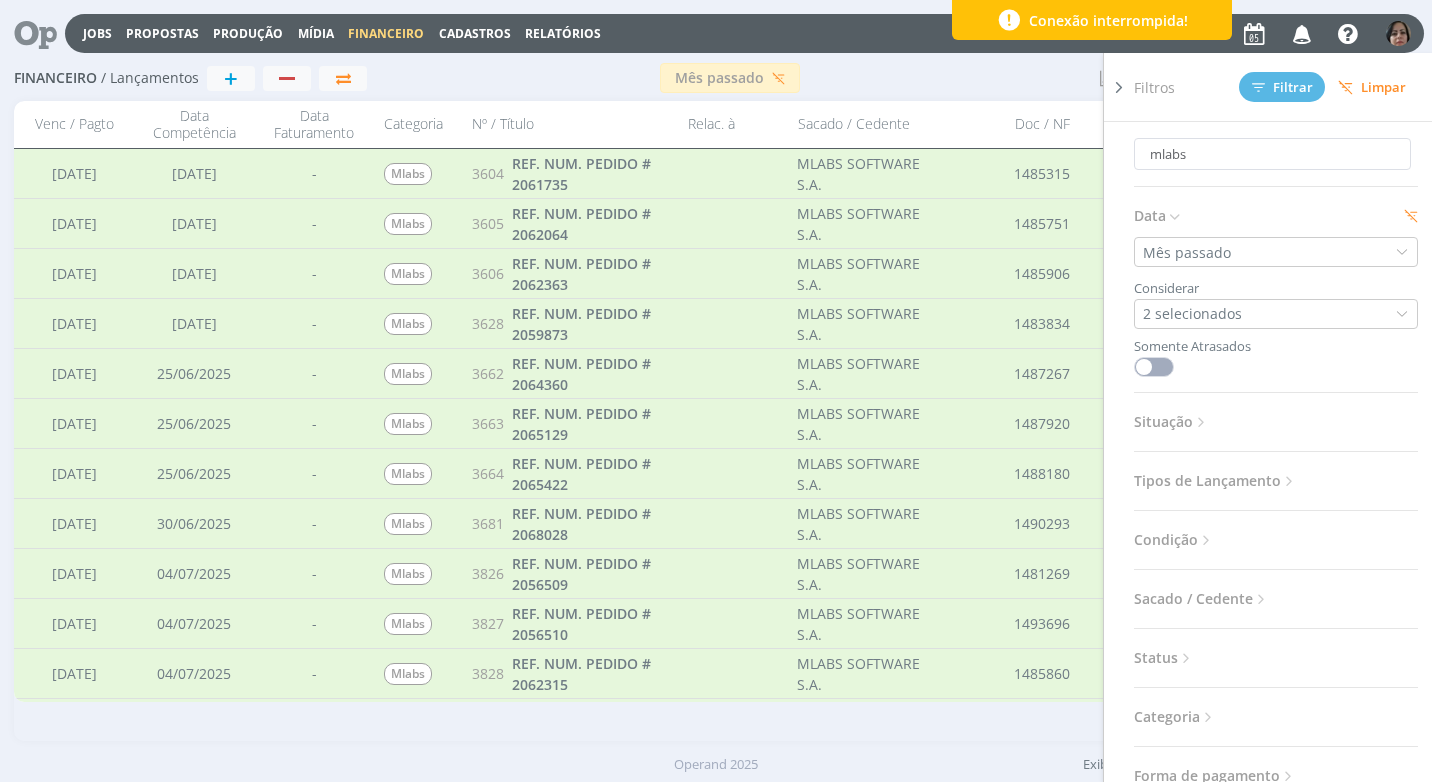click on "Limpar" at bounding box center (1372, 87) 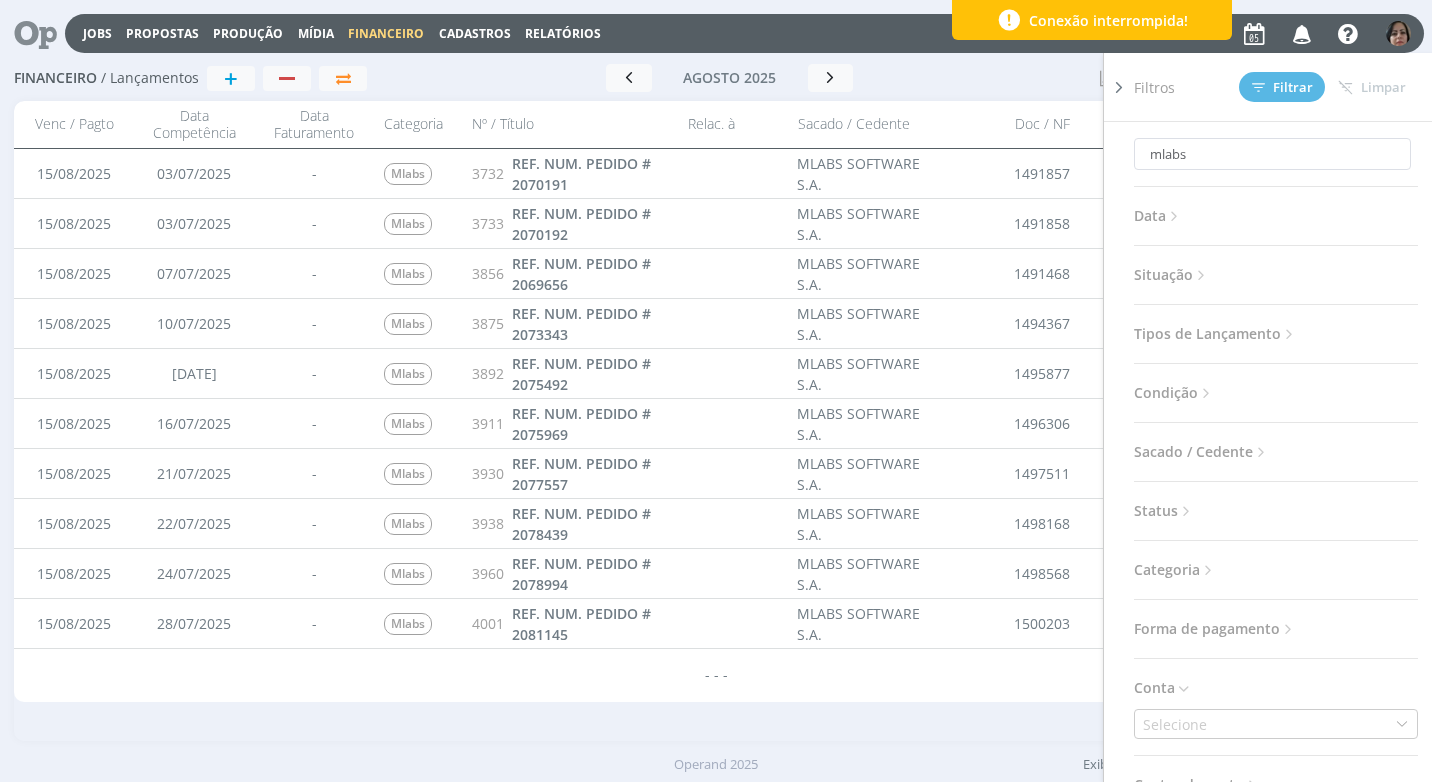 click at bounding box center (1119, 87) 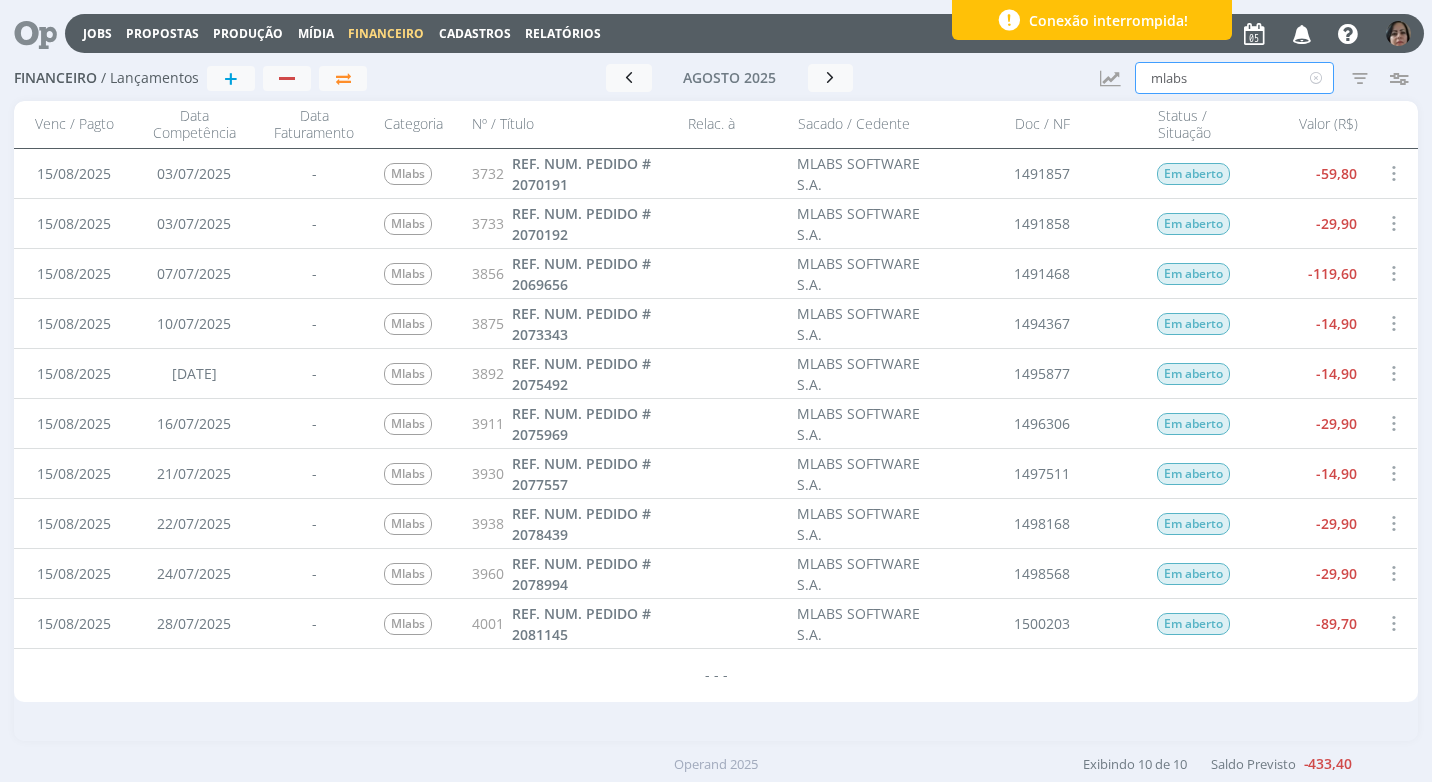 click on "mlabs" at bounding box center [1234, 78] 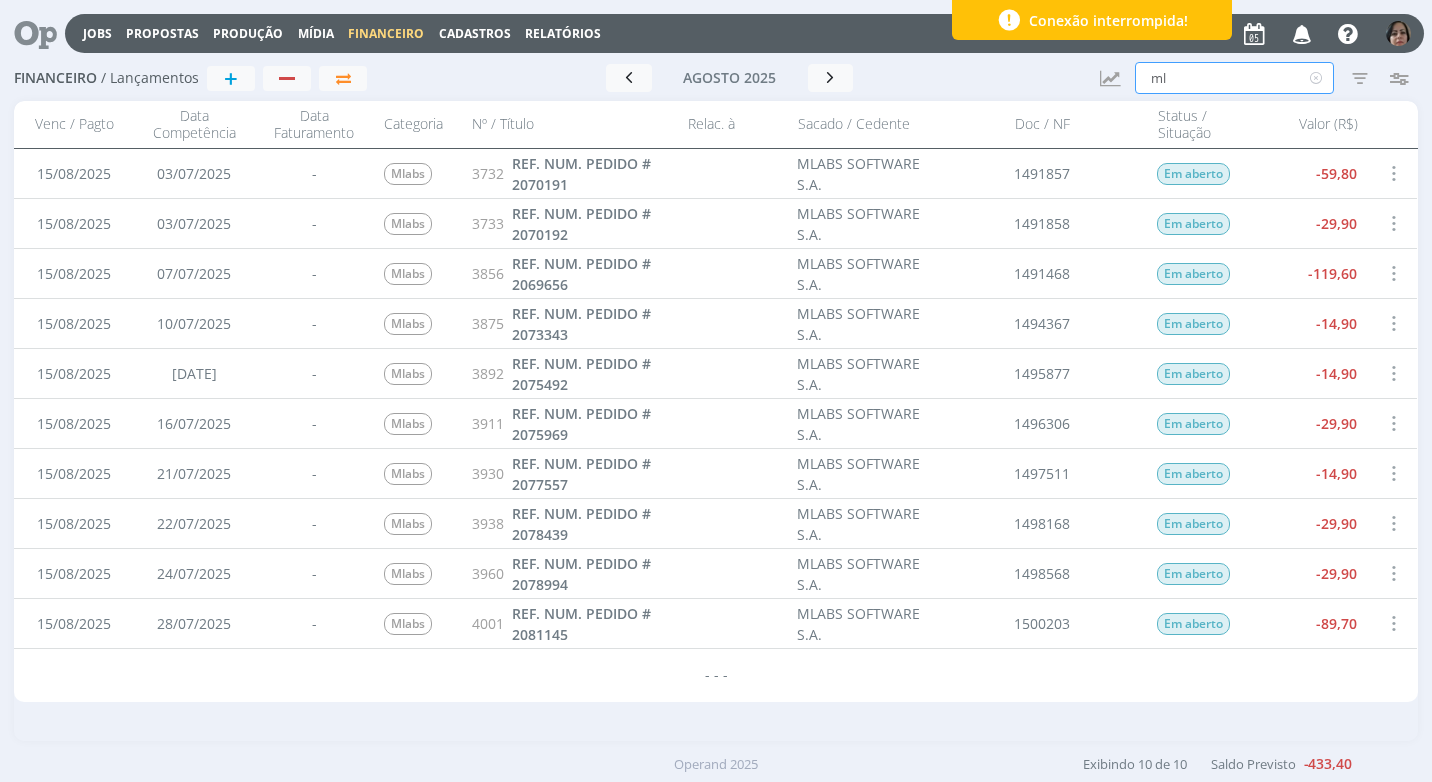 type on "m" 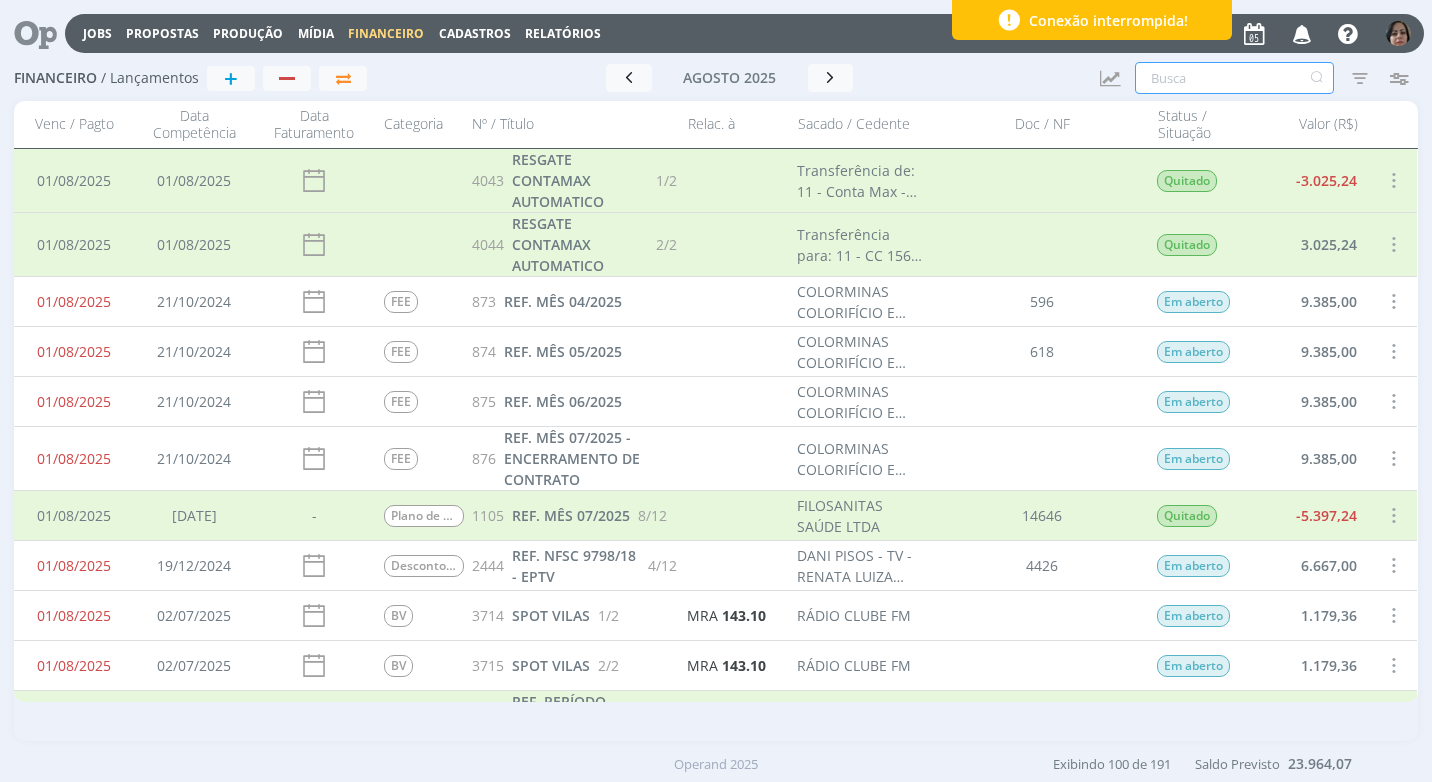 scroll, scrollTop: 100, scrollLeft: 0, axis: vertical 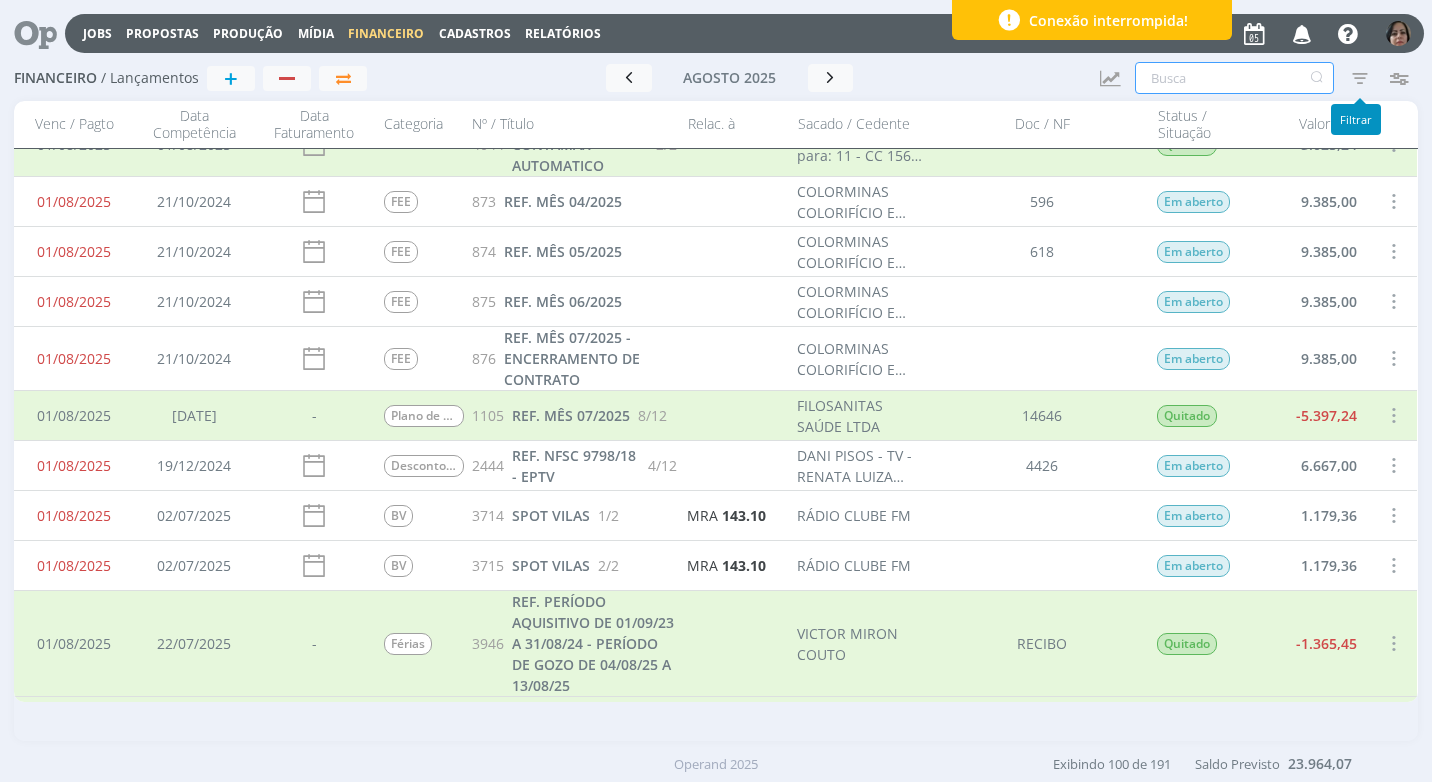 type 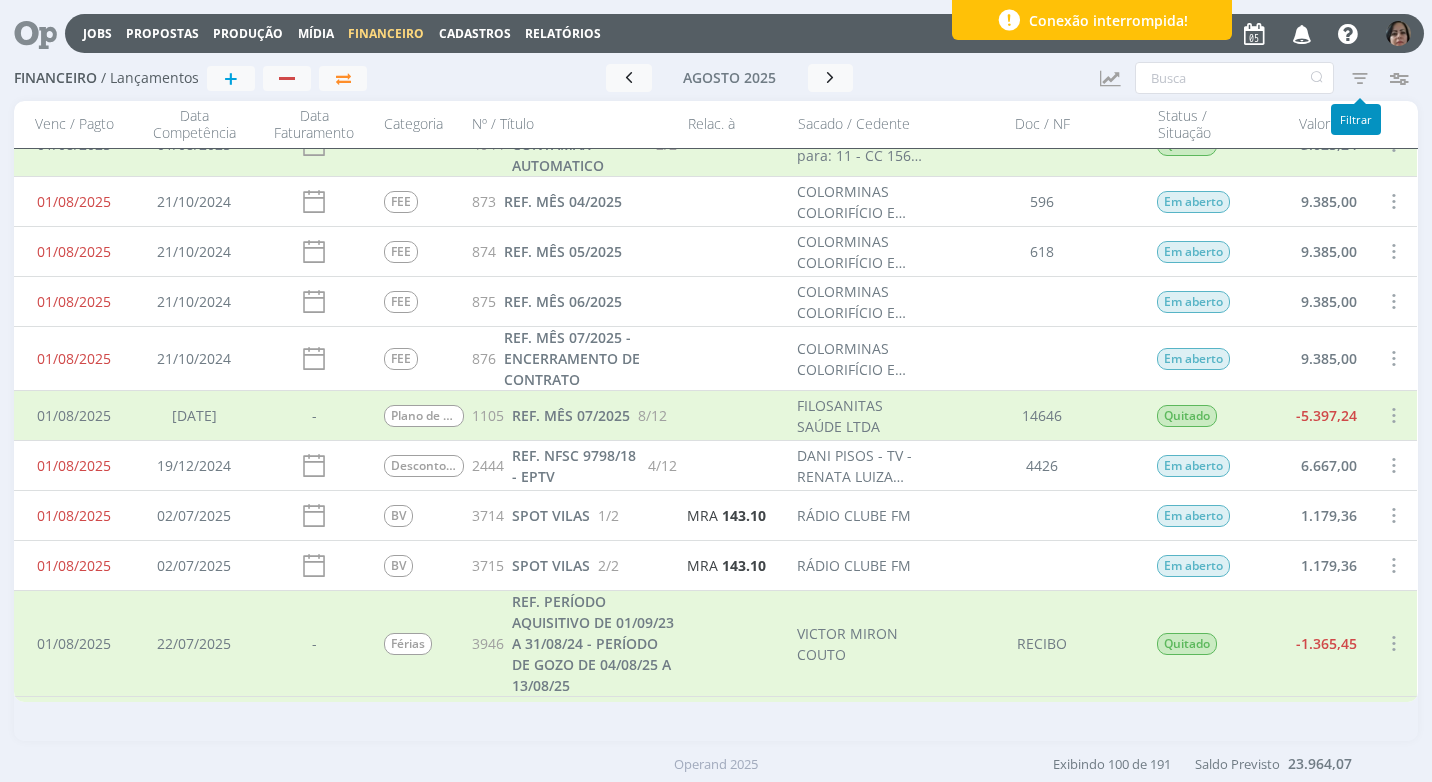 click at bounding box center (1360, 78) 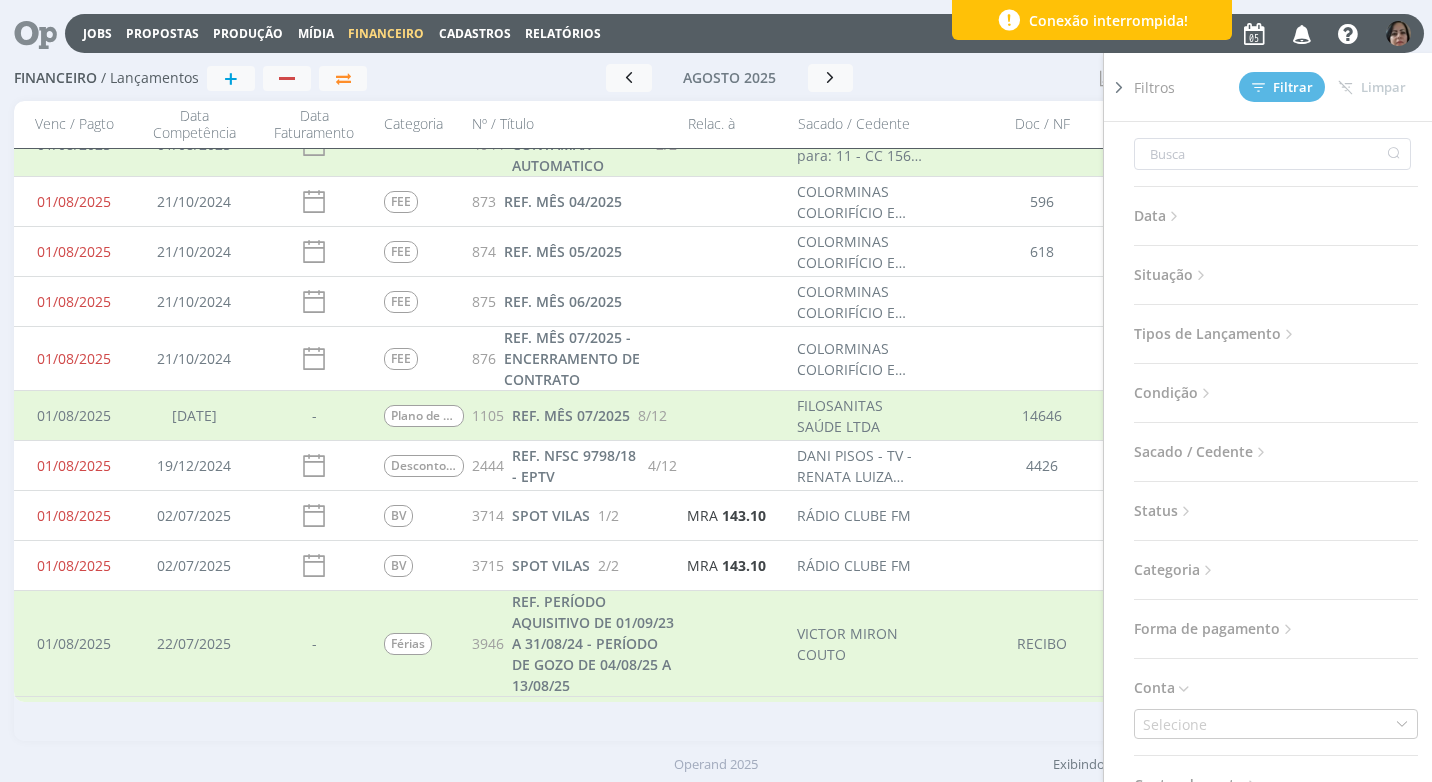 click at bounding box center [1201, 275] 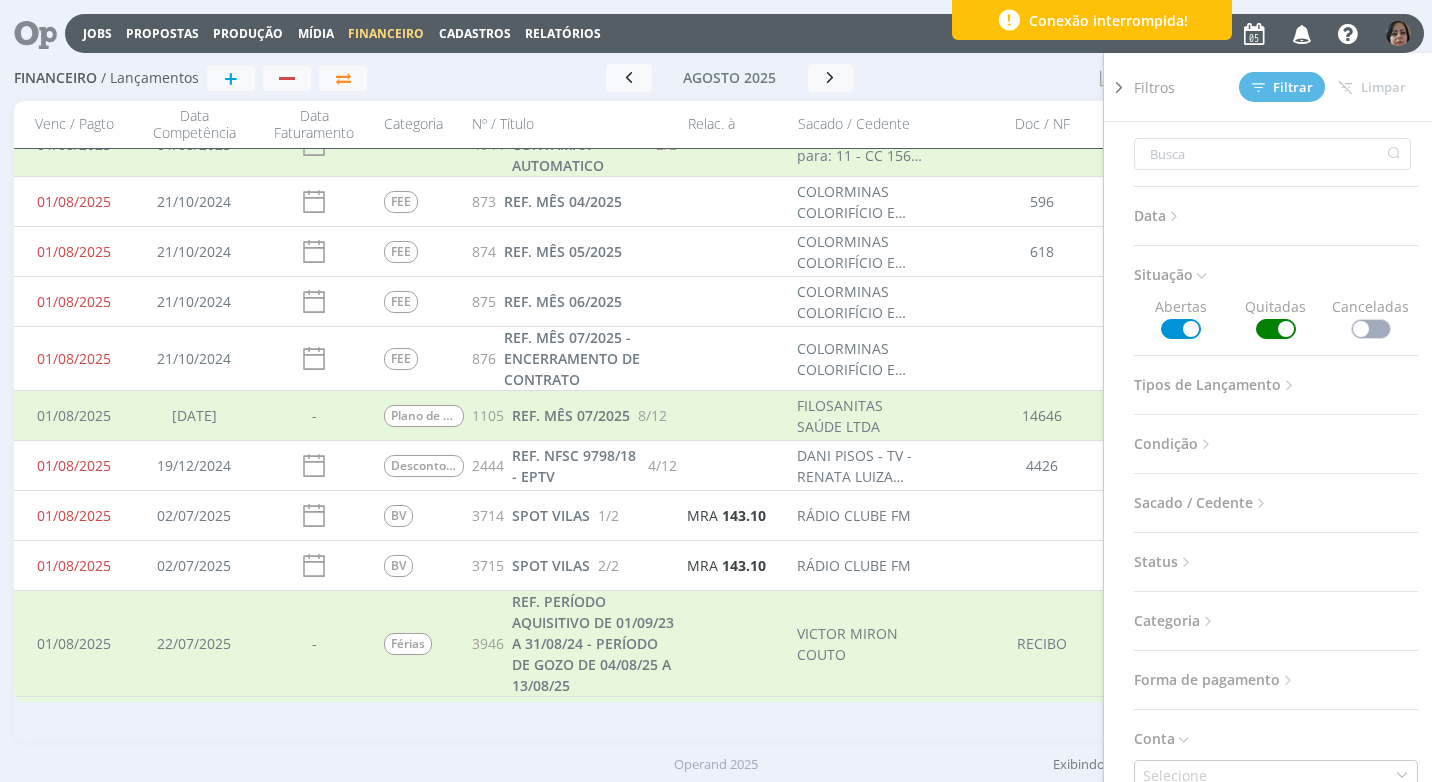 click at bounding box center [1276, 329] 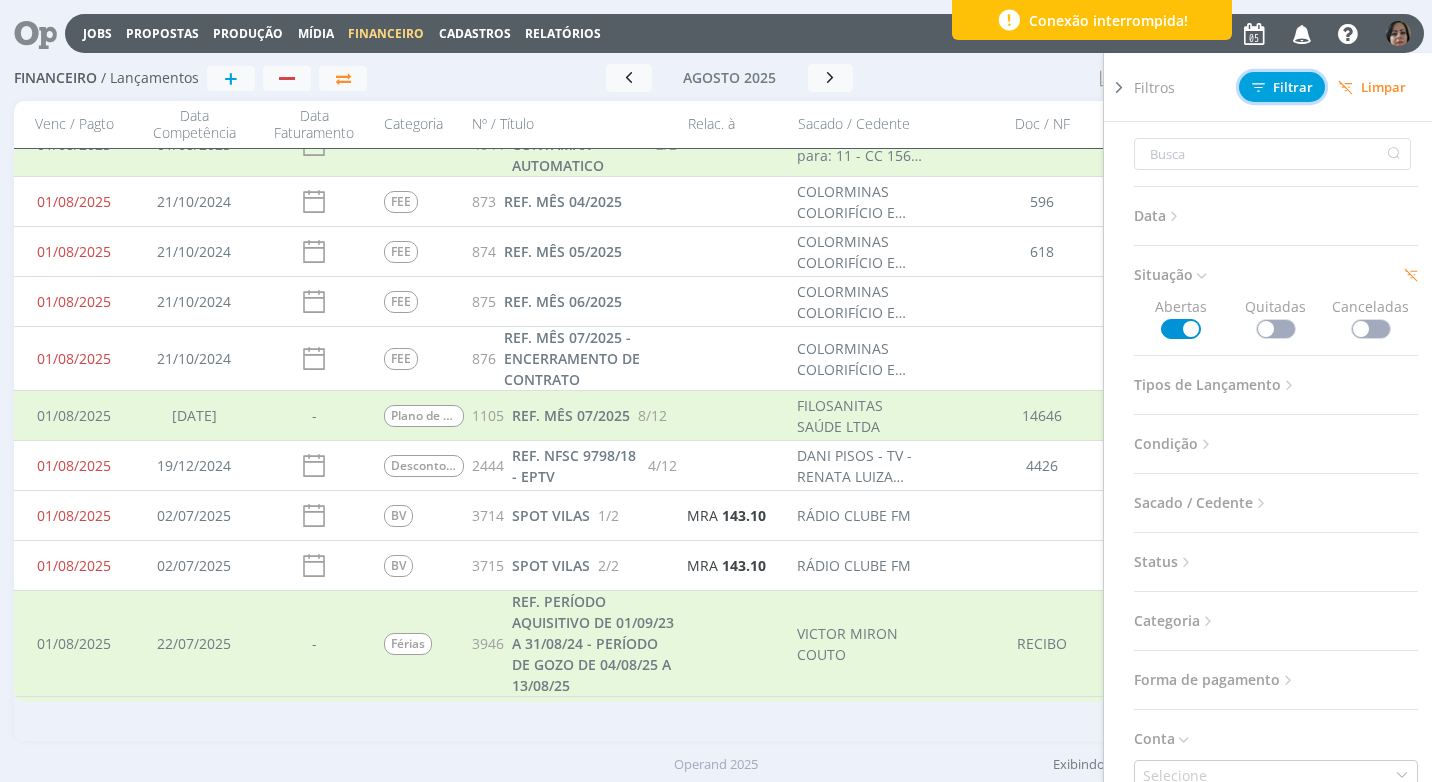 click on "Filtrar" at bounding box center (1282, 87) 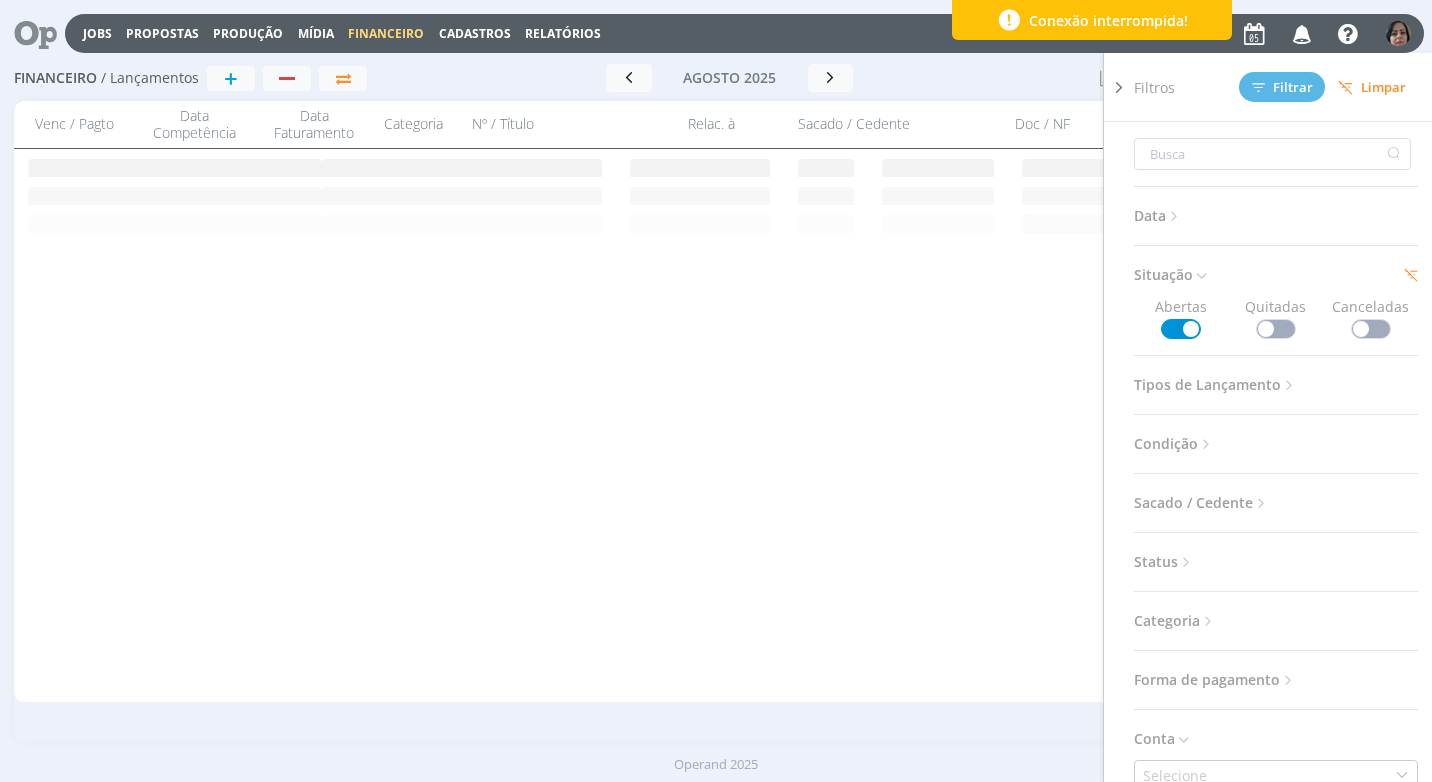scroll, scrollTop: 0, scrollLeft: 0, axis: both 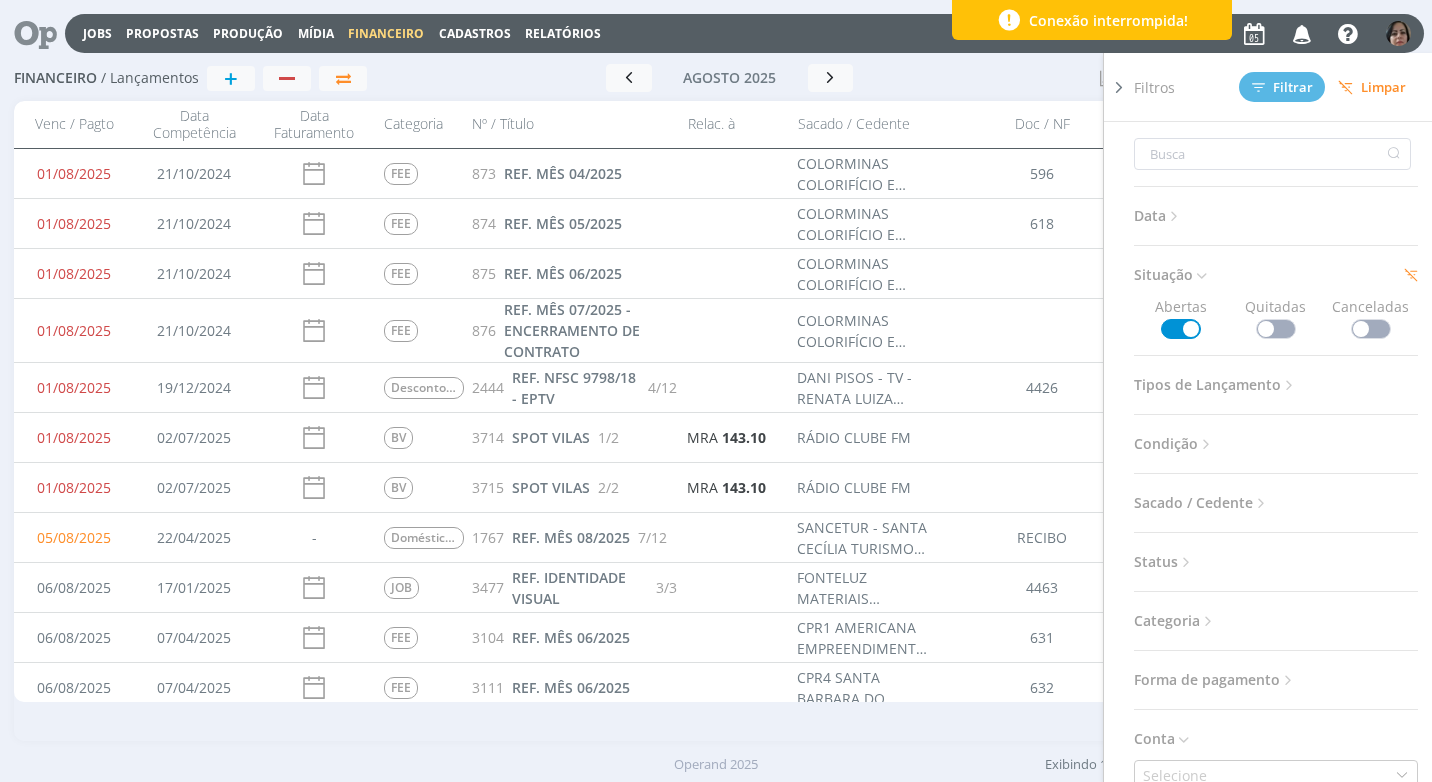 click at bounding box center [1119, 87] 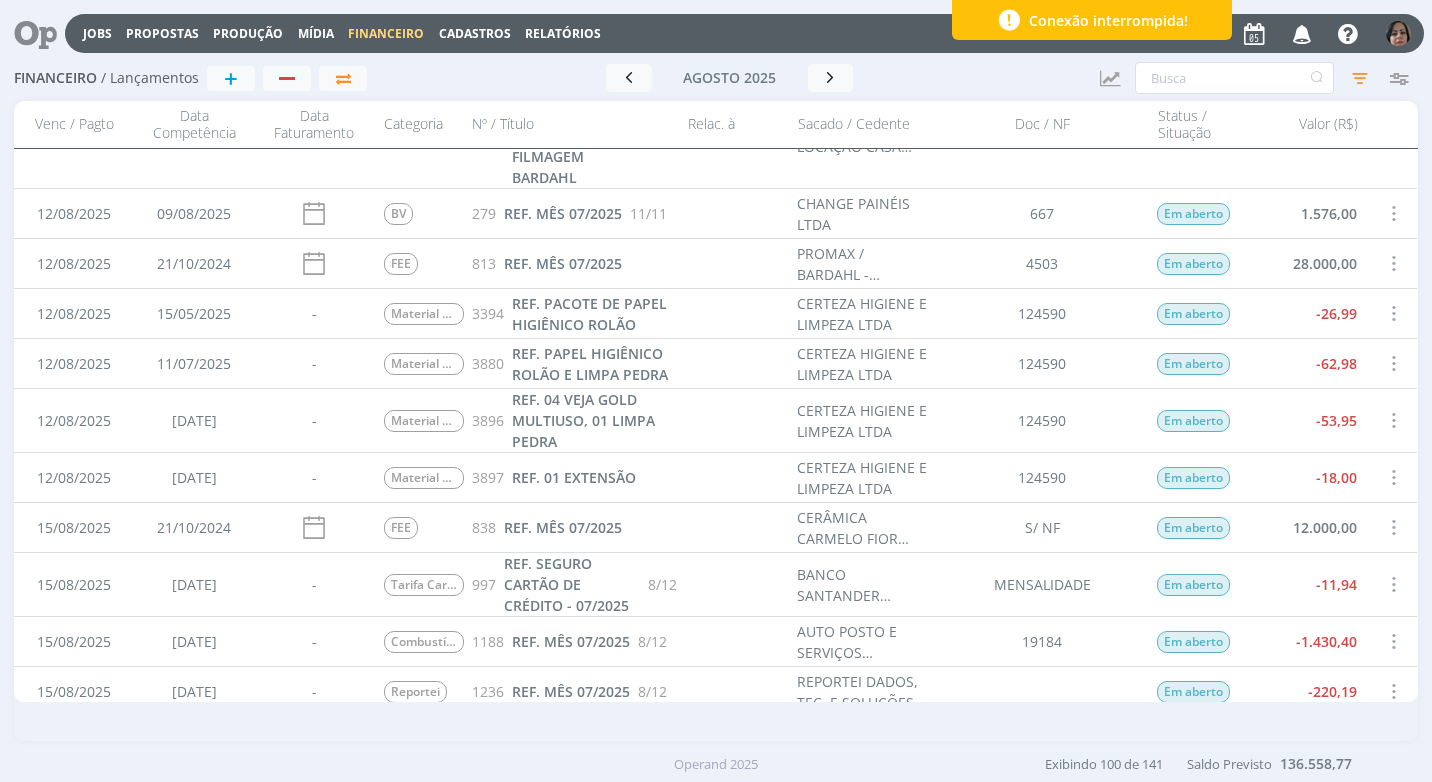 scroll, scrollTop: 1600, scrollLeft: 0, axis: vertical 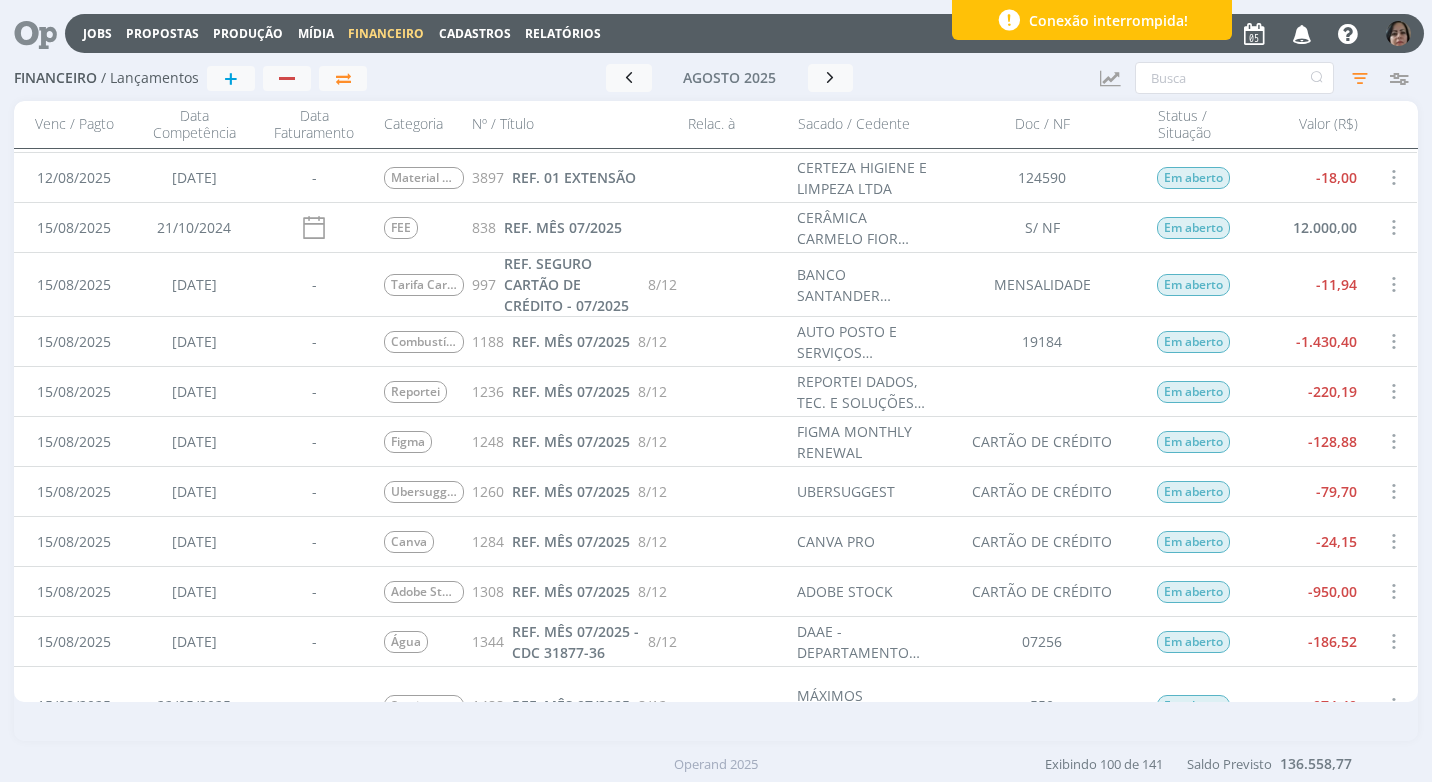 click on "-220,19" at bounding box center [1308, 391] 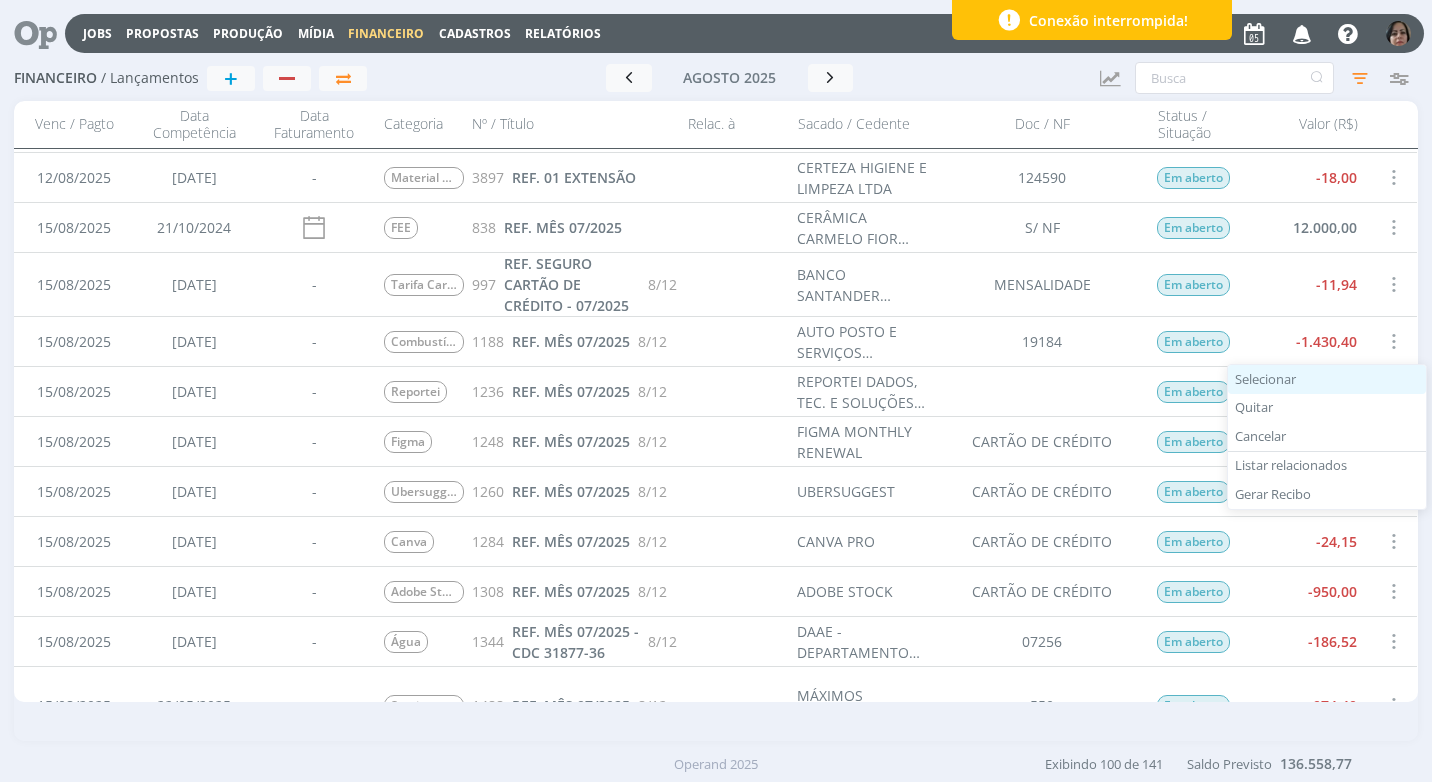 click on "Selecionar" at bounding box center (1327, 379) 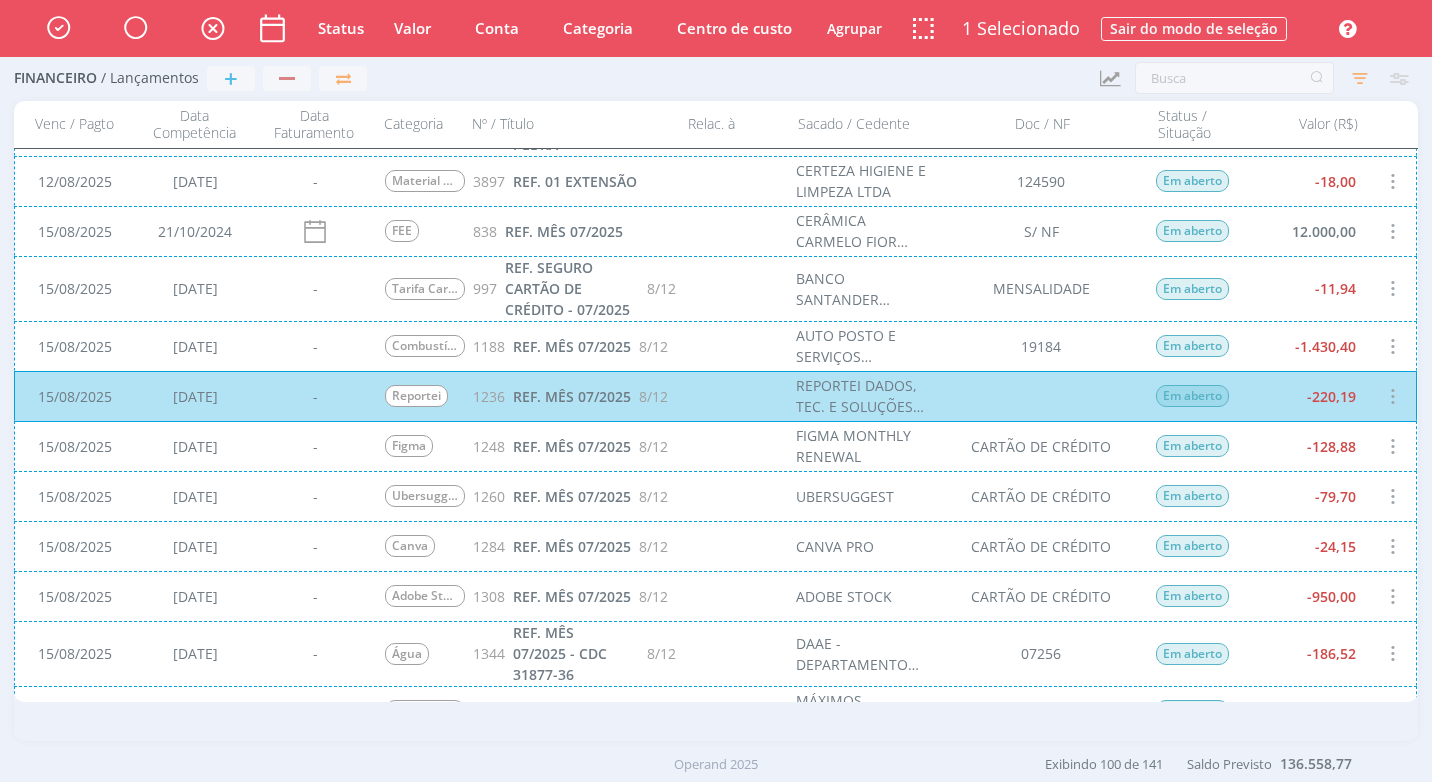 scroll, scrollTop: 1601, scrollLeft: 0, axis: vertical 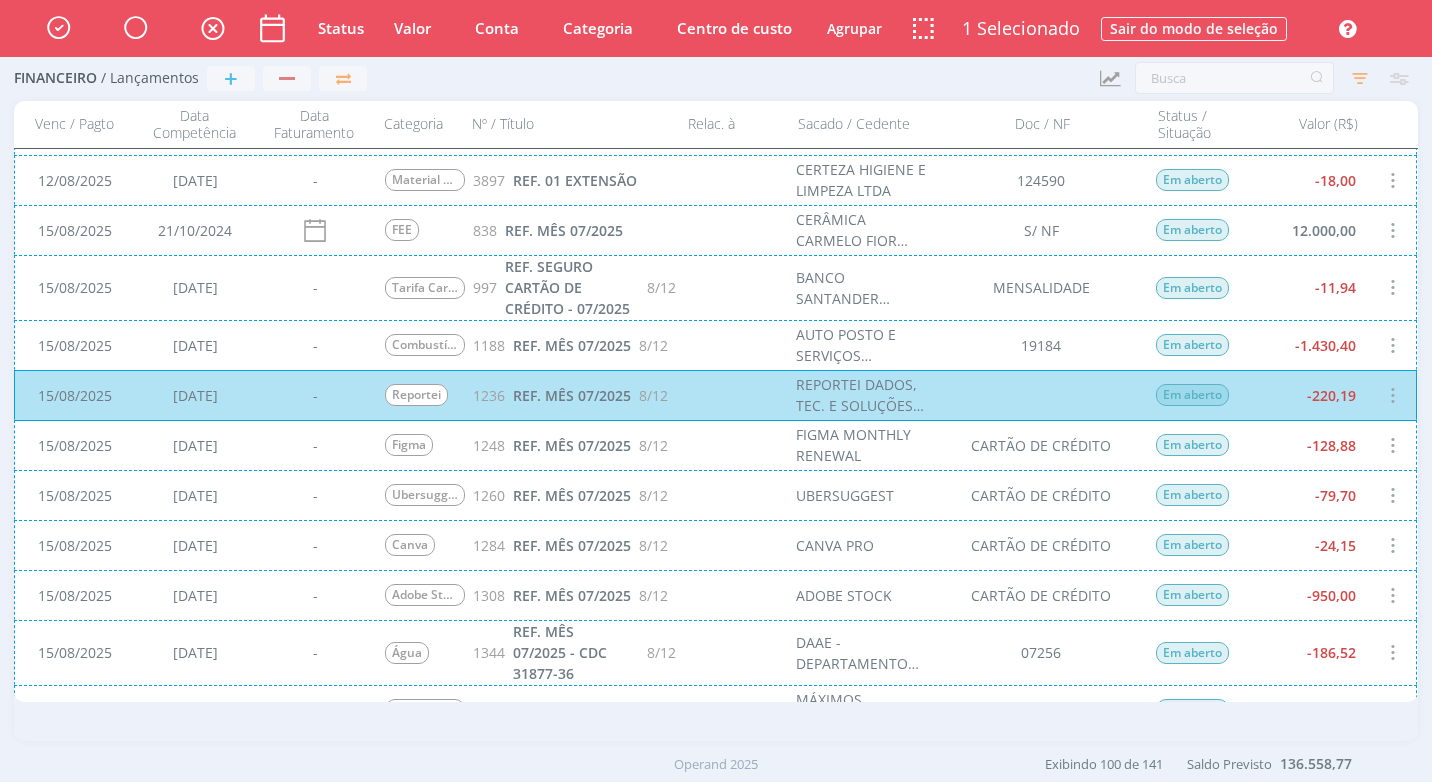 click on "[DATE]
[DATE] - Figma
1248
REF. MÊS 07/2025
8/12
FIGMA MONTHLY RENEWAL
CARTÃO DE CRÉDITO
Em aberto
-128,88" at bounding box center (715, 445) 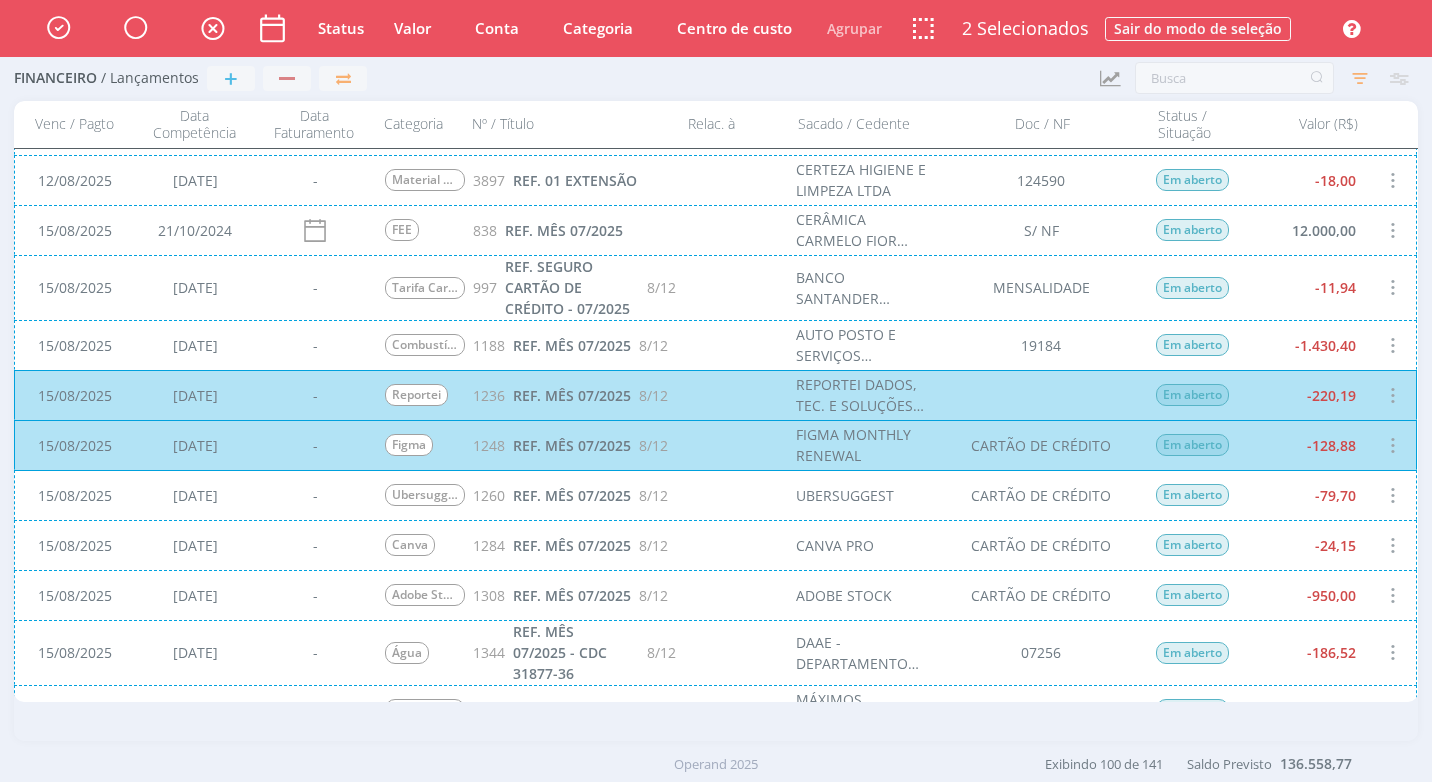 click on "[DATE]
[DATE] - Ubersuggest
1260
REF. MÊS 07/2025
8/12
UBERSUGGEST
CARTÃO DE CRÉDITO
Em aberto
-79,70" at bounding box center (715, 495) 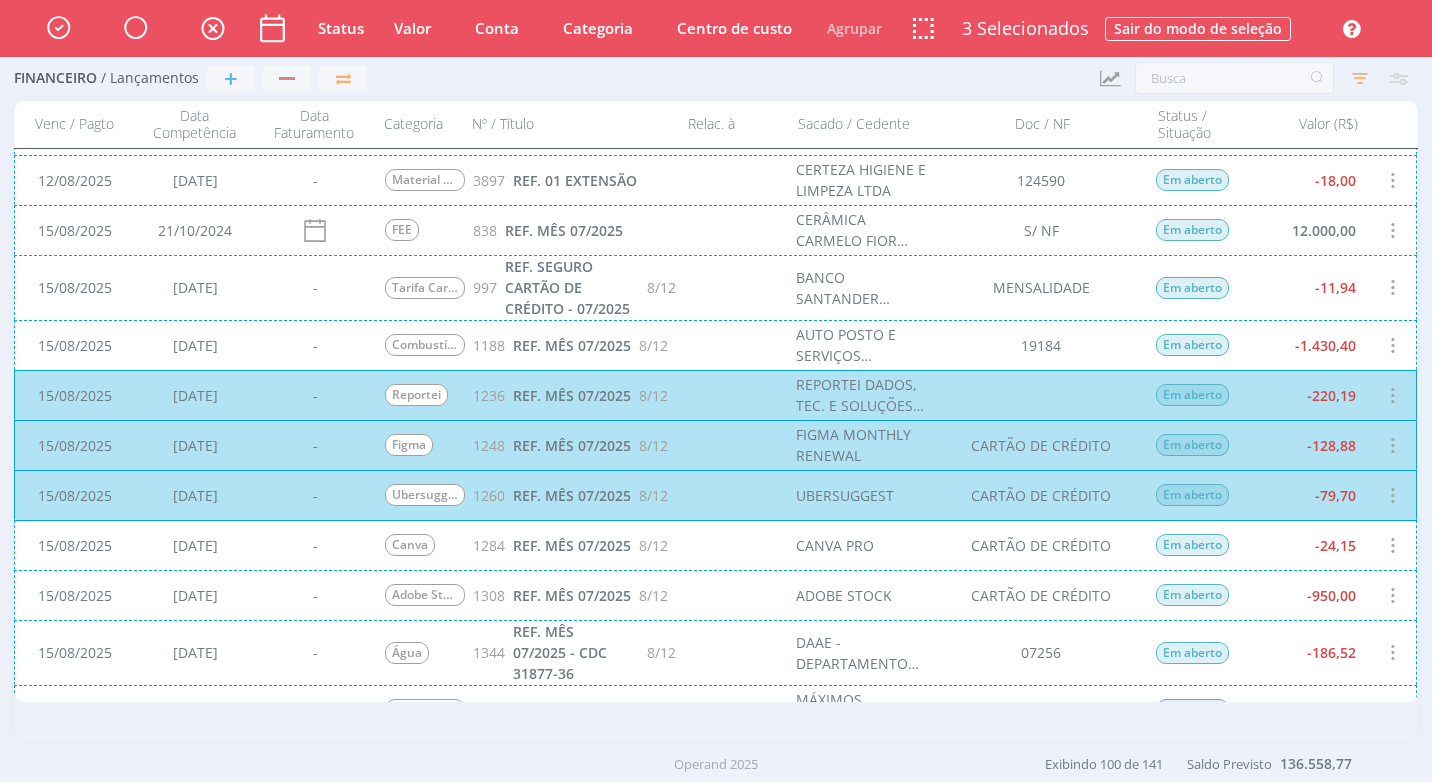 drag, startPoint x: 1341, startPoint y: 541, endPoint x: 1340, endPoint y: 606, distance: 65.00769 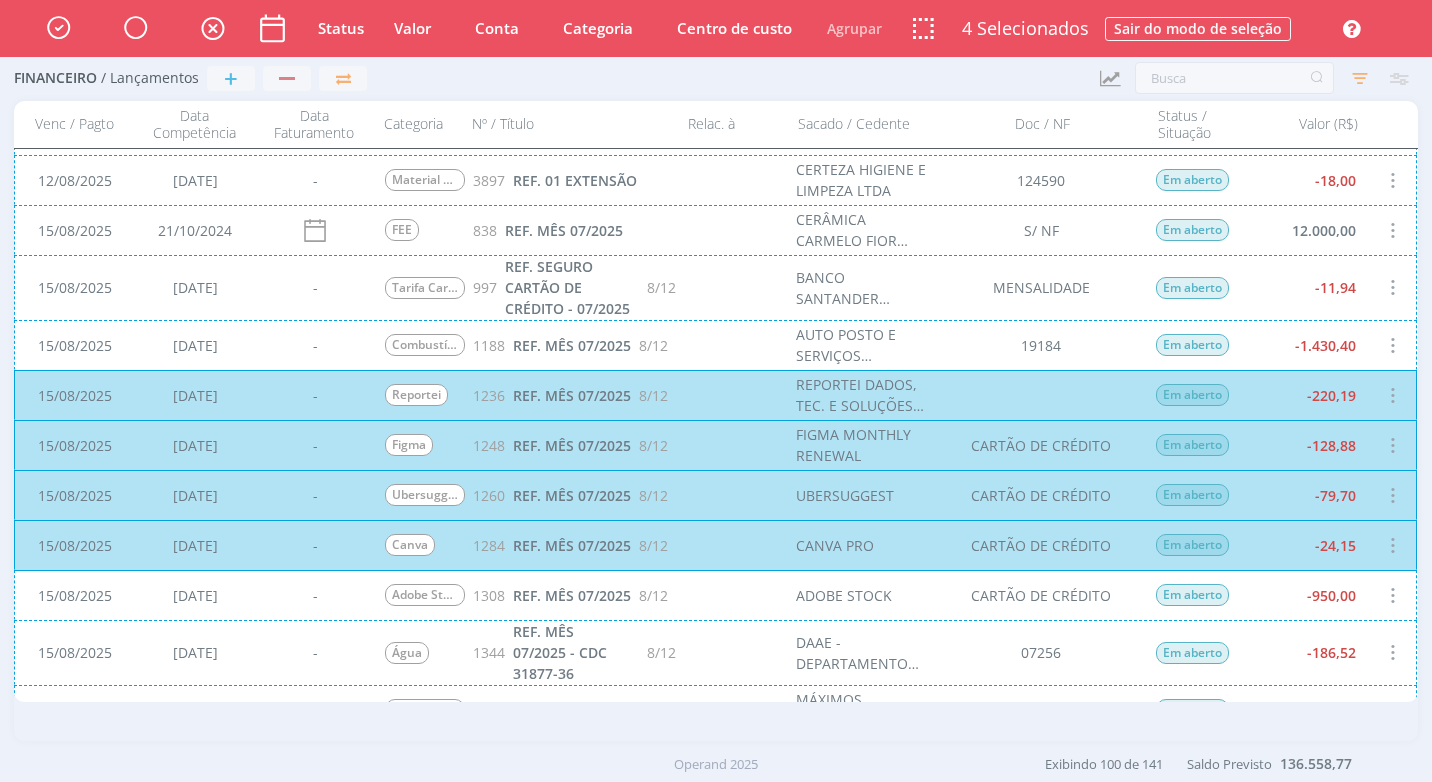 click on "[DATE]
[DATE] - Adobe Stock
1308
REF. MÊS 07/2025
8/12
ADOBE STOCK
CARTÃO DE CRÉDITO
Em aberto
-950,00" at bounding box center (715, 595) 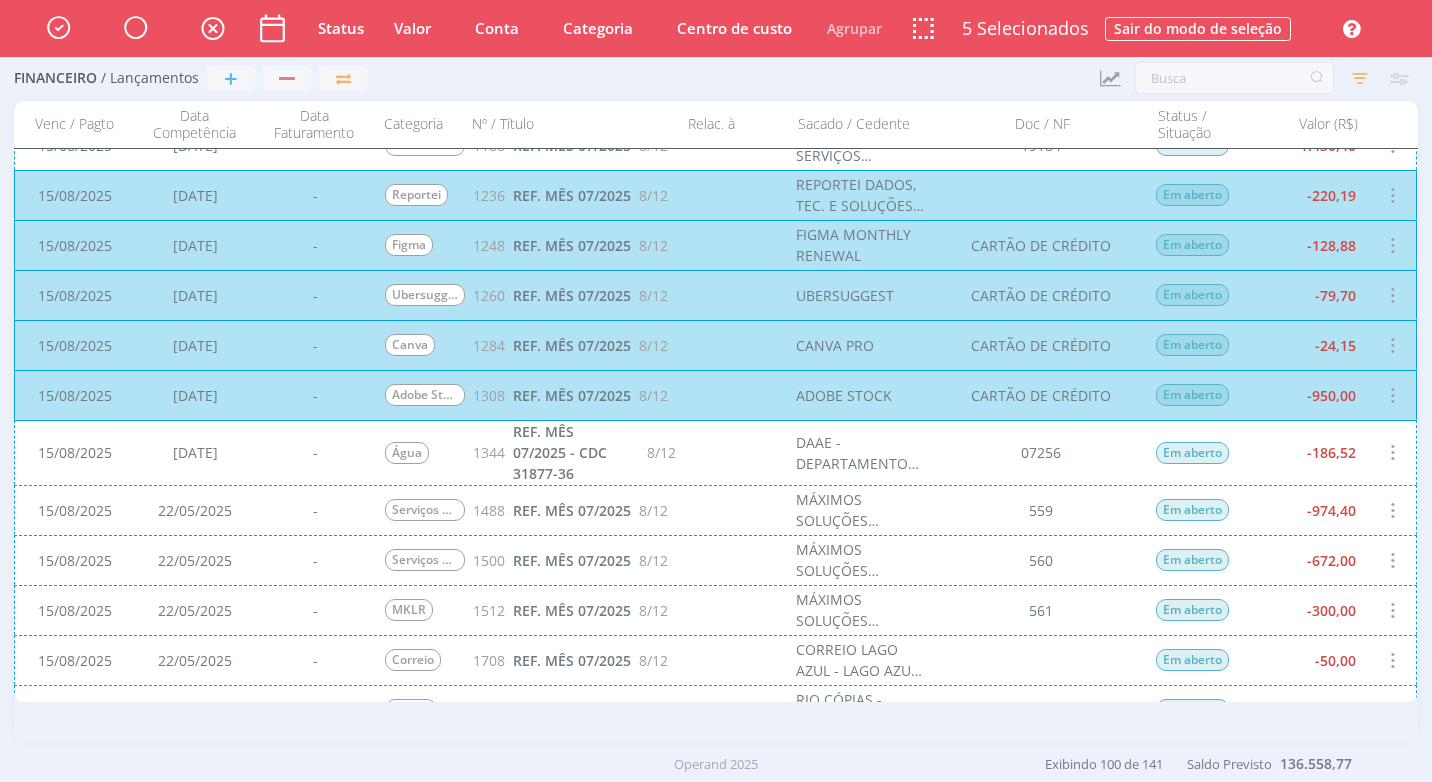 scroll, scrollTop: 2001, scrollLeft: 0, axis: vertical 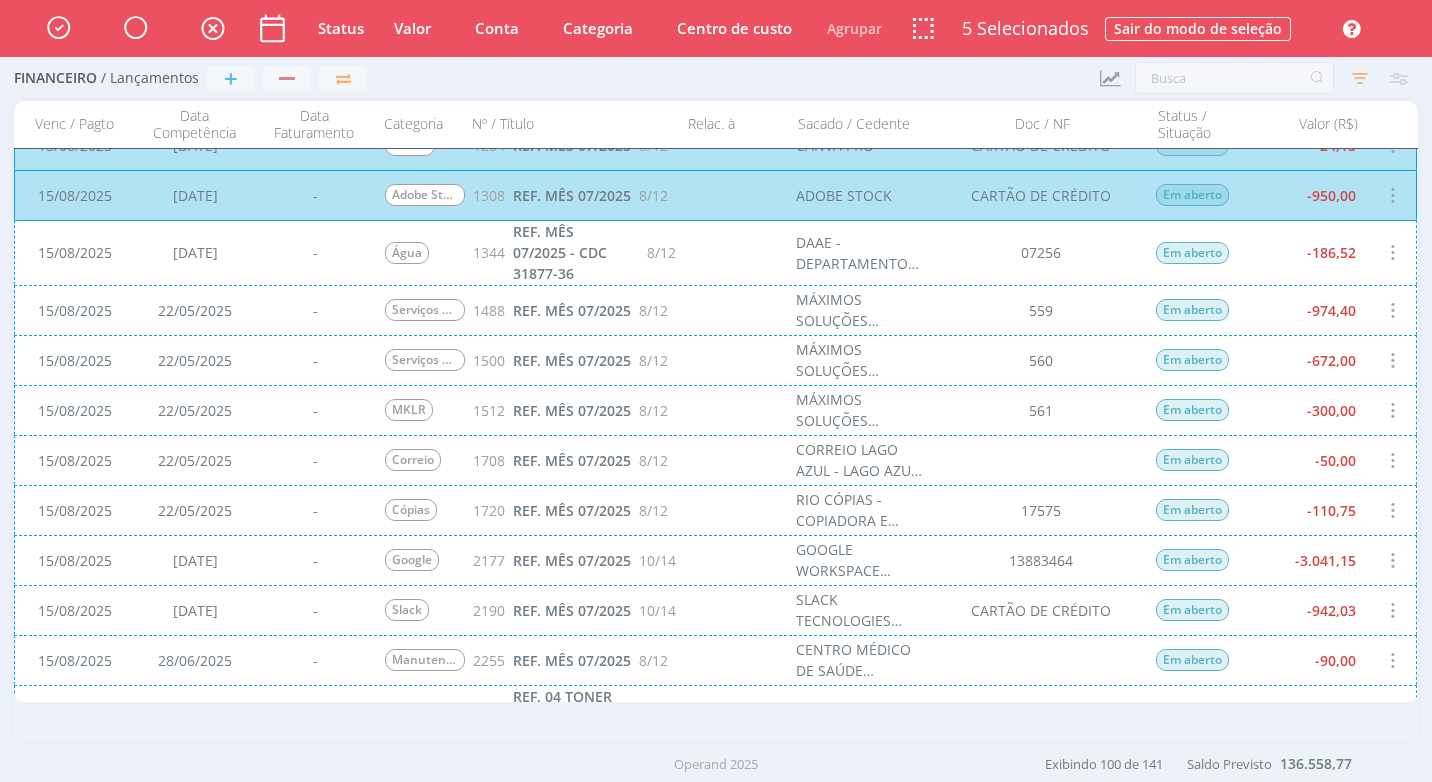 click on "[DATE]
[DATE] - Google
2177
REF. MÊS 07/2025
10/14
GOOGLE WORKSPACE ENTERPRISE ESSENTIALS
13883464
Em aberto
-3.041,15" at bounding box center [715, 560] 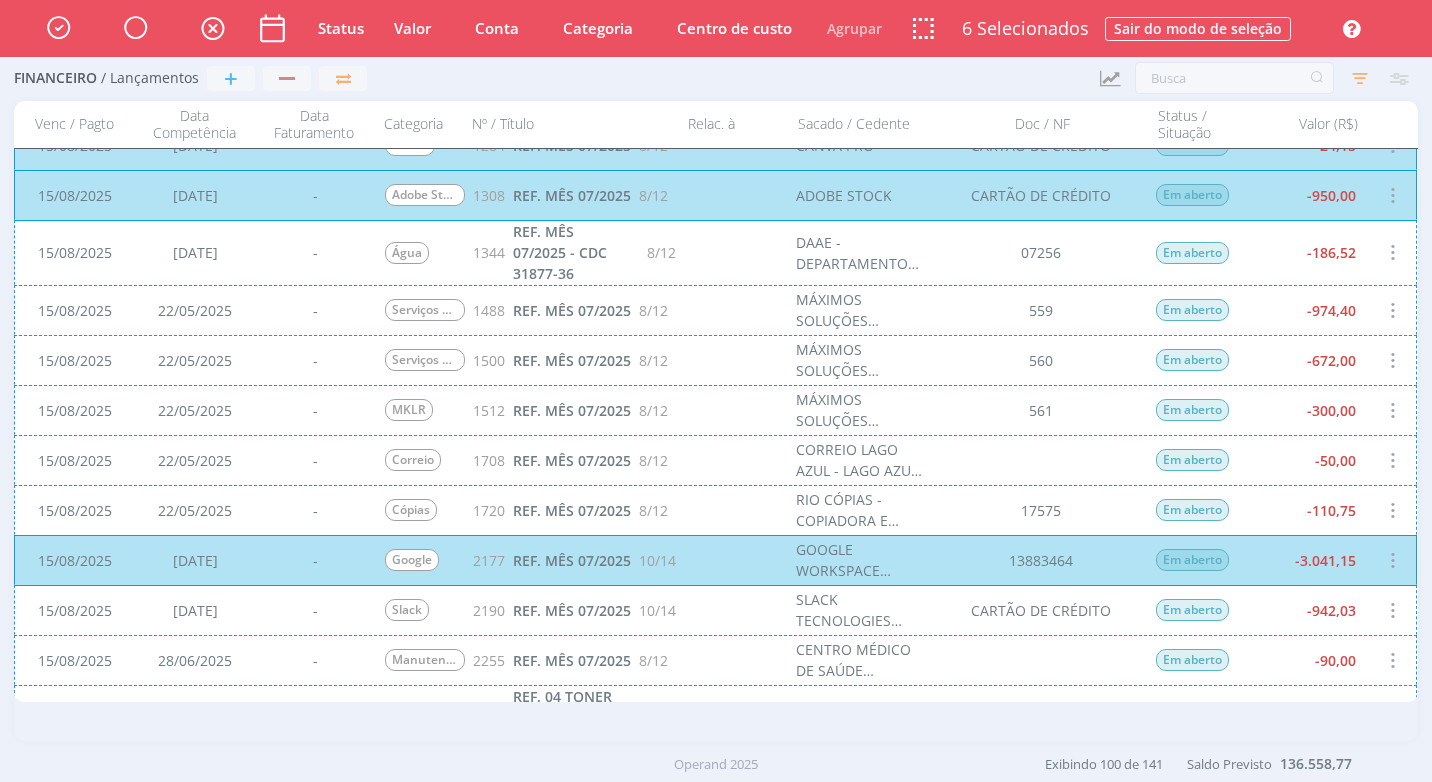 scroll, scrollTop: 2201, scrollLeft: 0, axis: vertical 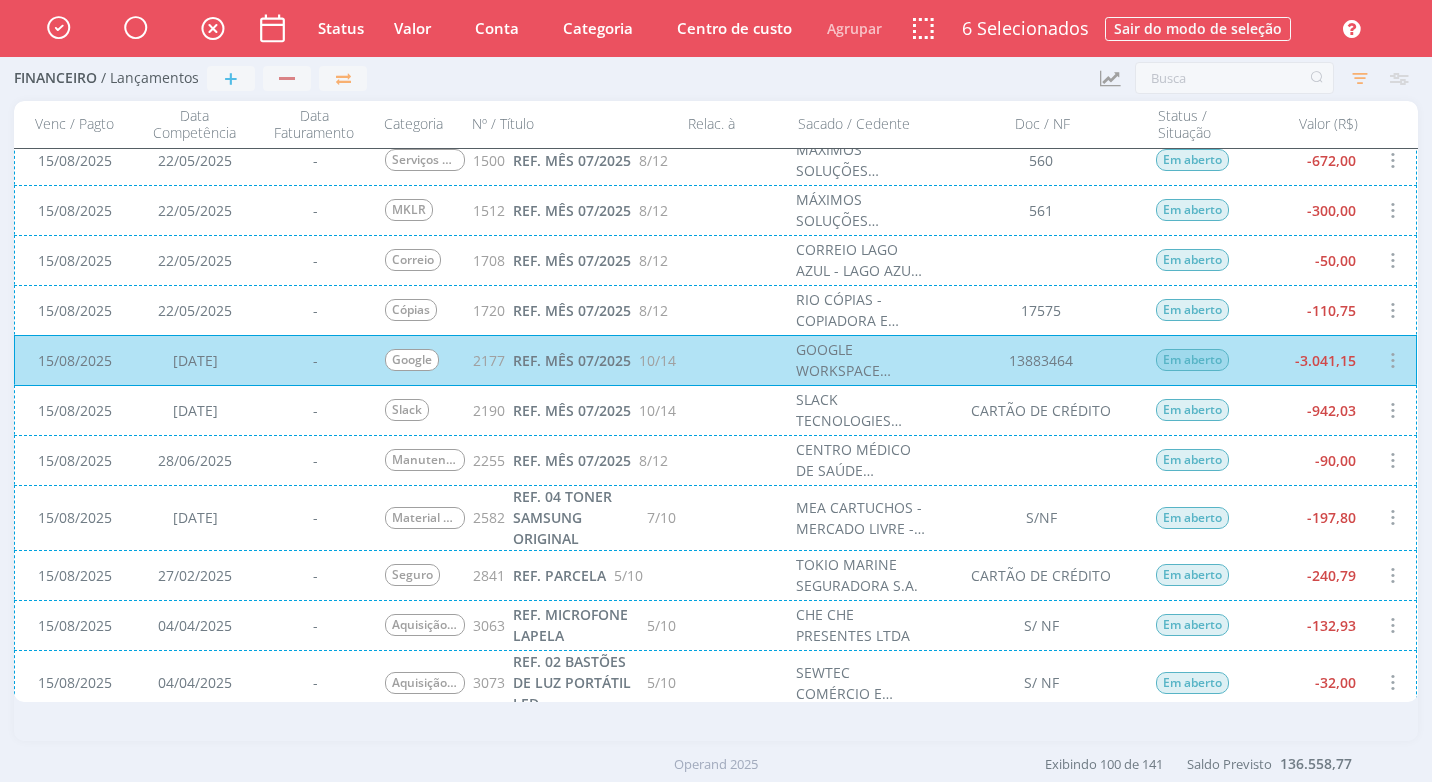 click on "[DATE]
[DATE] - Slack
2190
REF. MÊS 07/2025
10/14
SLACK TECNOLOGIES LIMITED
CARTÃO DE CRÉDITO
Em aberto
-942,03" at bounding box center [715, 410] 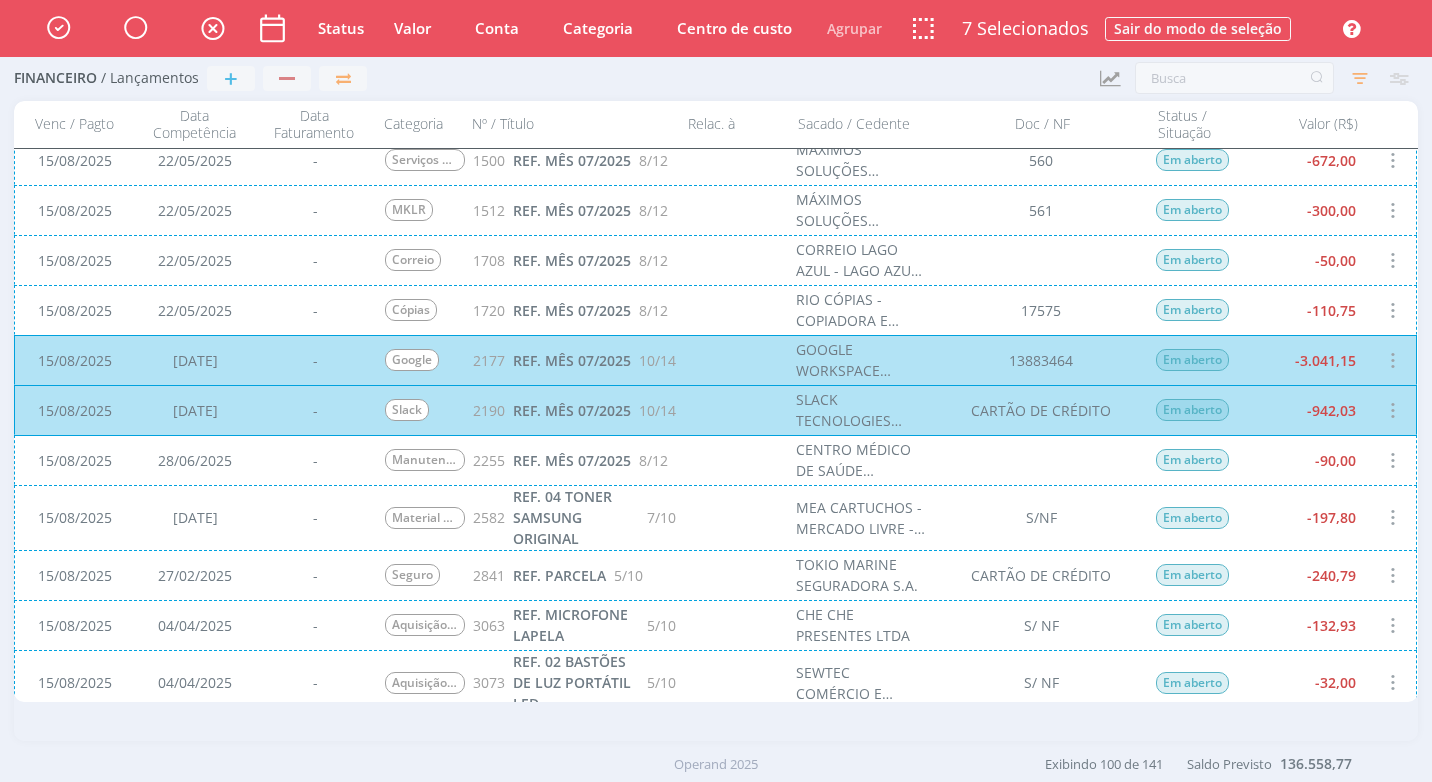 click on "[DATE]
[DATE] - Material de Escritório
2582
REF. 04 TONER SAMSUNG ORIGINAL
7/10
MEA CARTUCHOS - MERCADO LIVRE - [FIRST] [LAST]
S/NF
Em aberto
-197,80" at bounding box center [715, 517] 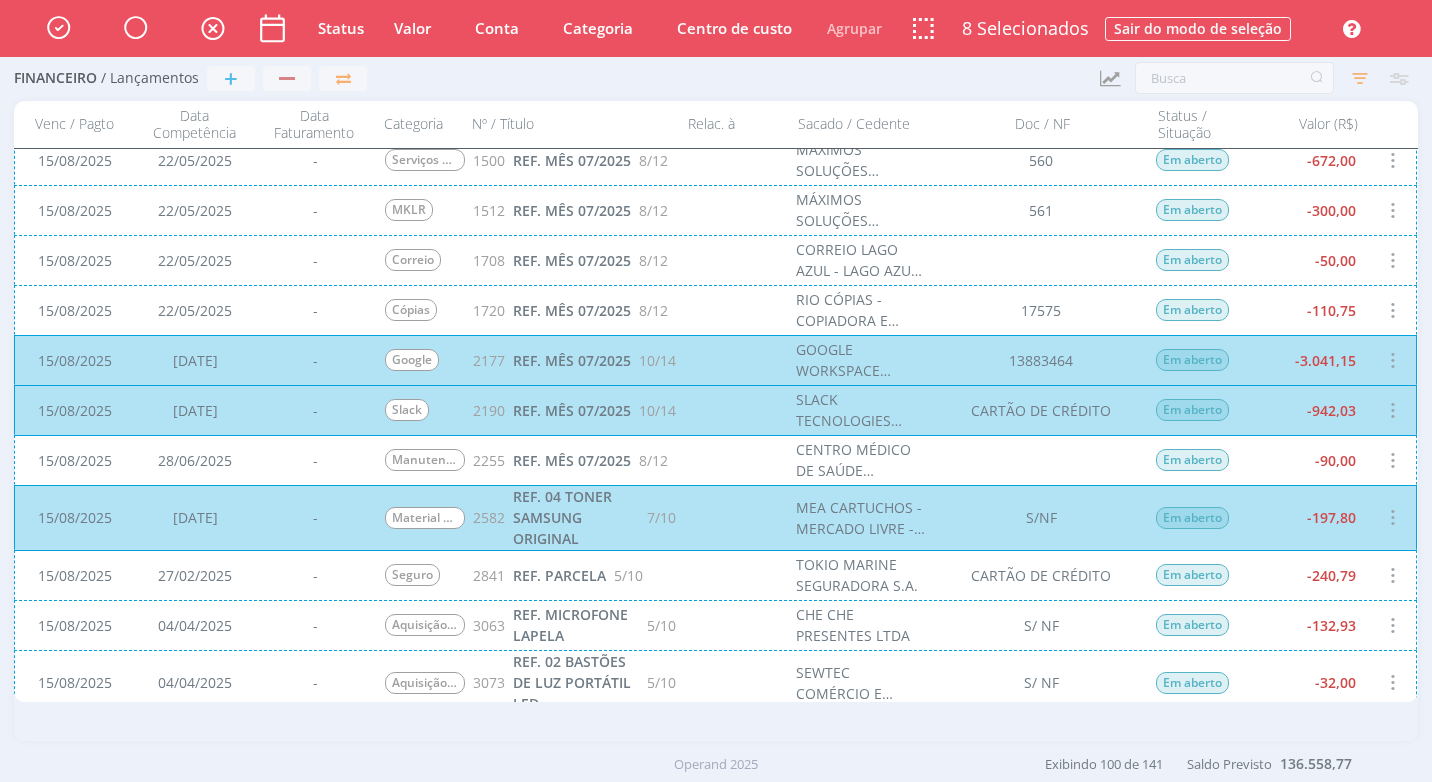scroll, scrollTop: 2401, scrollLeft: 0, axis: vertical 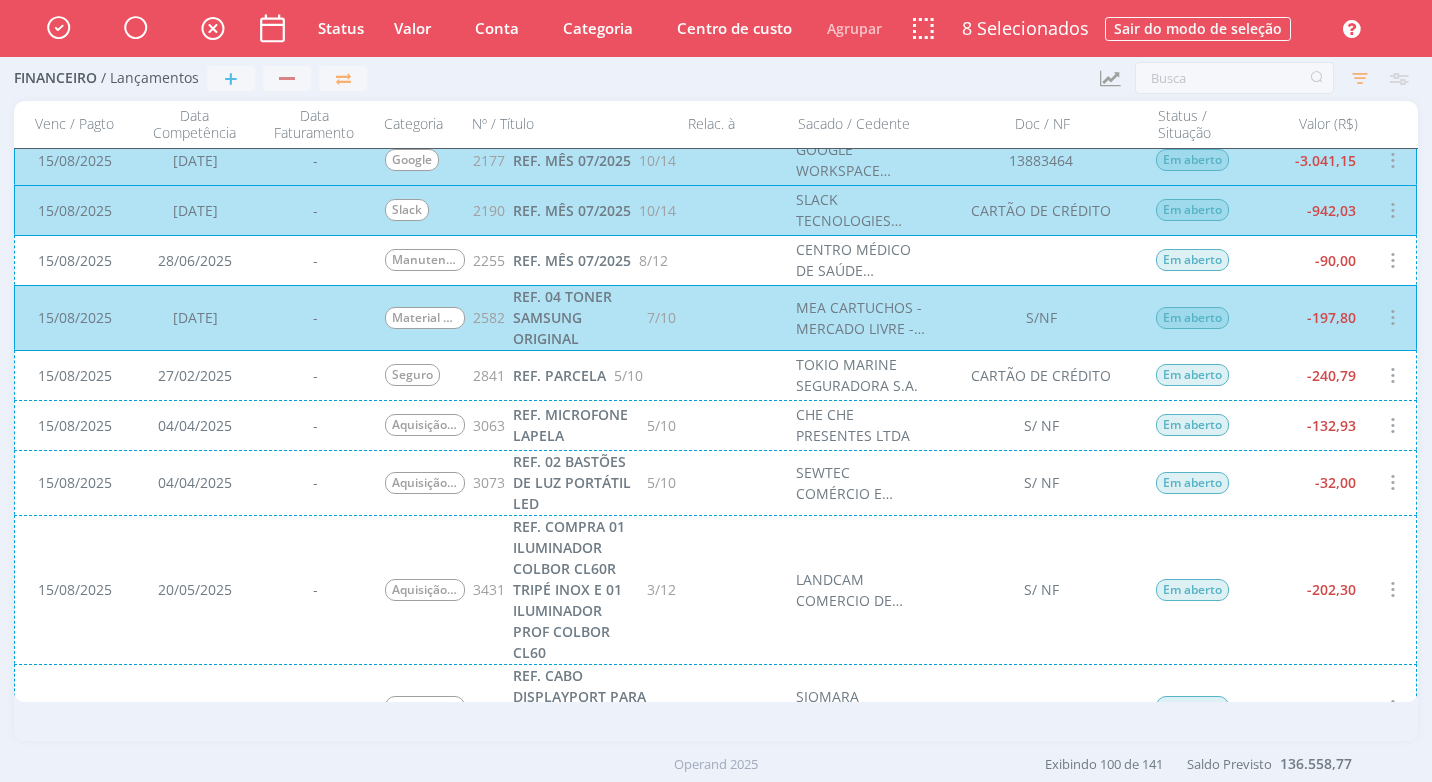click on "[DATE]
[DATE] - Seguro
2841
REF. PARCELA
5/10
TOKIO MARINE SEGURADORA S.A.
CARTÃO DE CRÉDITO
Em aberto
-240,79" at bounding box center (715, 375) 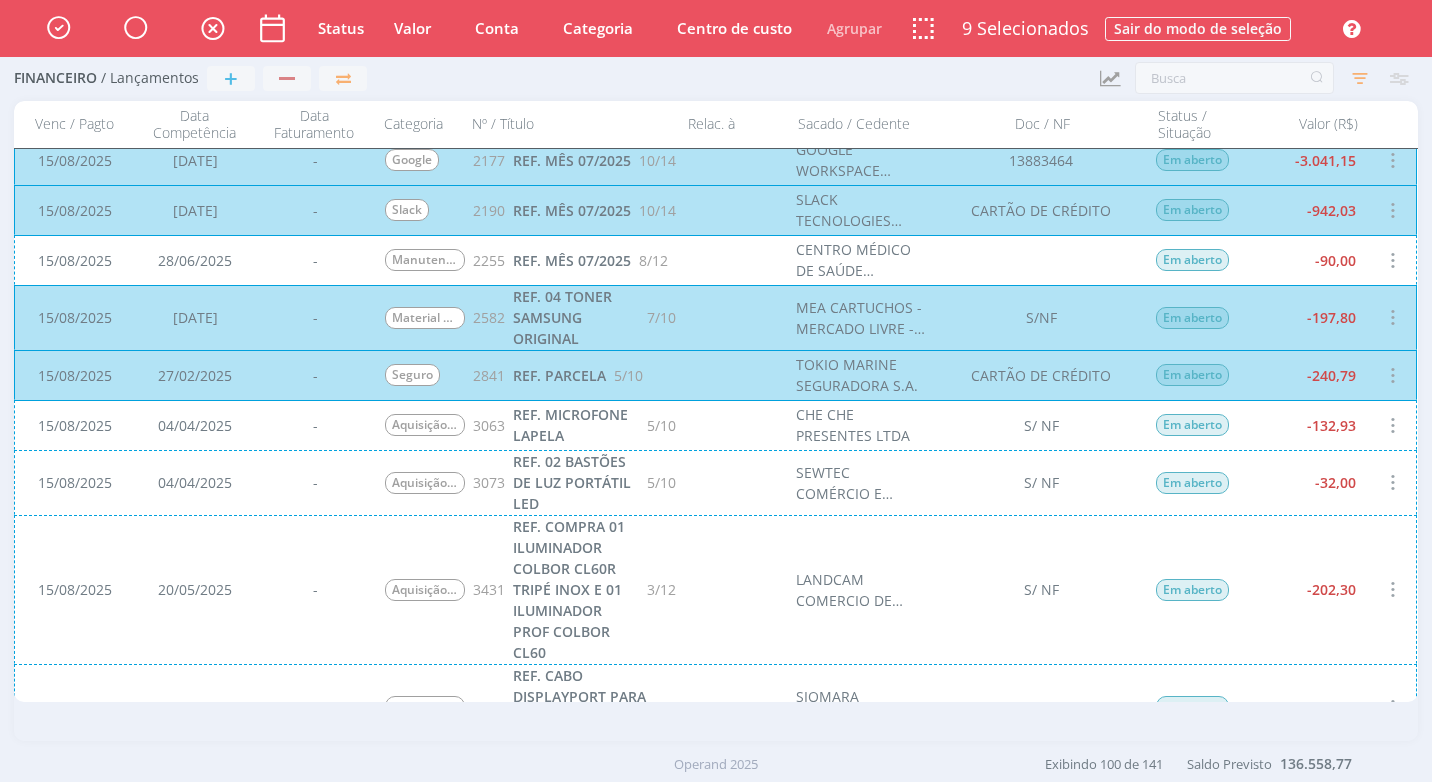 click on "15/08/2025
04/04/2025 - Aquisição de Equipamentos
3063
REF. MICROFONE LAPELA
5/10
CHE CHE PRESENTES LTDA
S/ NF
Em aberto
-132,93" at bounding box center [715, 425] 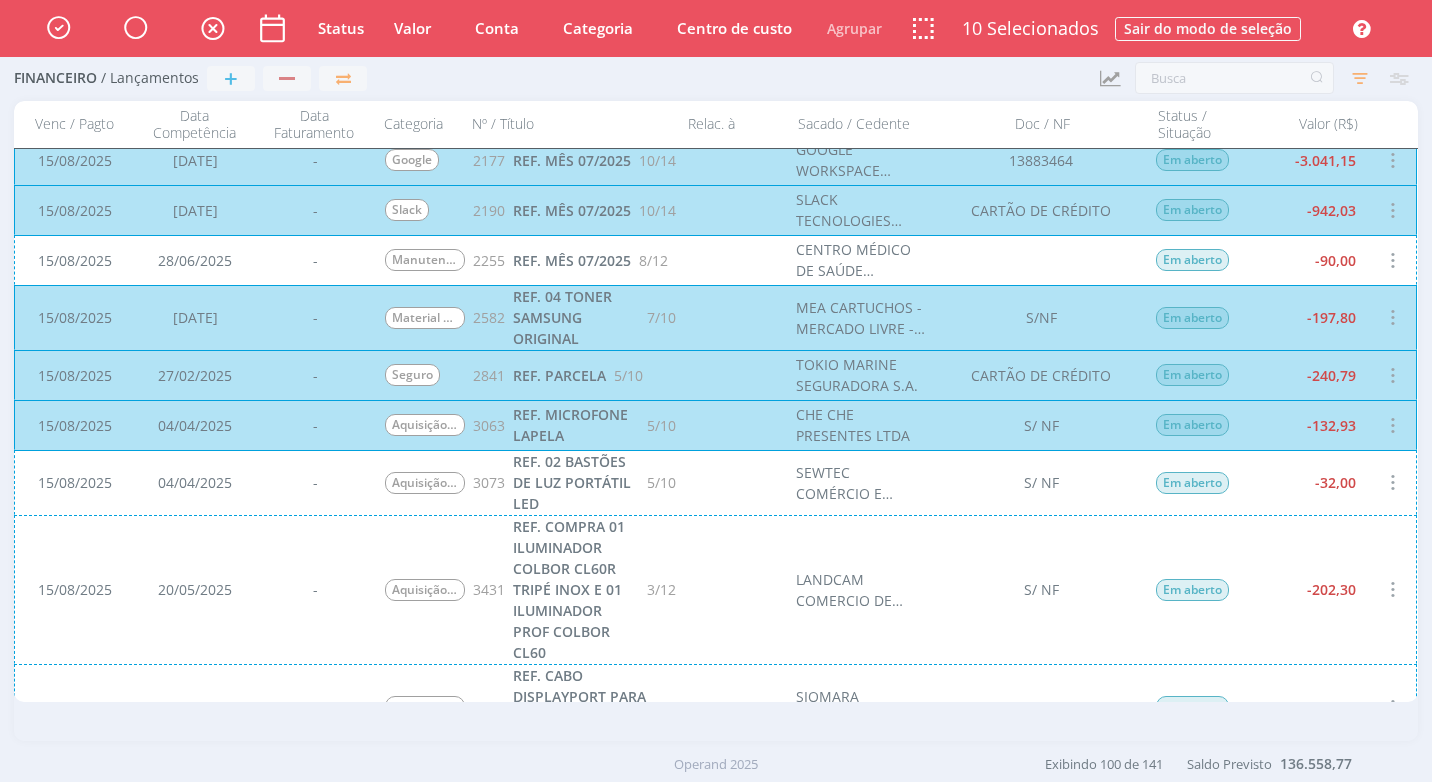 click on "15/08/2025
04/04/2025 - Aquisição de Equipamentos
3073
REF. 02 BASTÕES DE LUZ PORTÁTIL LED
5/10
SEWTEC COMÉRCIO E INTERMEDIAÇÕES LTDA
S/ NF
Em aberto
-32,00" at bounding box center [715, 482] 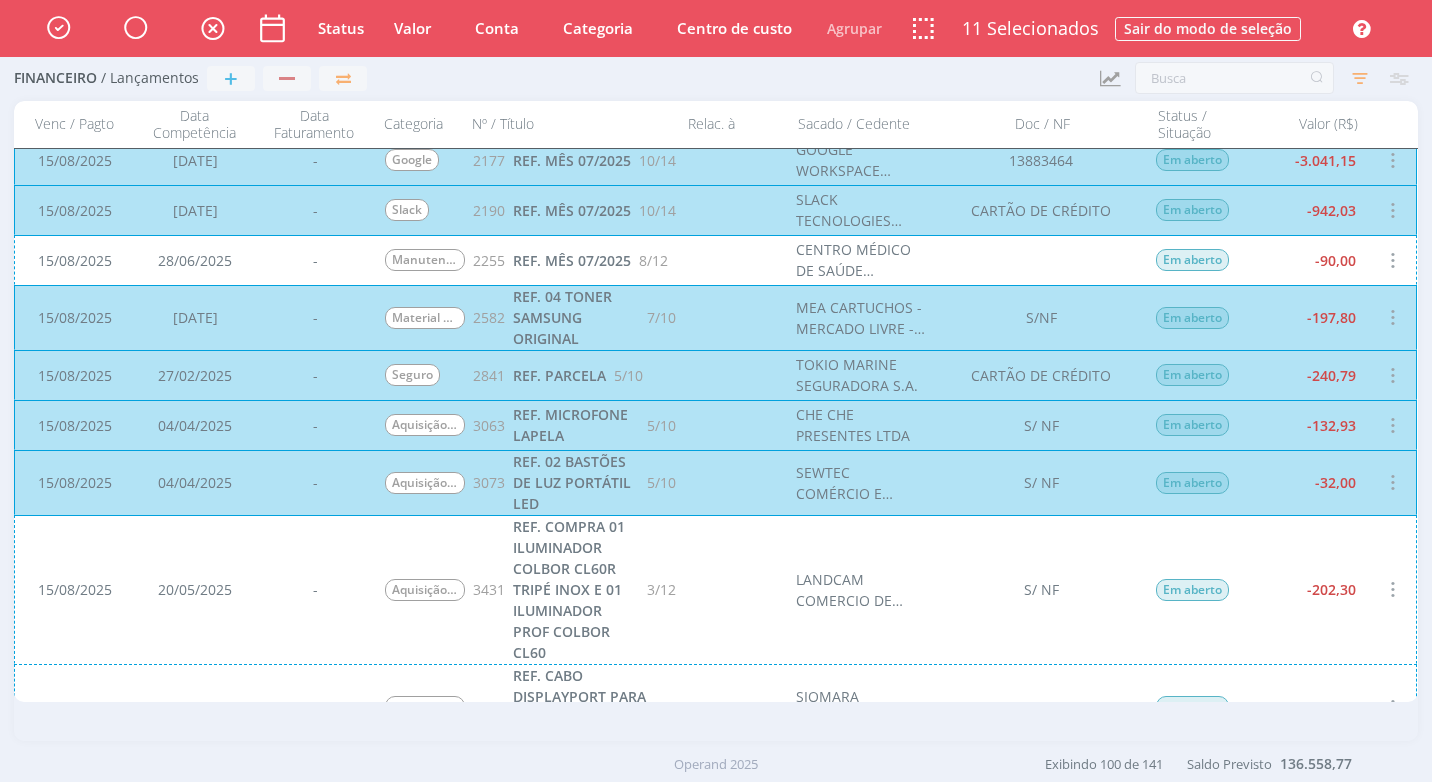 scroll, scrollTop: 2601, scrollLeft: 0, axis: vertical 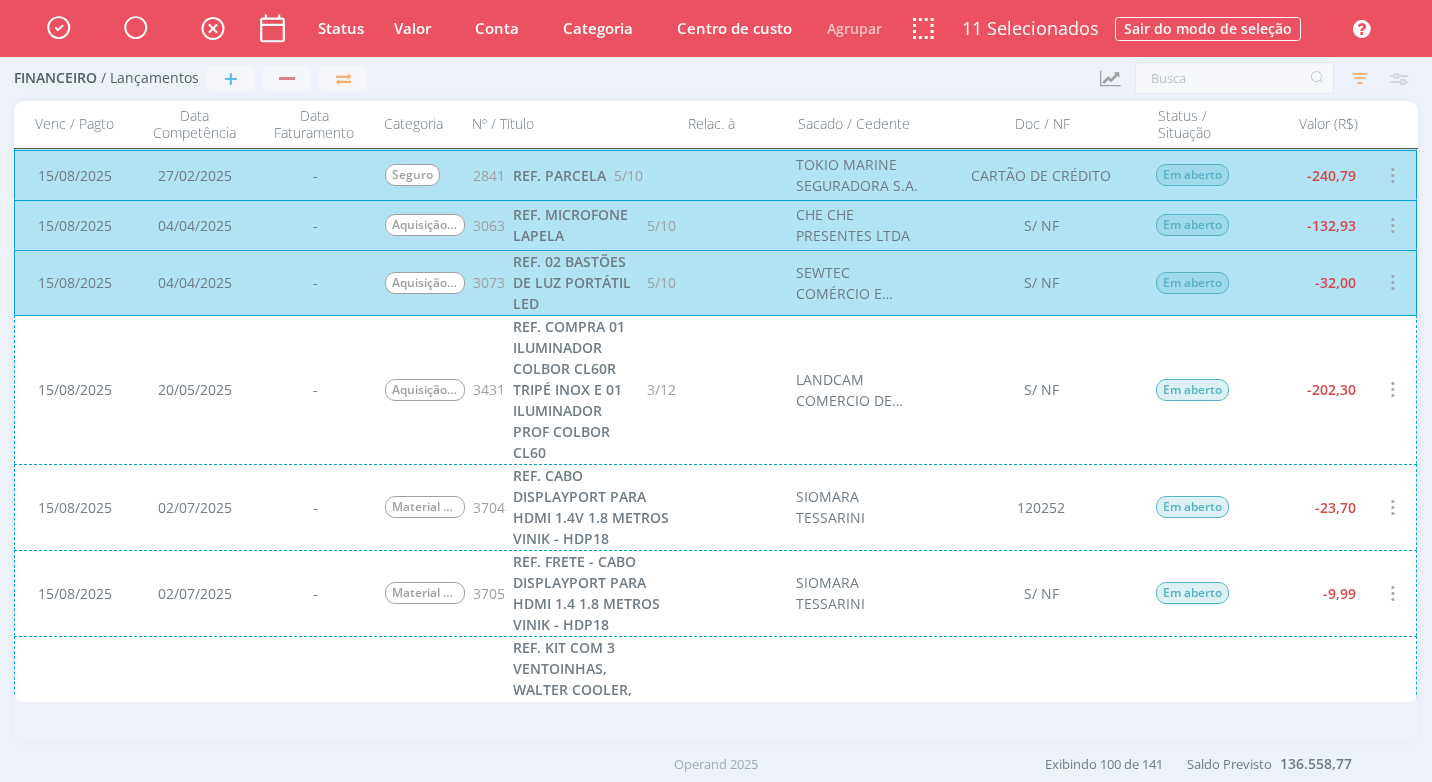 click on "15/08/2025
20/05/2025 - Aquisição de Equipamentos
3431
REF. COMPRA  01 ILUMINADOR COLBOR CL60R TRIPÉ INOX E 01 ILUMINADOR PROF COLBOR  CL60
3/12
LANDCAM COMERCIO DE CAMERAS E EQUIPAMENTOS AUDIOVISUAIS LTDA
S/ NF
Em aberto
-202,30" at bounding box center (715, 389) 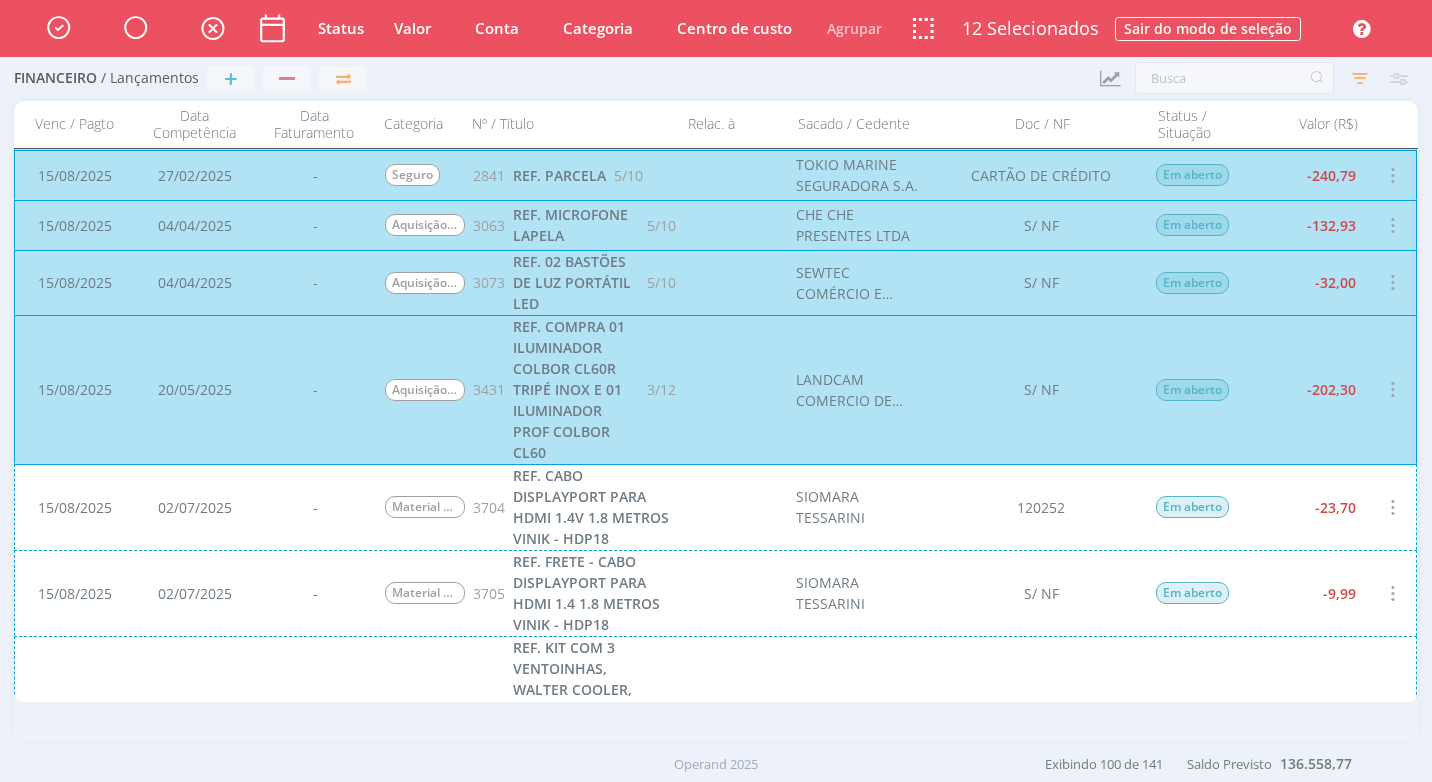 drag, startPoint x: 1282, startPoint y: 508, endPoint x: 1292, endPoint y: 567, distance: 59.841457 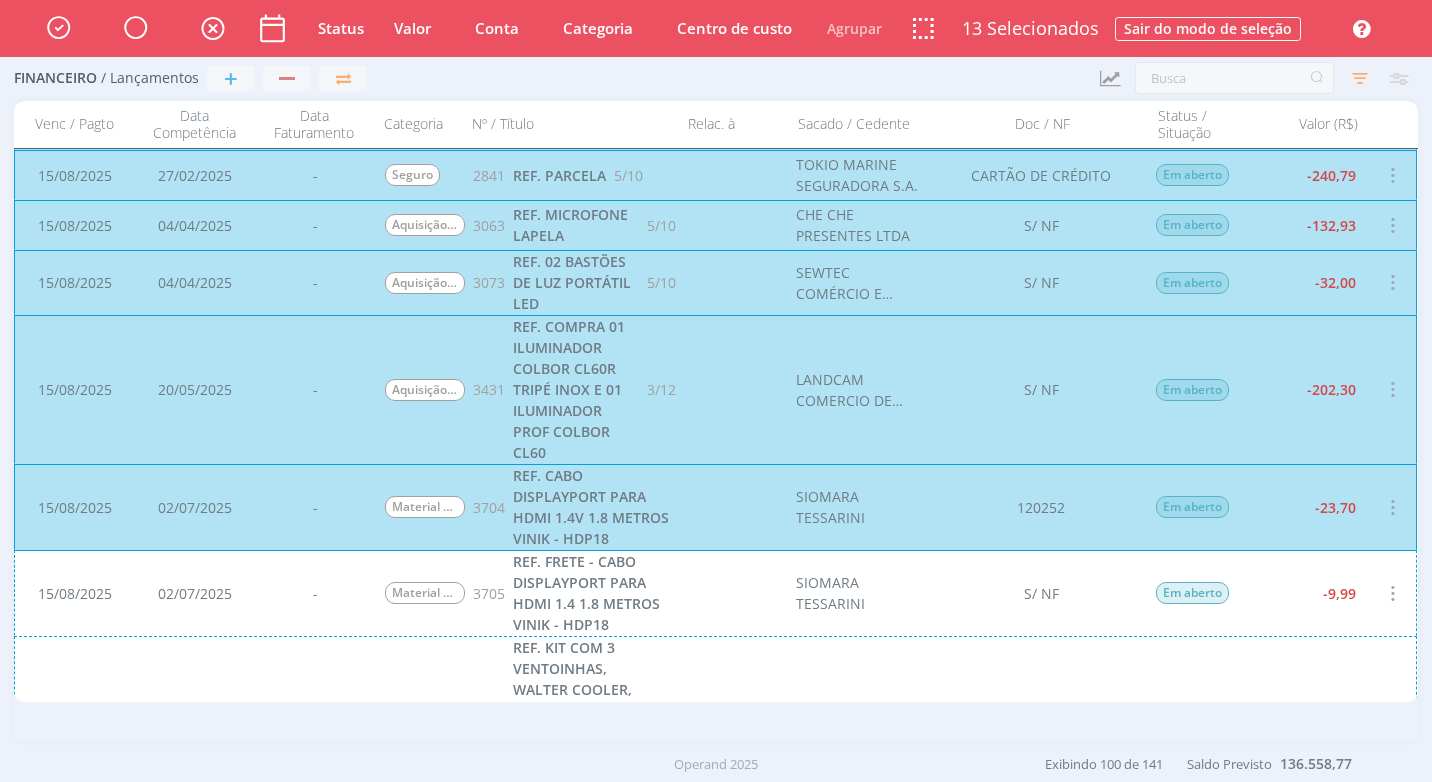 click on "15/08/2025
02/07/2025 - Material de Escritório
3705
REF. FRETE - CABO DISPLAYPORT PARA HDMI 1.4 1.8 METROS VINIK - HDP18
SIOMARA TESSARINI
S/ NF
Em aberto
-9,99" at bounding box center (715, 593) 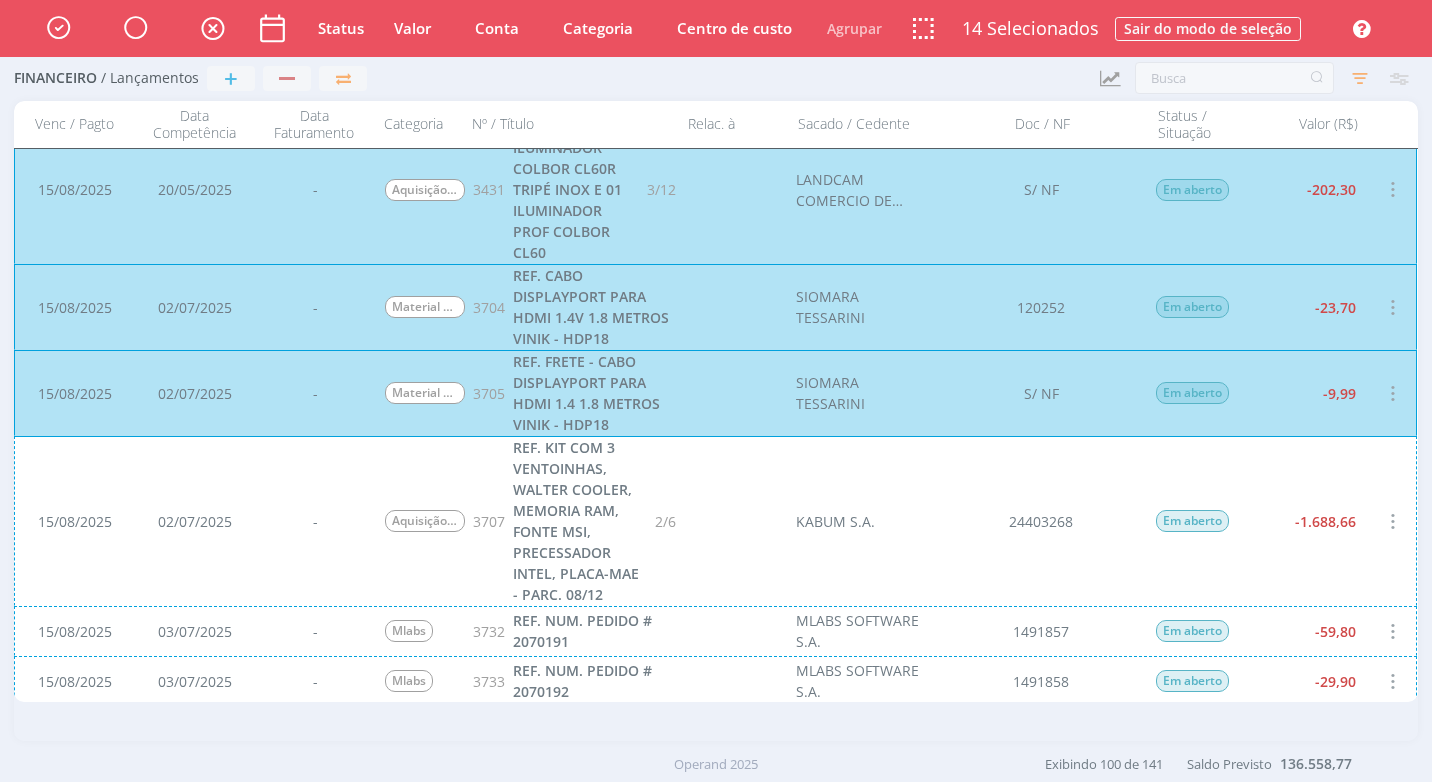 scroll, scrollTop: 3001, scrollLeft: 0, axis: vertical 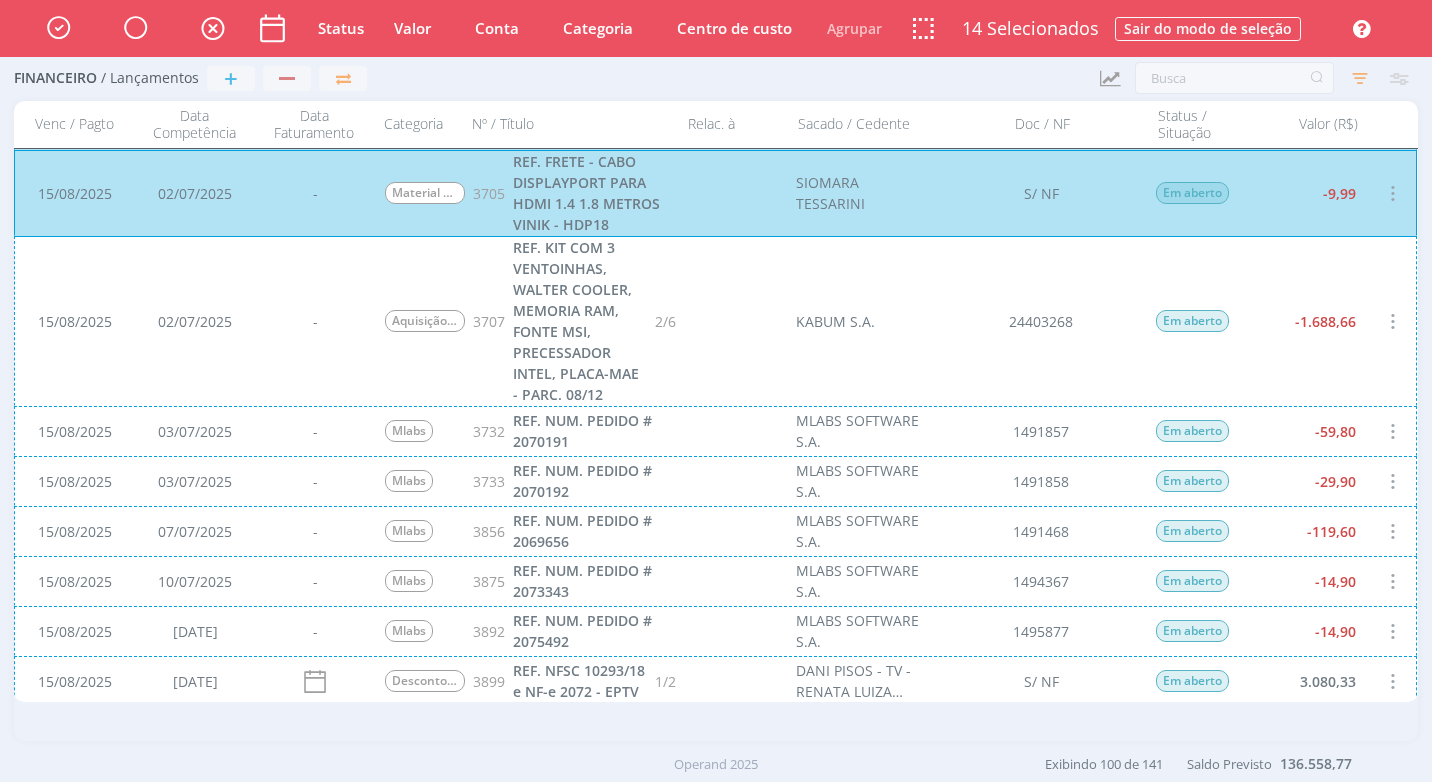 click on "[DATE]
[DATE] - Aquisição de Equipamentos
3707
REF. KIT COM 3 VENTOINHAS, WALTER COOLER, MEMORIA RAM, FONTE MSI, PRECESSADOR INTEL, PLACA-MAE - PARC. 08/12
2/6
KABUM S.A.
24403268
Em aberto
-1.688,66" at bounding box center [715, 321] 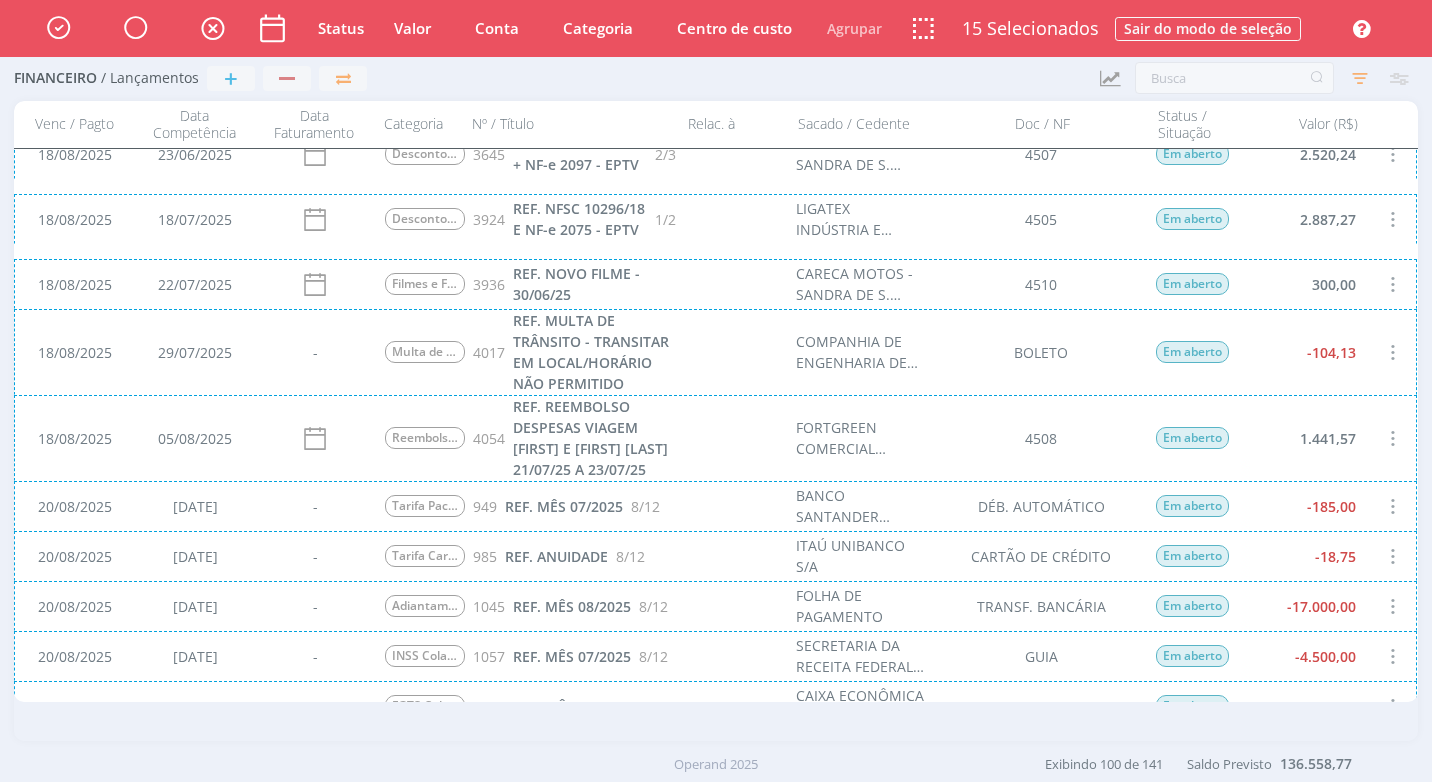 scroll, scrollTop: 4701, scrollLeft: 0, axis: vertical 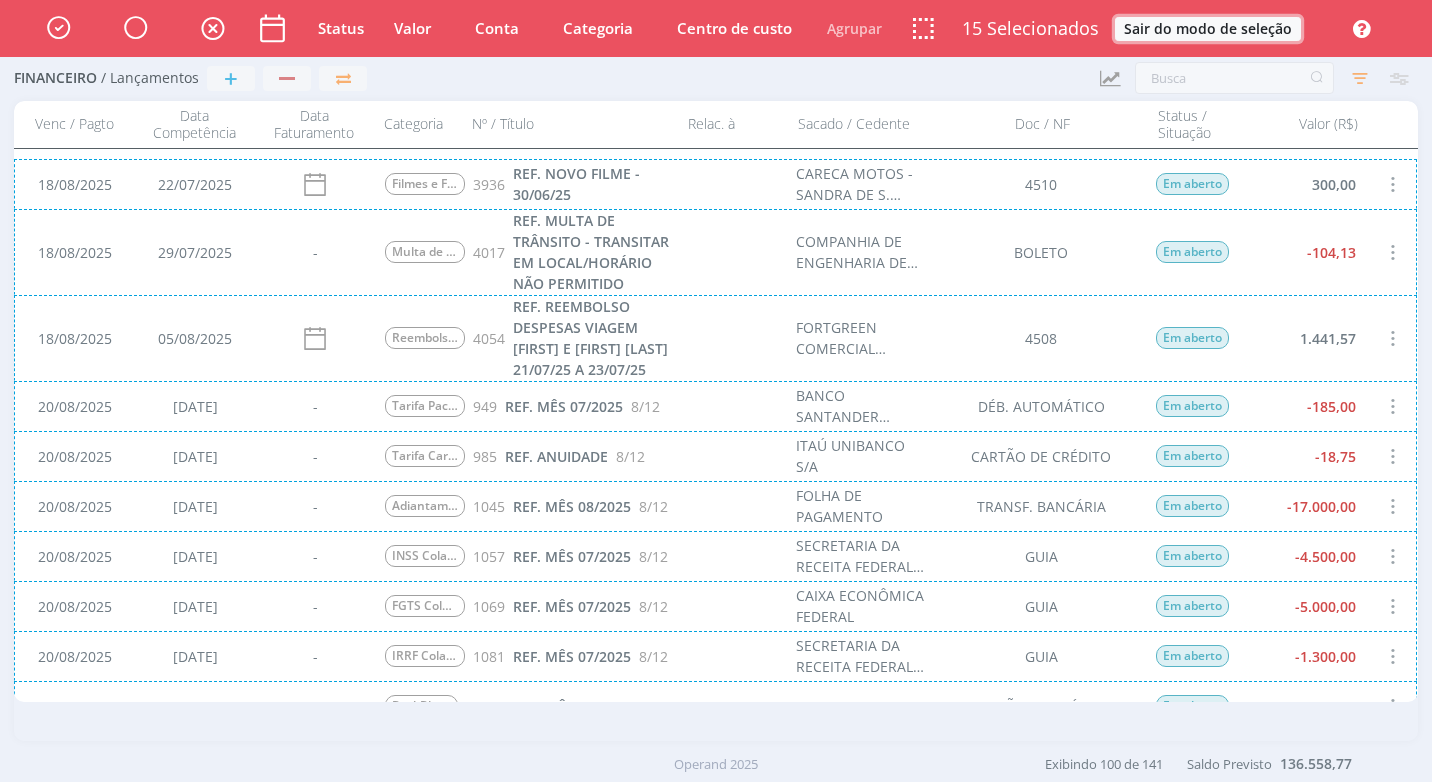 click on "Sair do modo de seleção" at bounding box center (1208, 29) 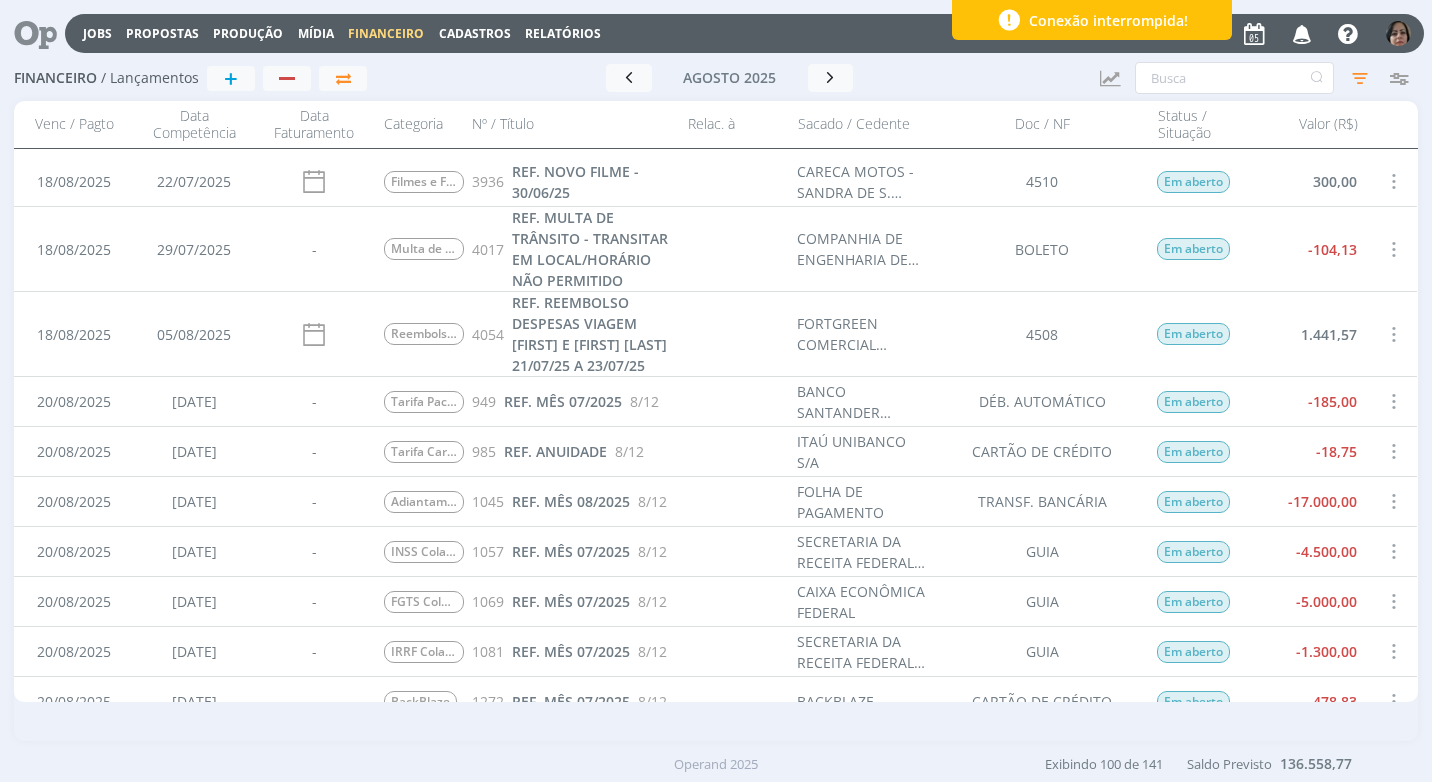 scroll, scrollTop: 4700, scrollLeft: 0, axis: vertical 